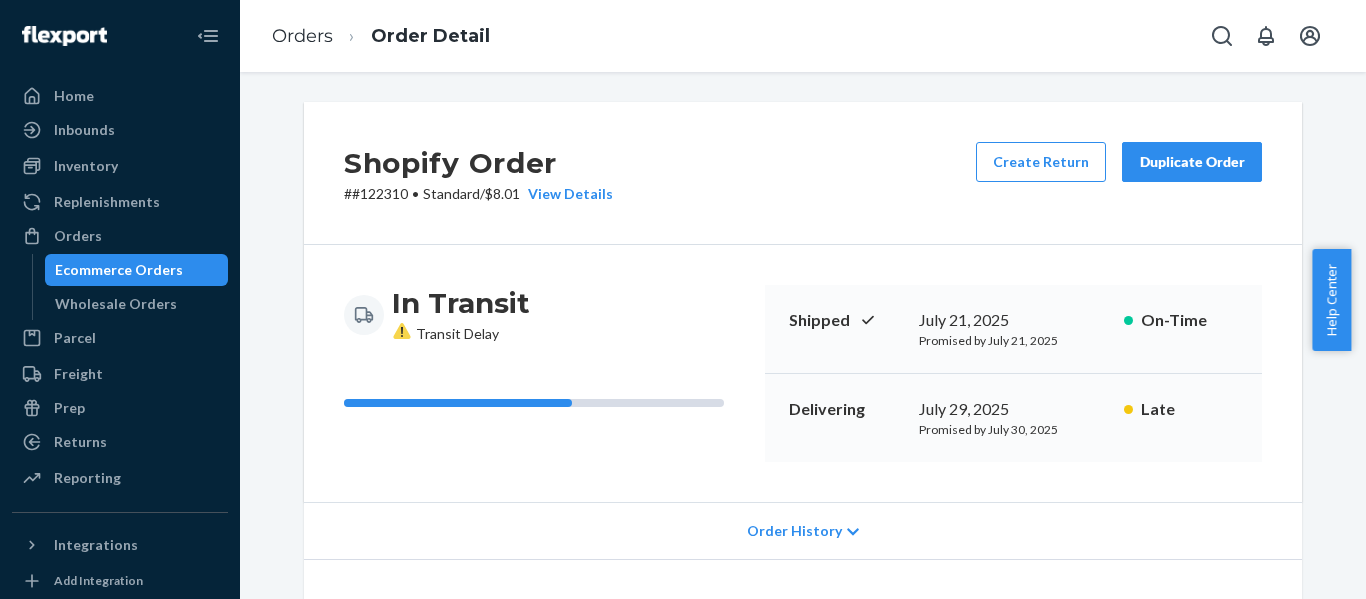 scroll, scrollTop: 0, scrollLeft: 0, axis: both 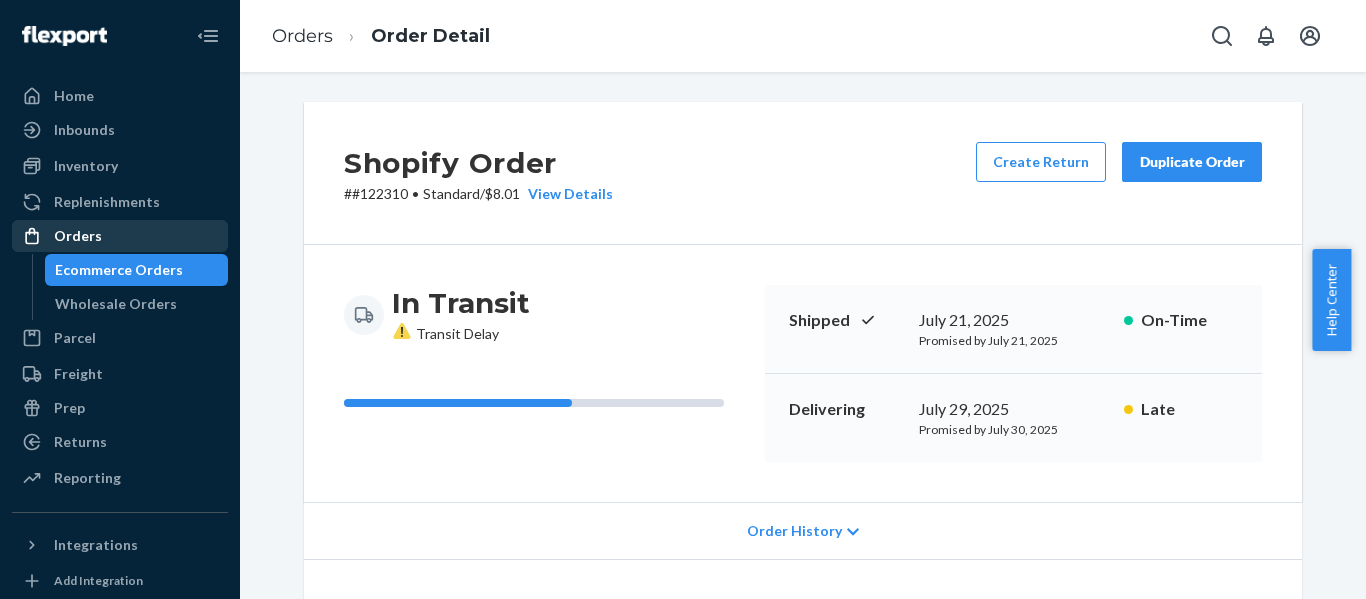 click on "Orders" at bounding box center (78, 236) 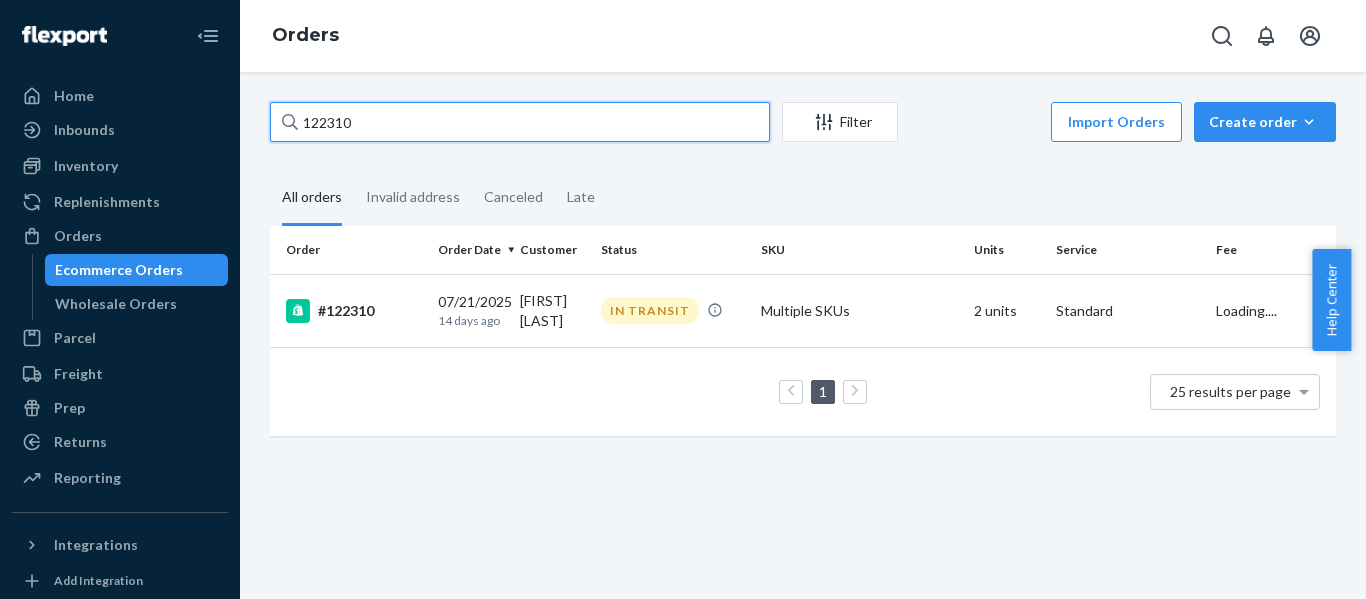 drag, startPoint x: 350, startPoint y: 117, endPoint x: 291, endPoint y: 116, distance: 59.008472 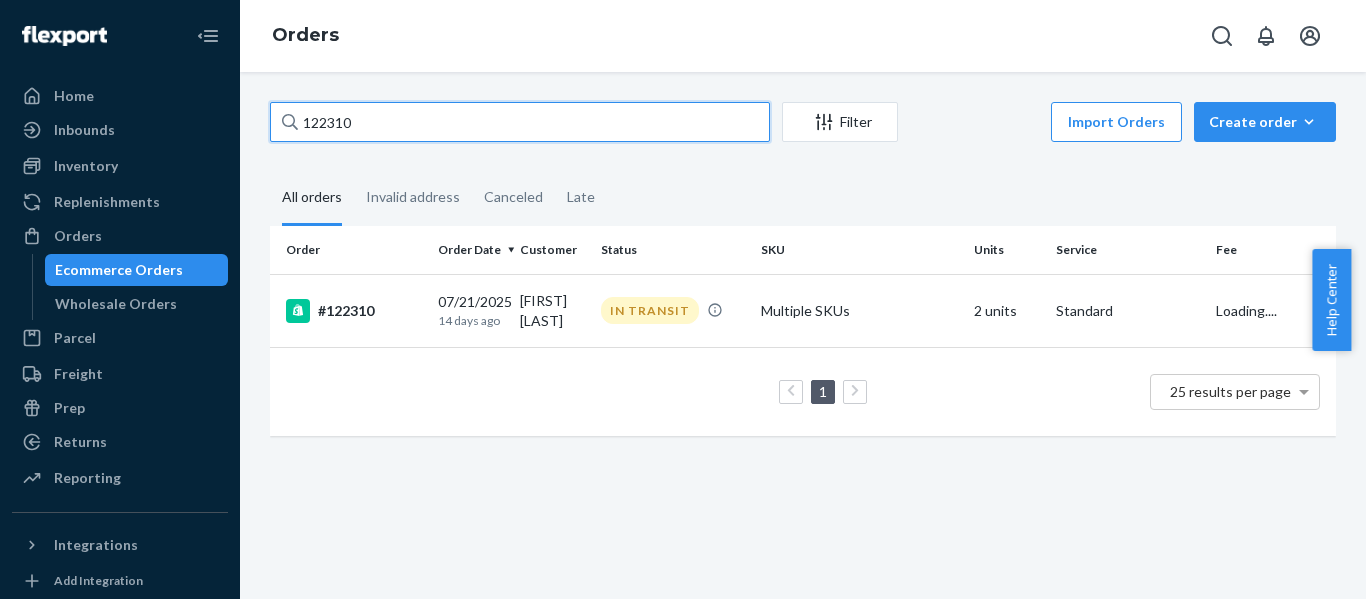 click on "122310" at bounding box center (520, 122) 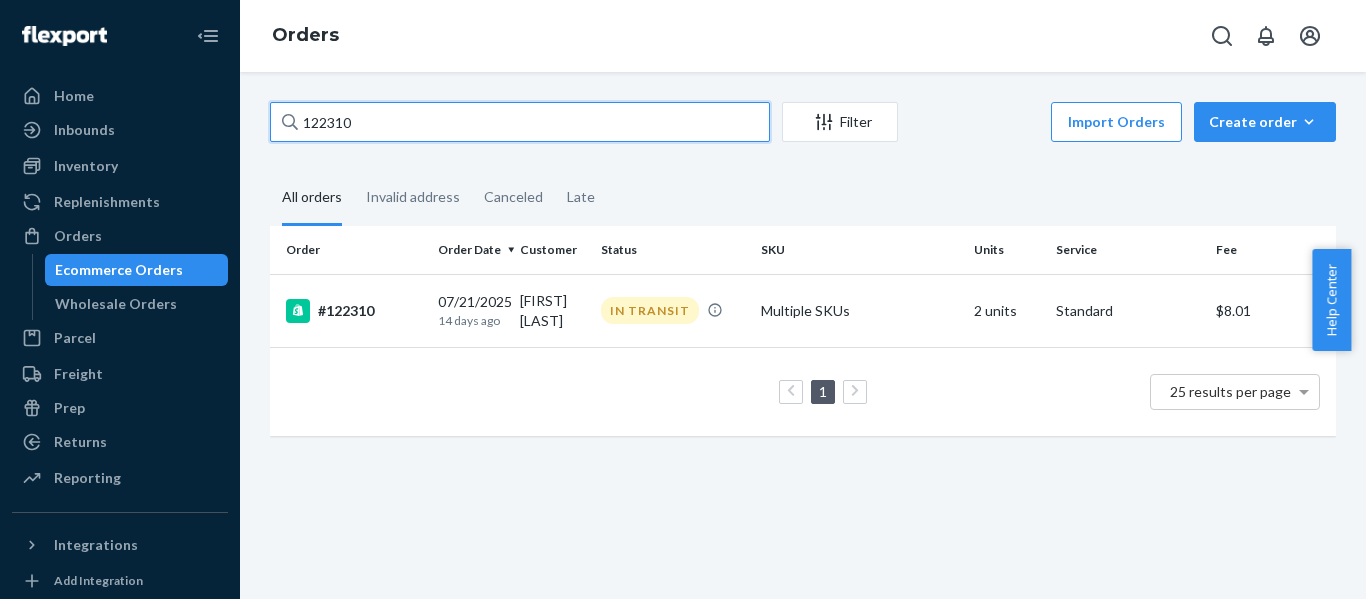 paste on "4237" 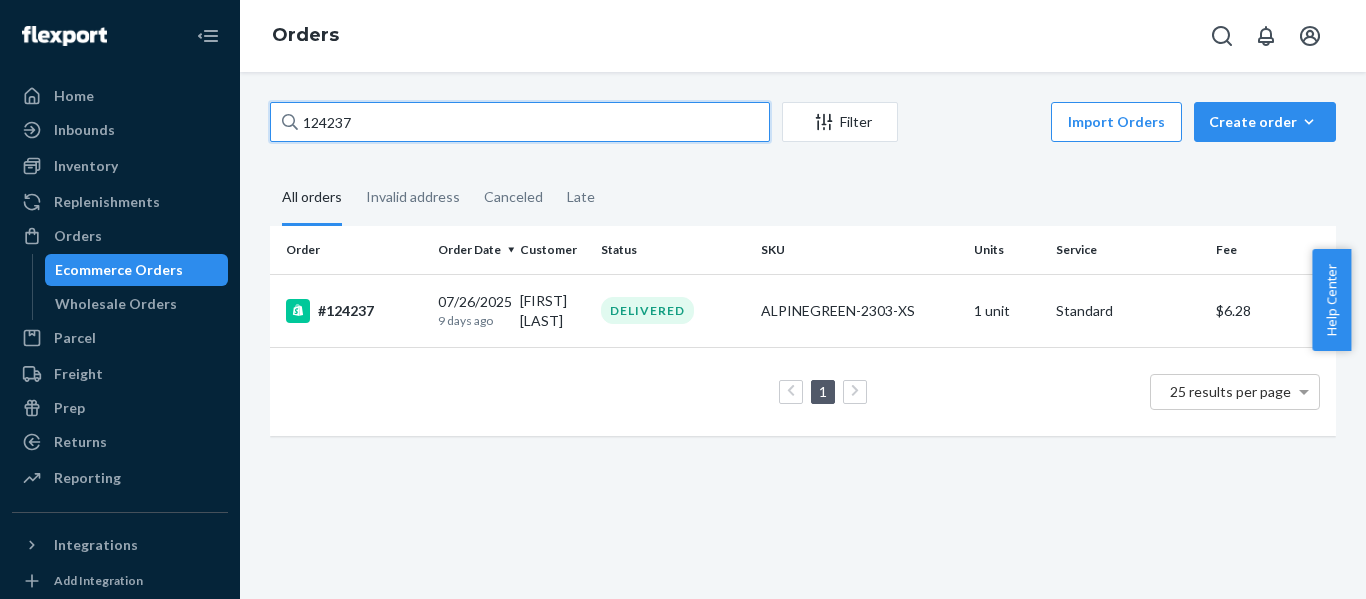 click on "124237" at bounding box center [520, 122] 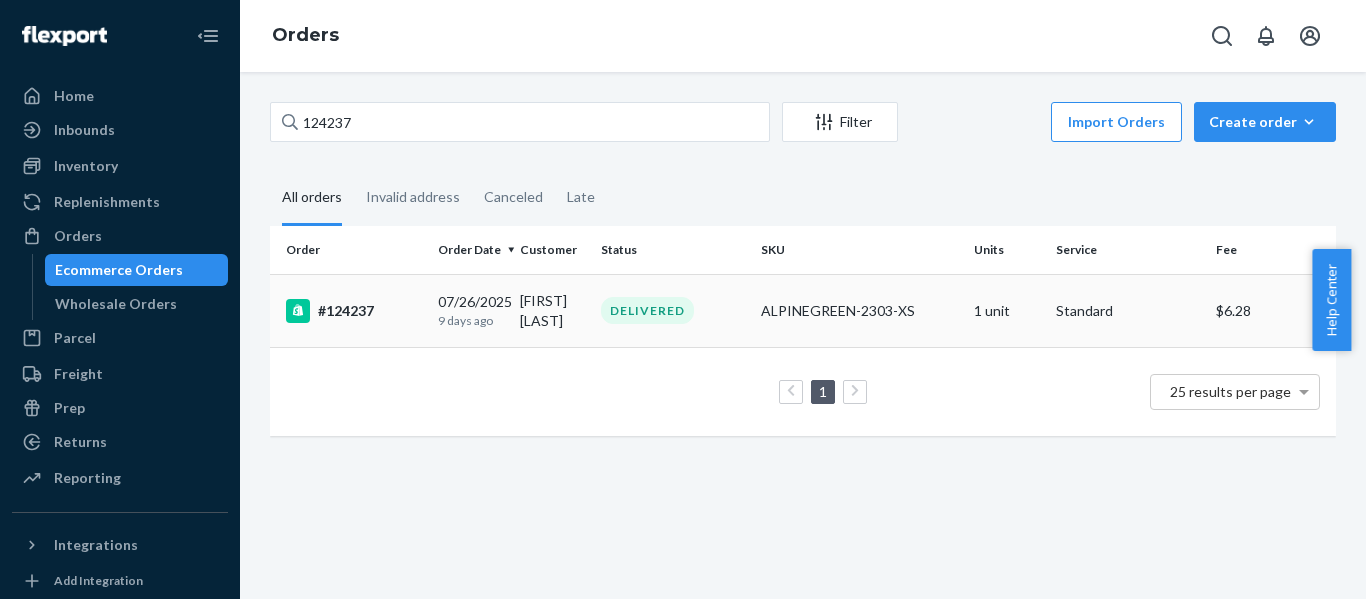 click on "#124237" at bounding box center (354, 311) 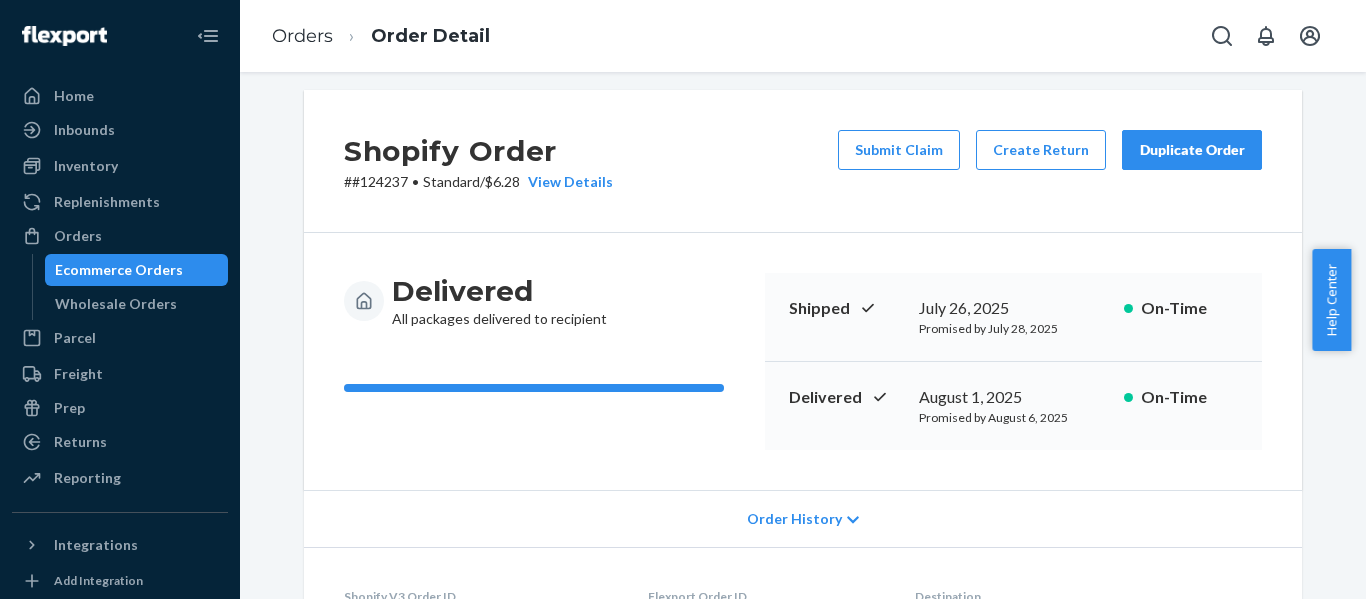 scroll, scrollTop: 0, scrollLeft: 0, axis: both 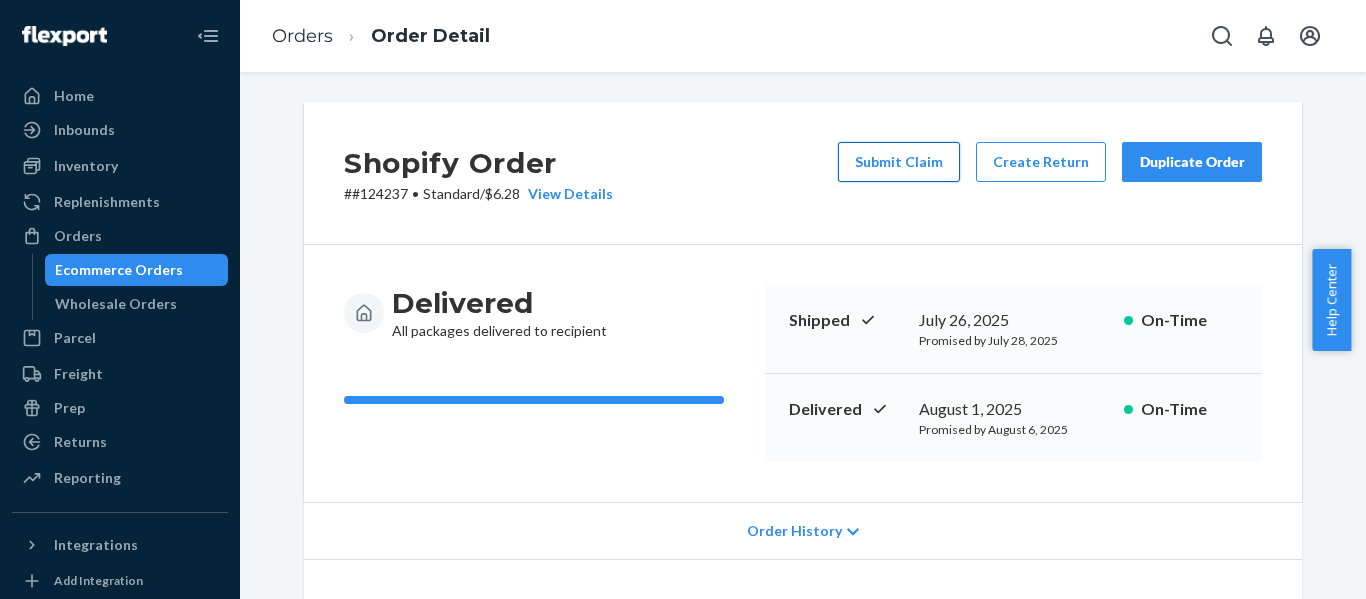 click on "Submit Claim" at bounding box center (899, 162) 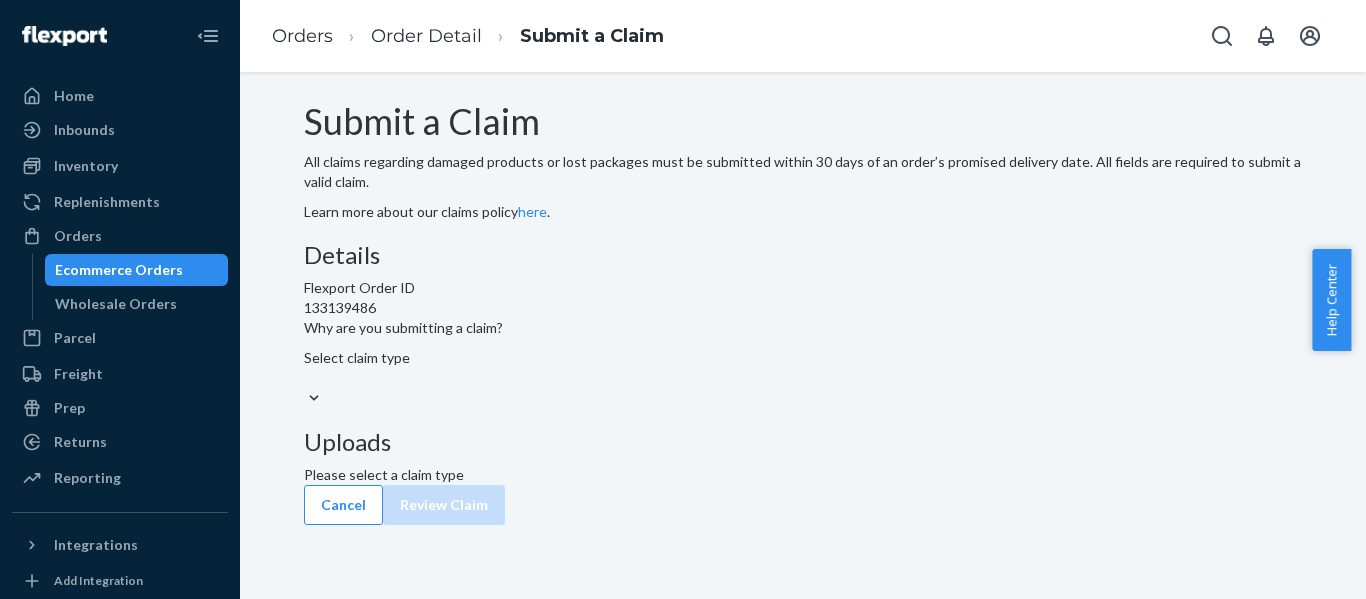 scroll, scrollTop: 41, scrollLeft: 0, axis: vertical 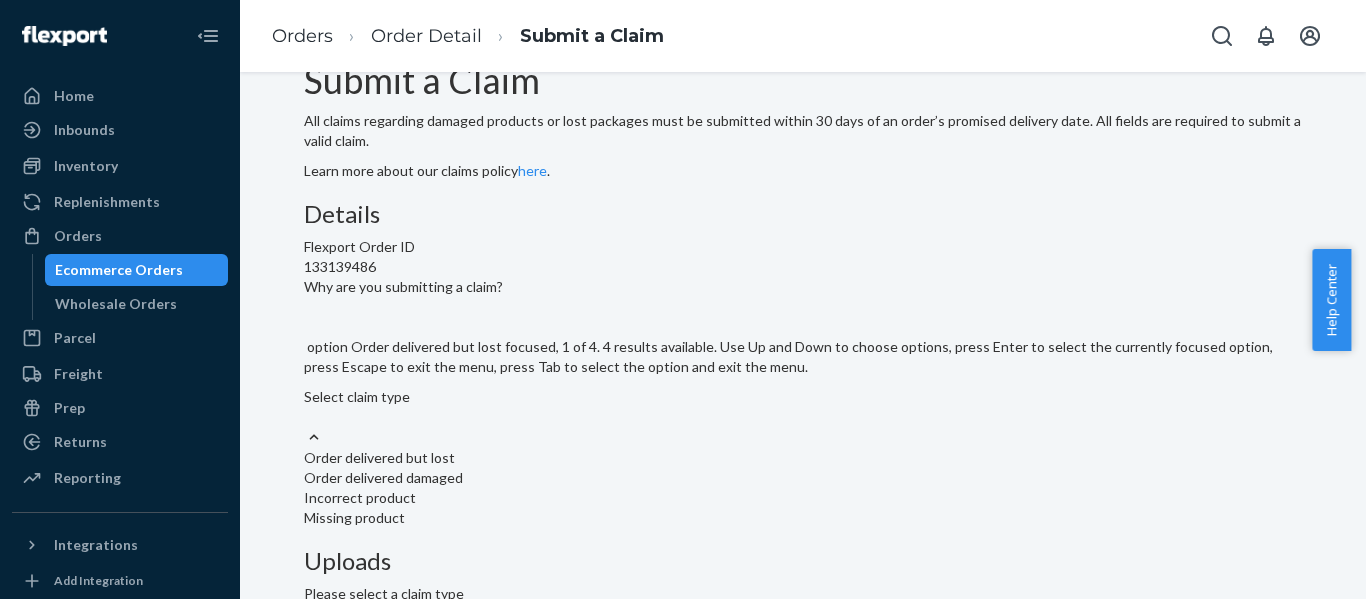 click on "Select claim type" at bounding box center [803, 407] 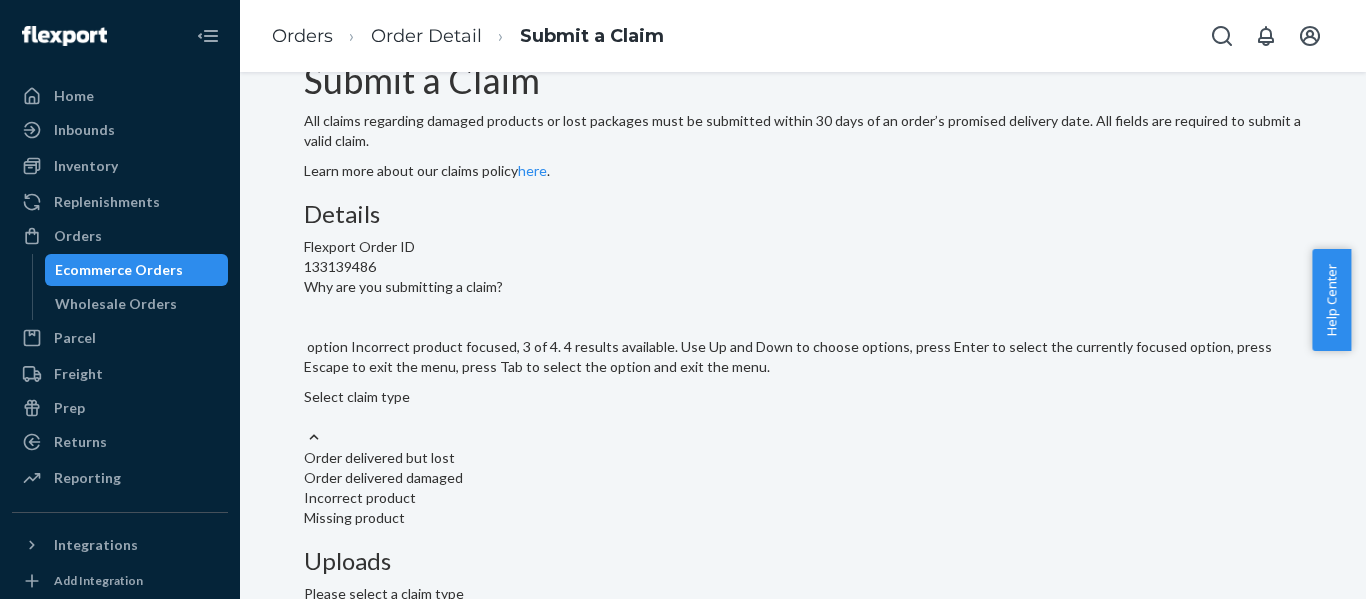click on "Incorrect product" at bounding box center [803, 498] 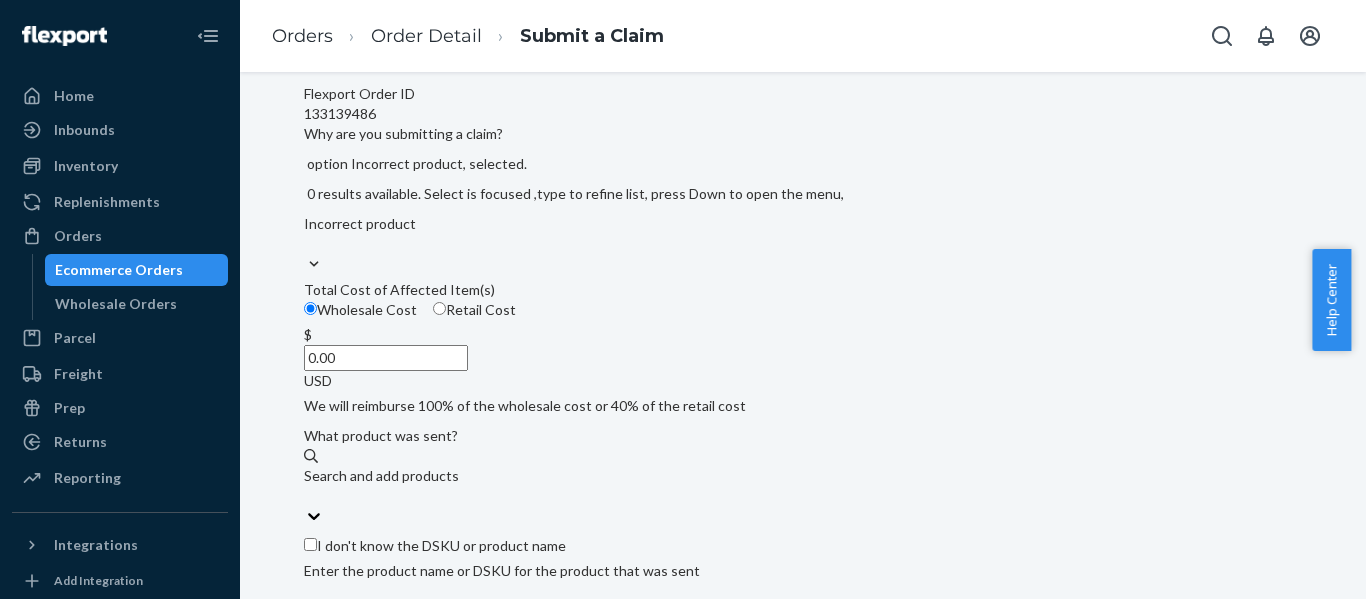 scroll, scrollTop: 241, scrollLeft: 0, axis: vertical 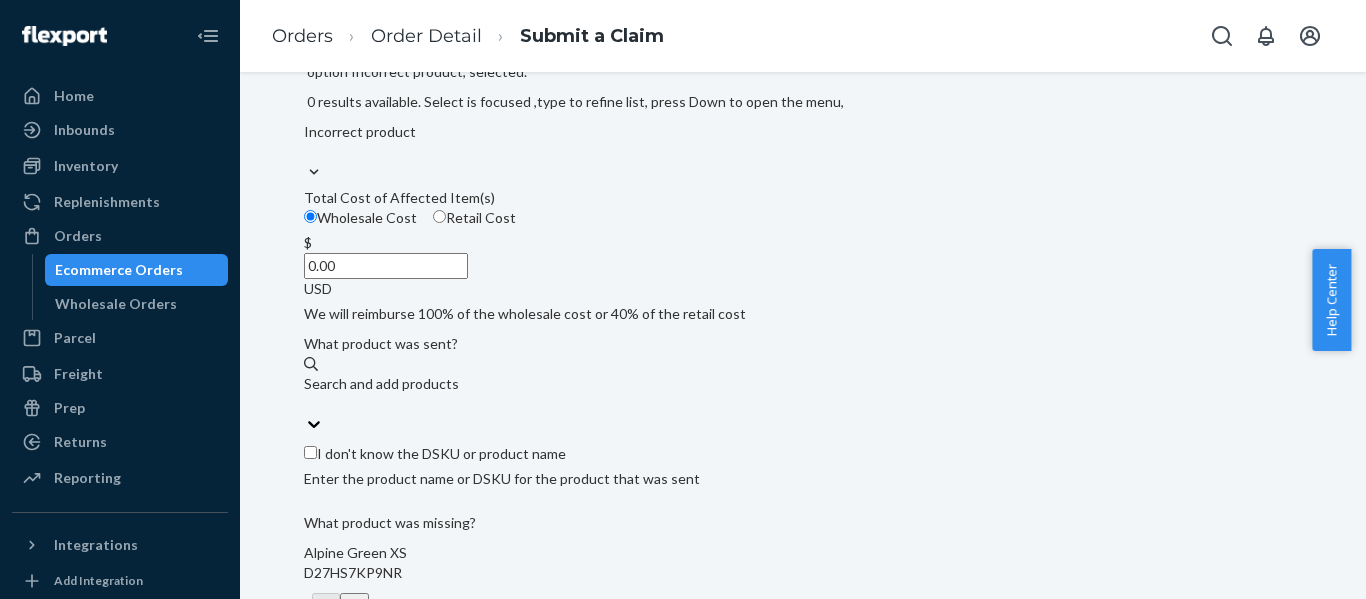 click on "Choose Files" at bounding box center (440, 776) 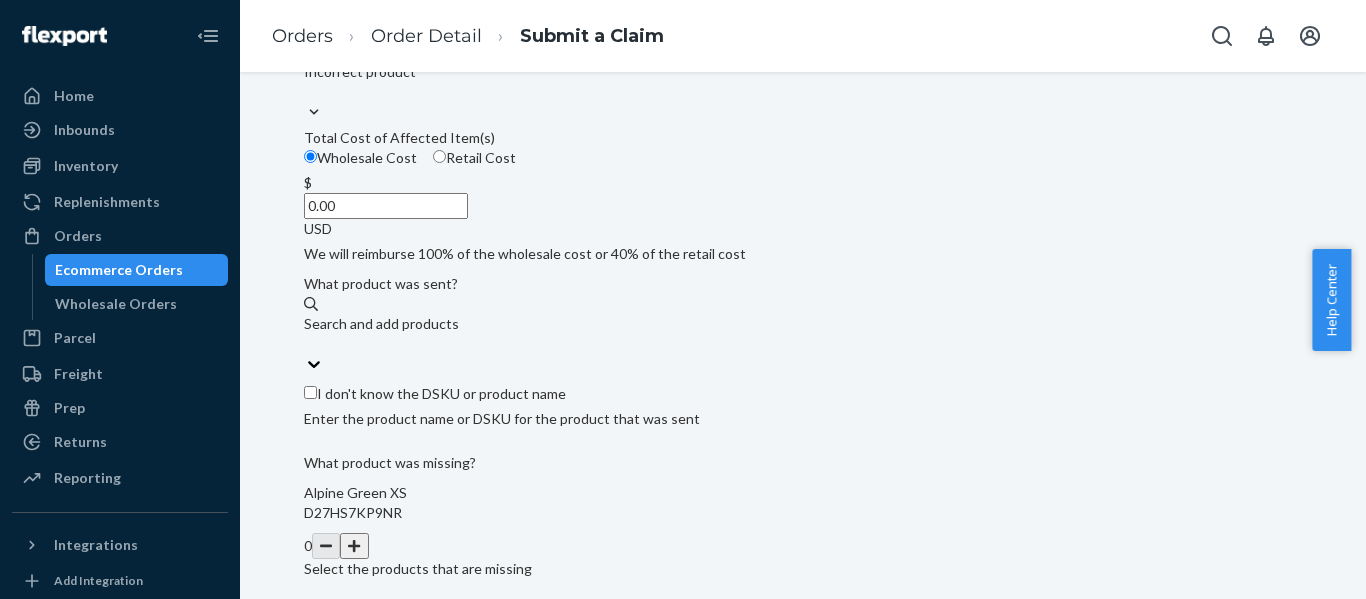 drag, startPoint x: 597, startPoint y: 320, endPoint x: 704, endPoint y: 346, distance: 110.11358 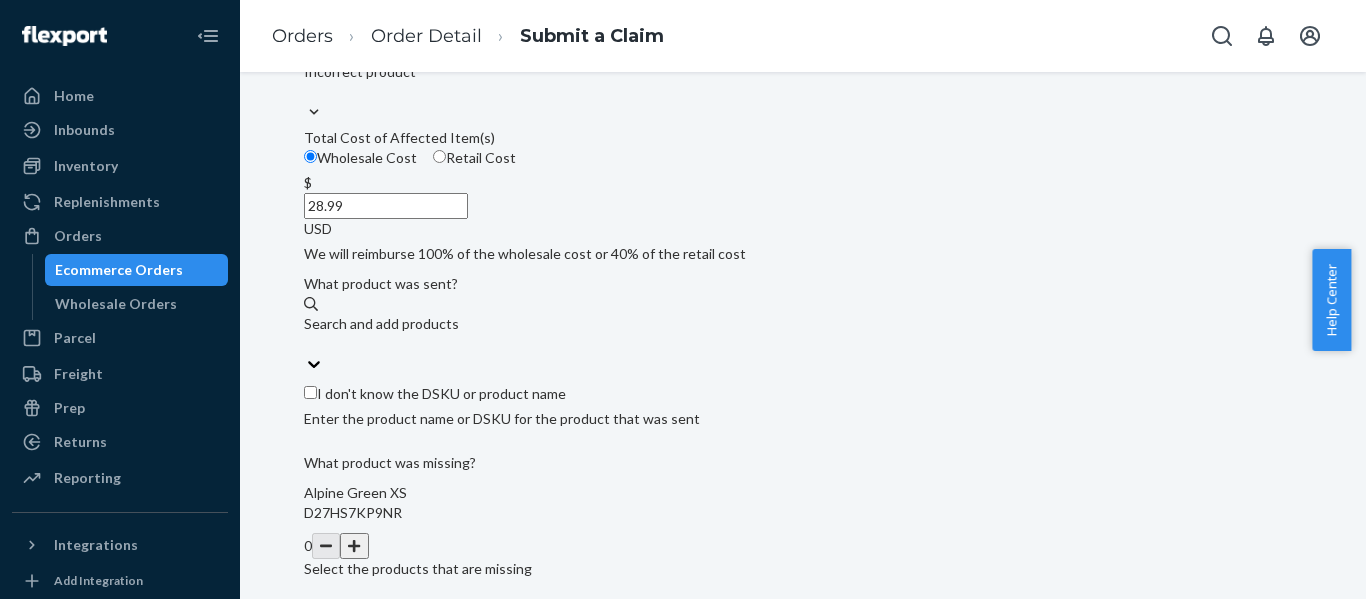 type on "28.99" 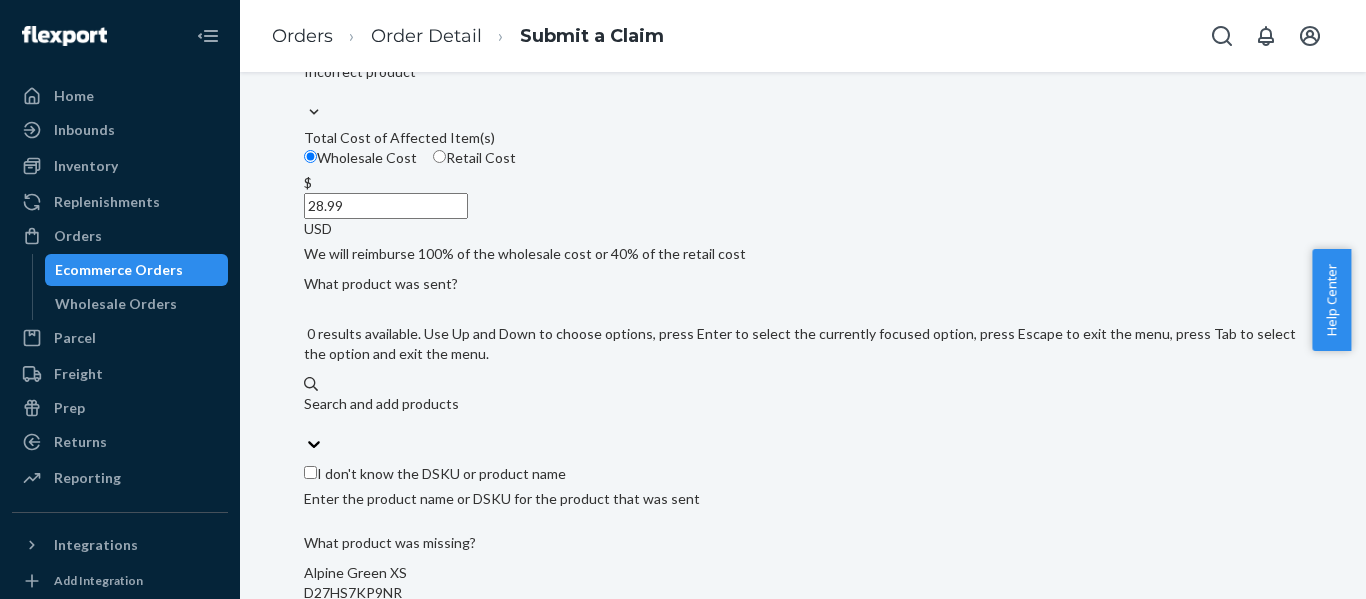 click on "Search and add products" at bounding box center (803, 414) 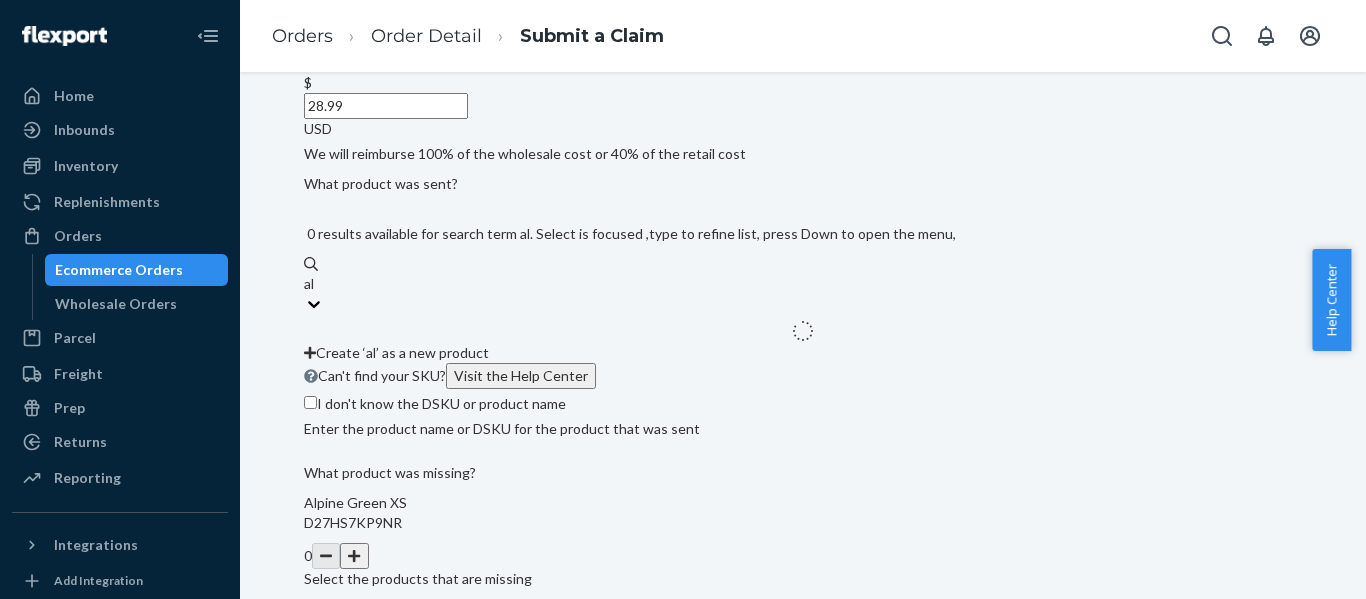 type on "alp" 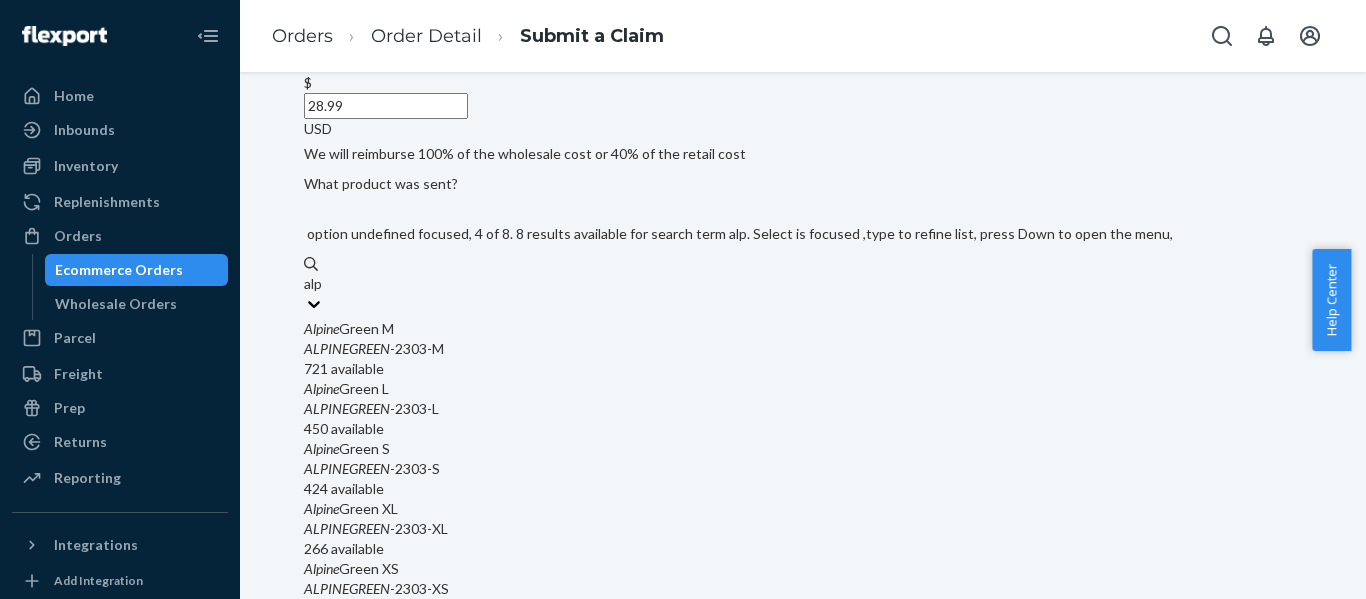 scroll, scrollTop: 200, scrollLeft: 0, axis: vertical 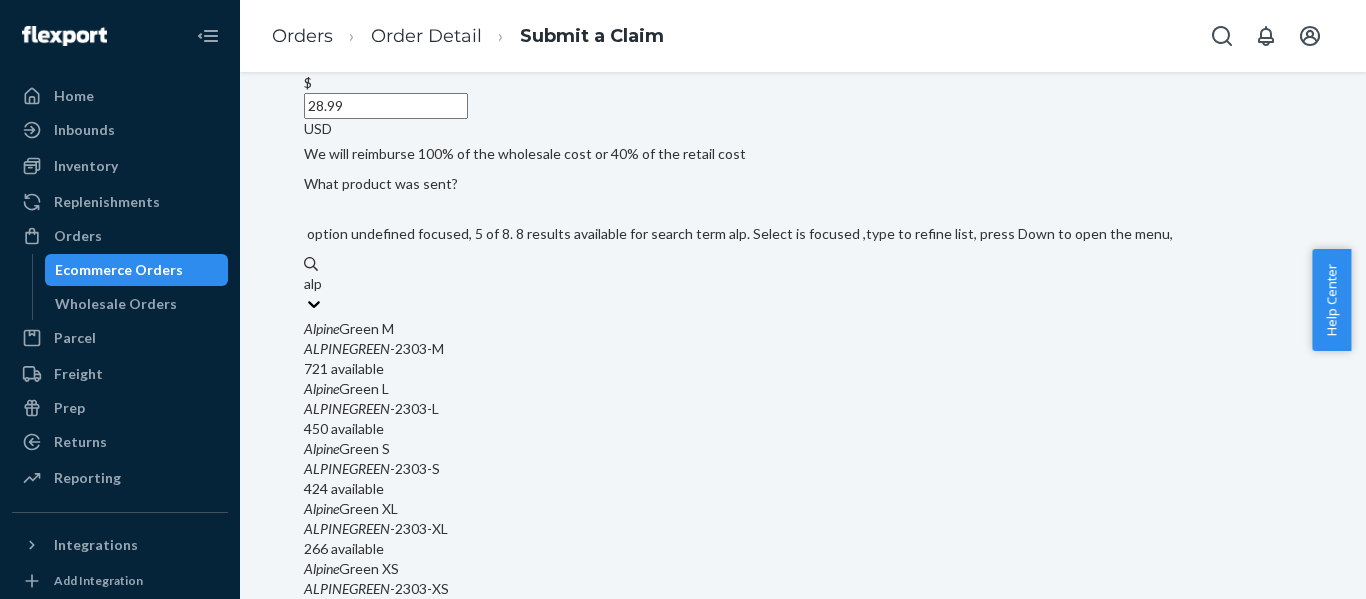 click on "ALPINEGREEN -2303-XS" at bounding box center (803, 589) 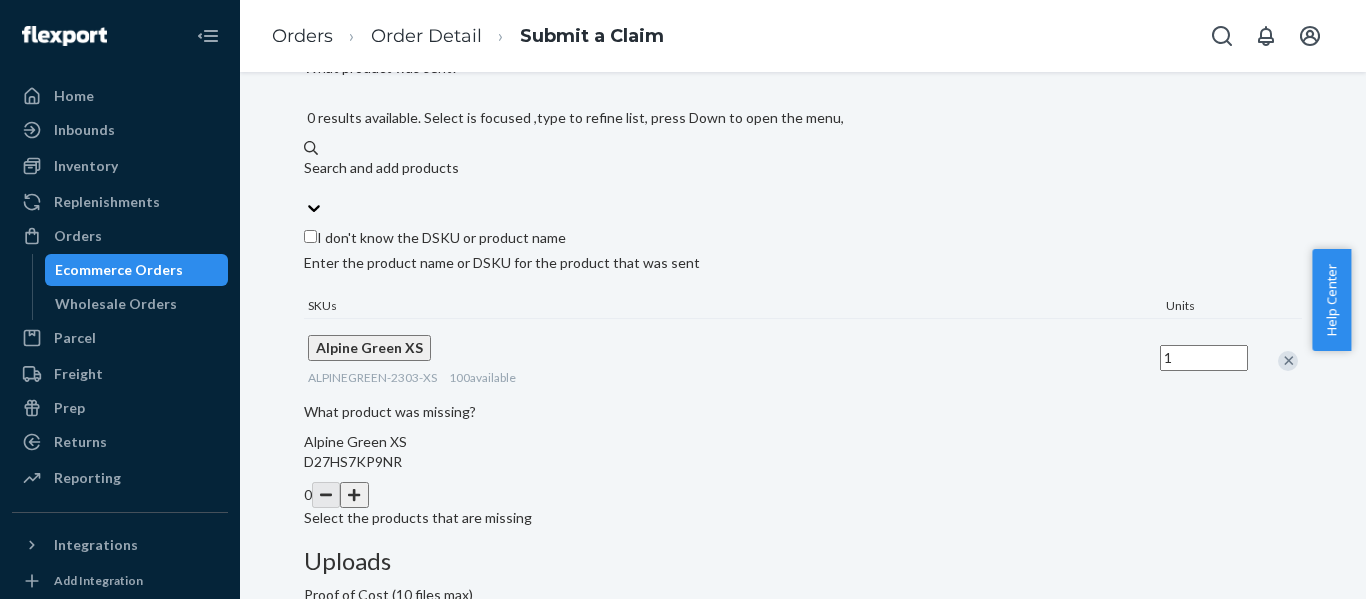 scroll, scrollTop: 602, scrollLeft: 0, axis: vertical 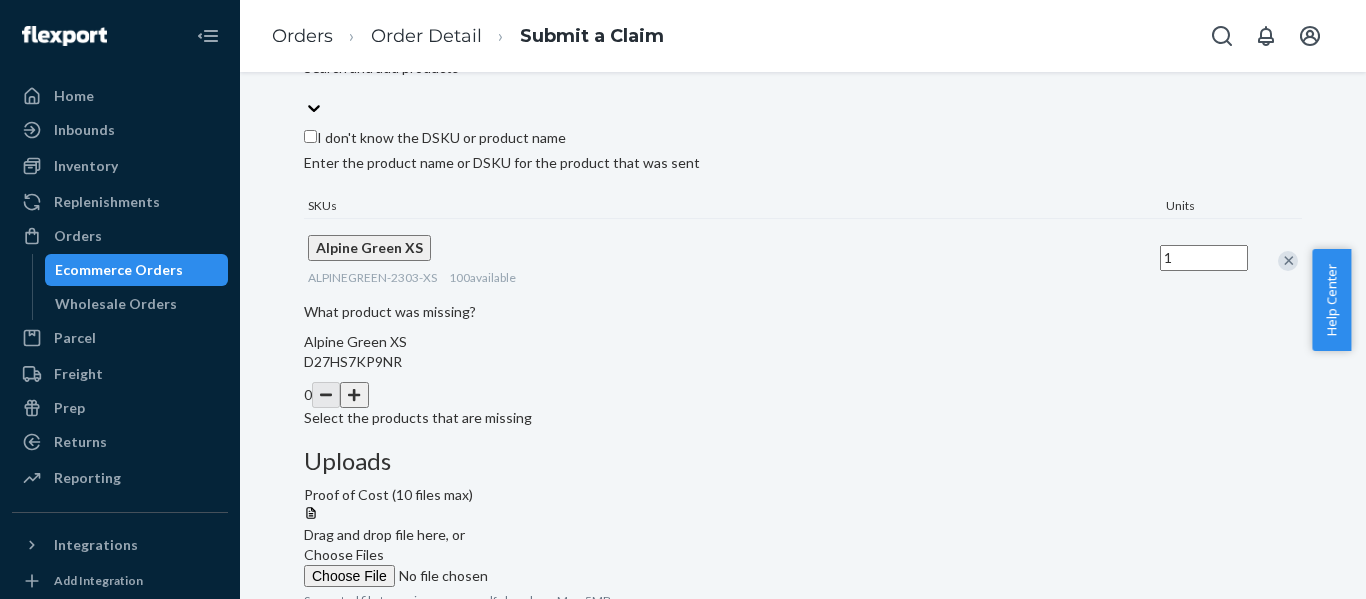 click on "Select the products that are missing" at bounding box center [803, 418] 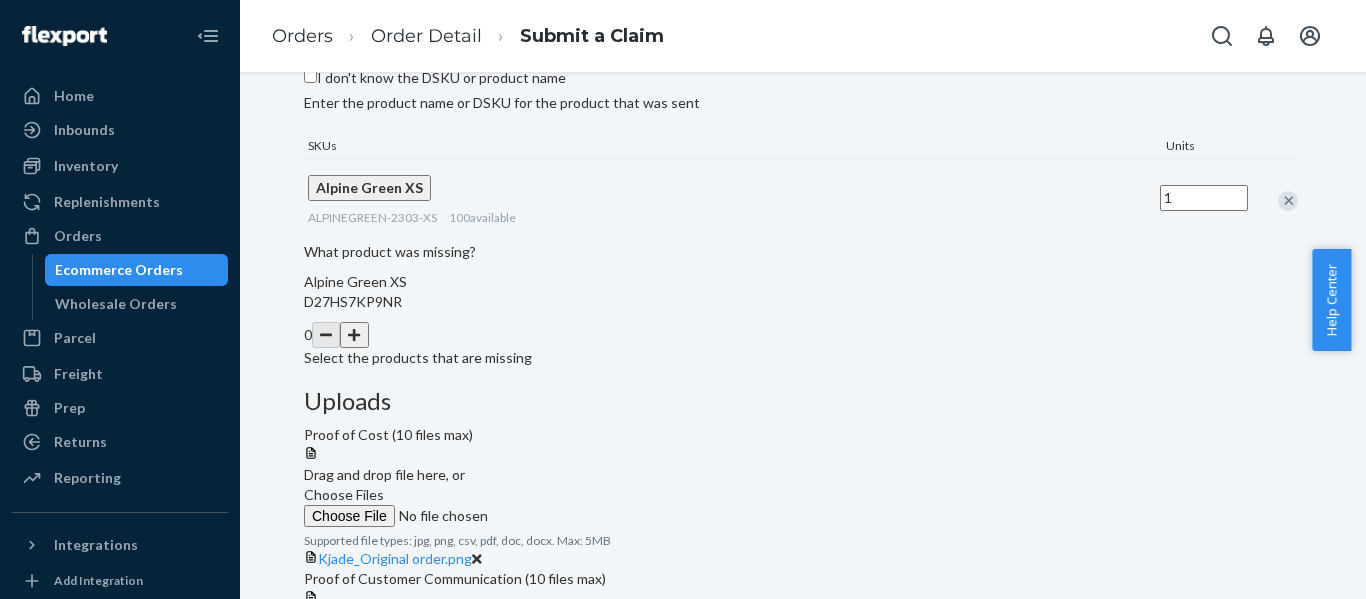 click on "Alpine Green XS" at bounding box center (355, 281) 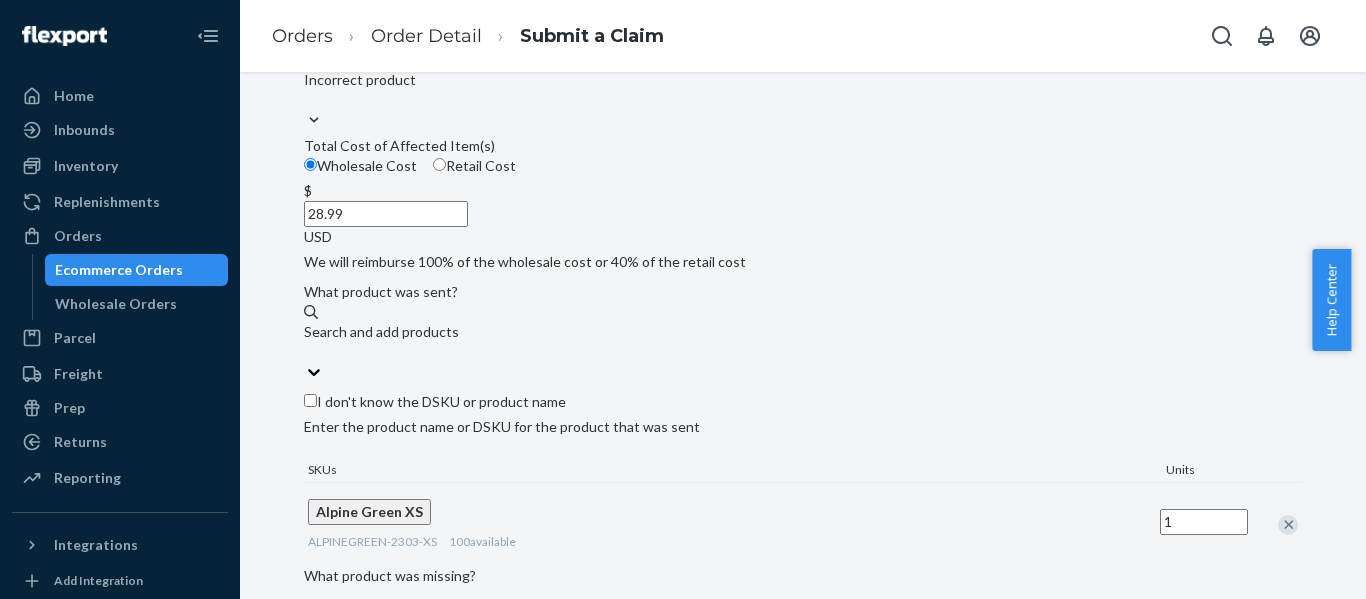 scroll, scrollTop: 302, scrollLeft: 0, axis: vertical 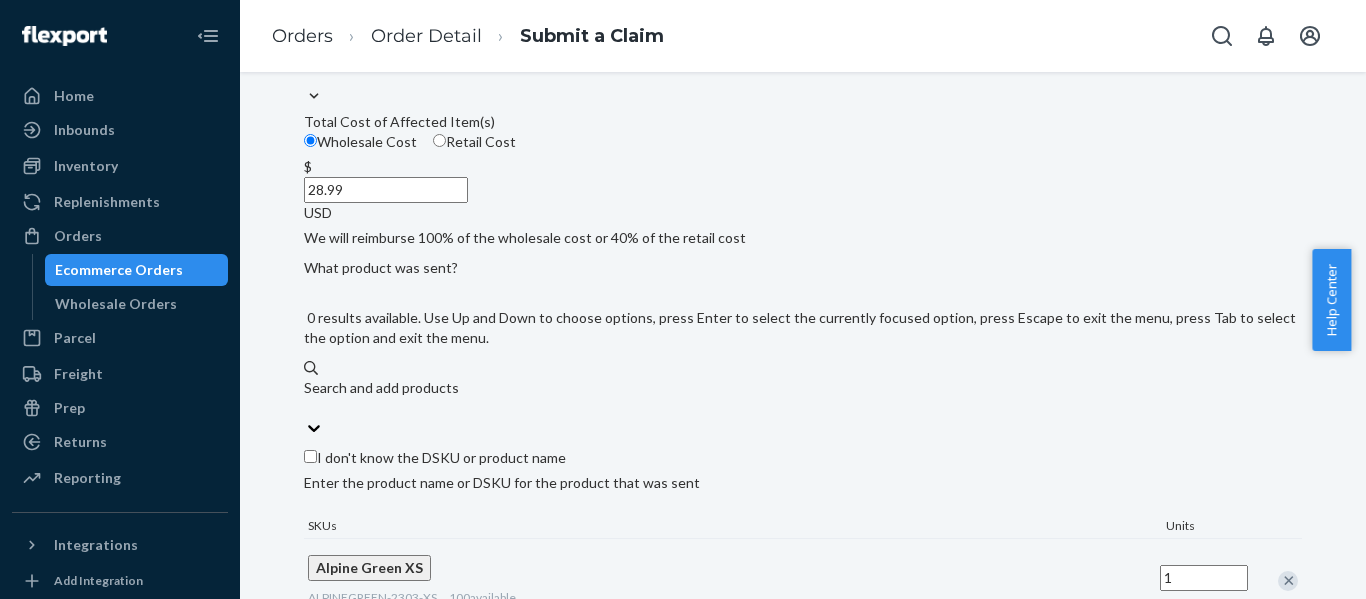 click on "Search and add products" at bounding box center (803, 400) 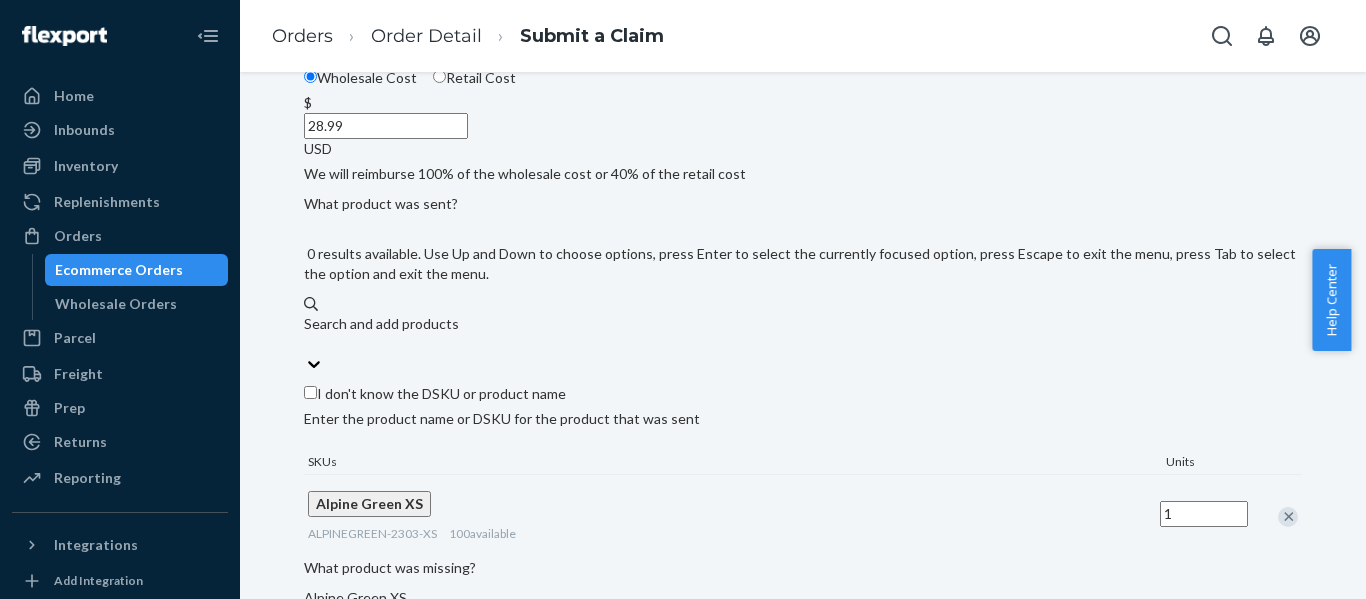 scroll, scrollTop: 402, scrollLeft: 0, axis: vertical 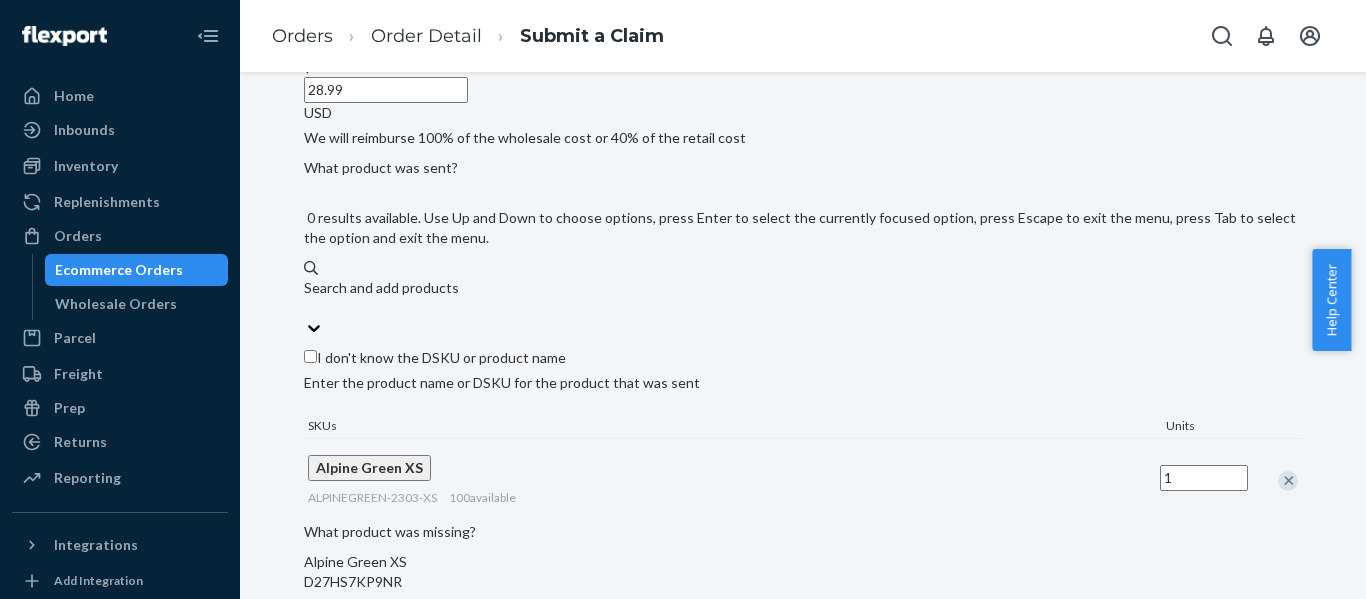 click on "I don't know the DSKU or product name" at bounding box center (310, 356) 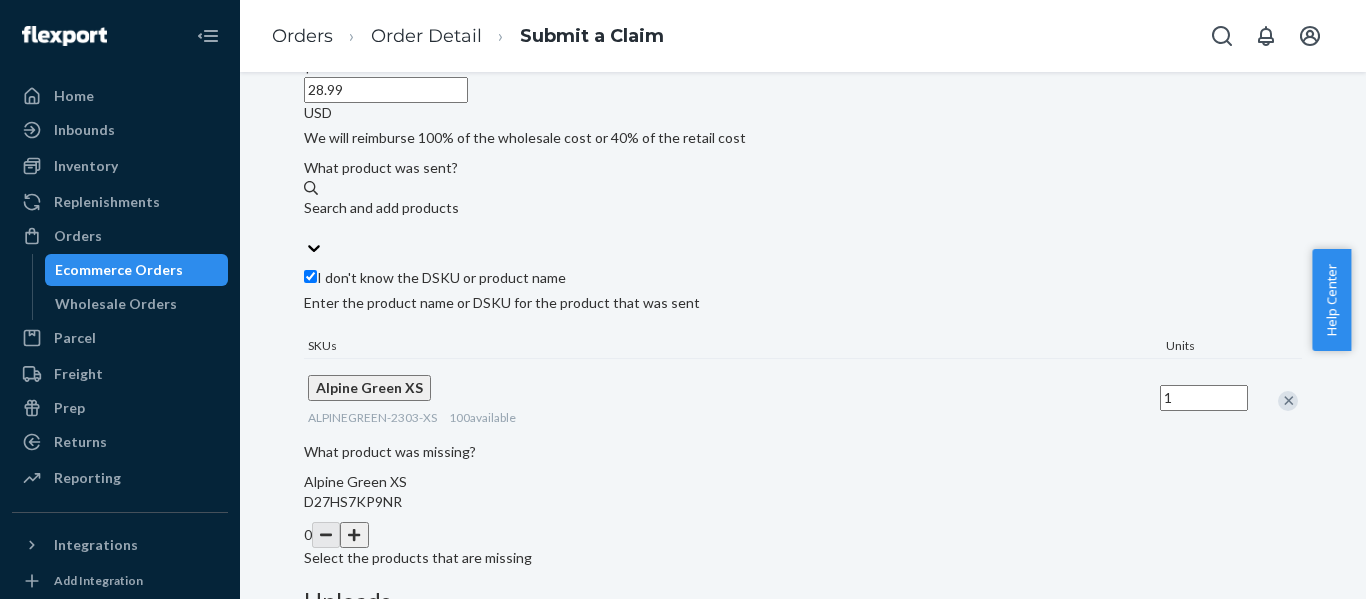 click on "I don't know the DSKU or product name" at bounding box center [803, 278] 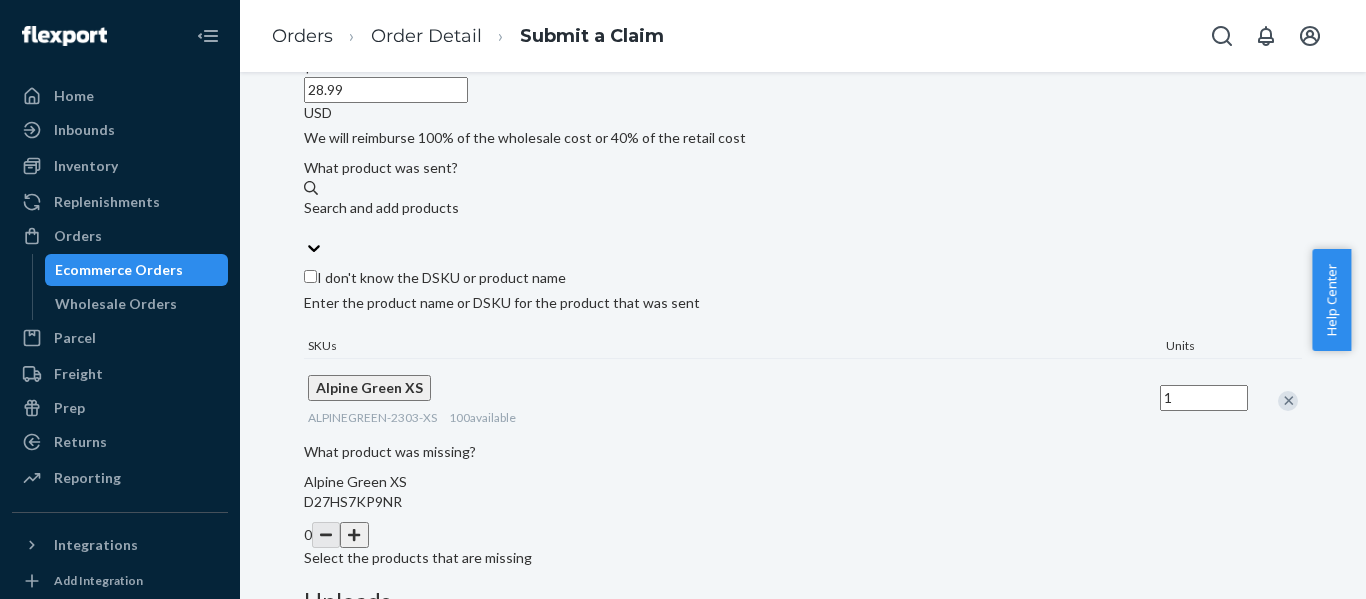 checkbox on "false" 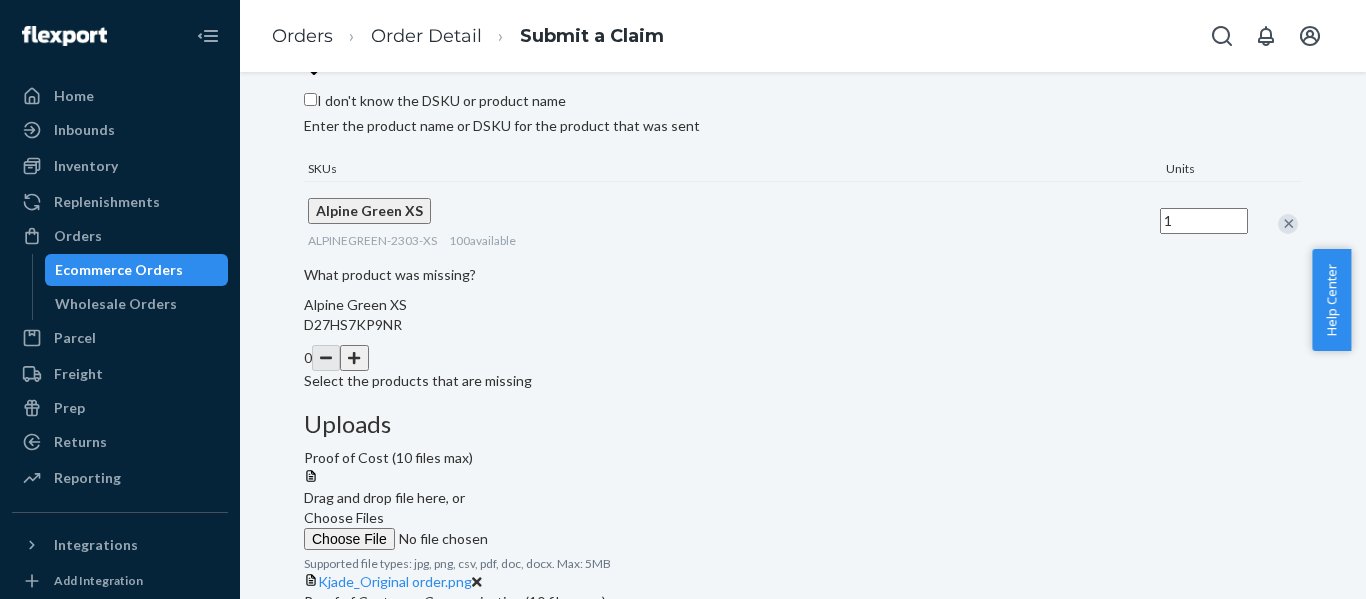 scroll, scrollTop: 602, scrollLeft: 0, axis: vertical 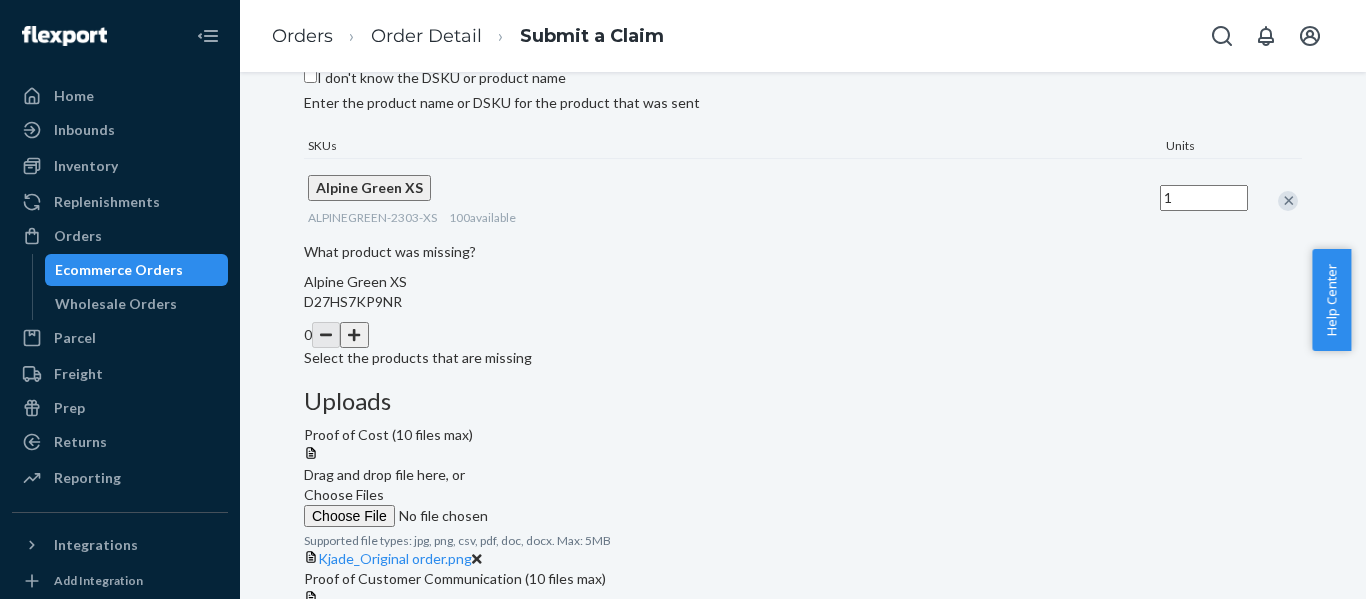 click on "Alpine Green XS D27HS7KP9NR" at bounding box center (803, 292) 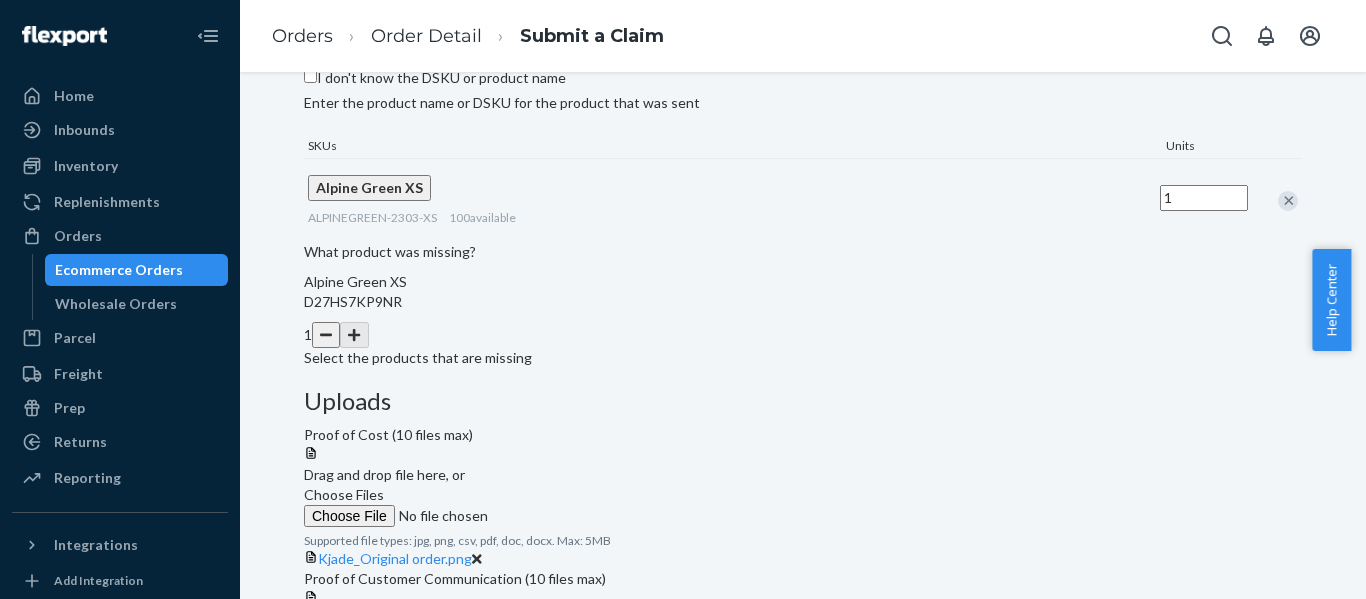 click at bounding box center [326, 335] 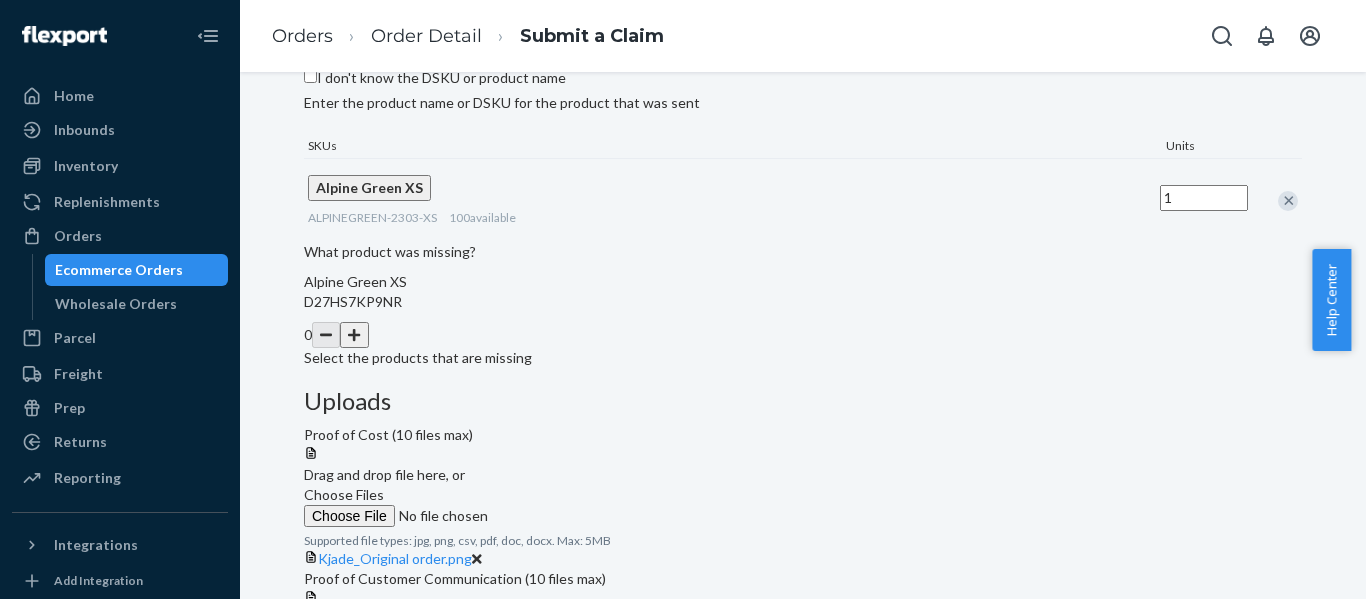 click on "Alpine Green XS" at bounding box center (355, 281) 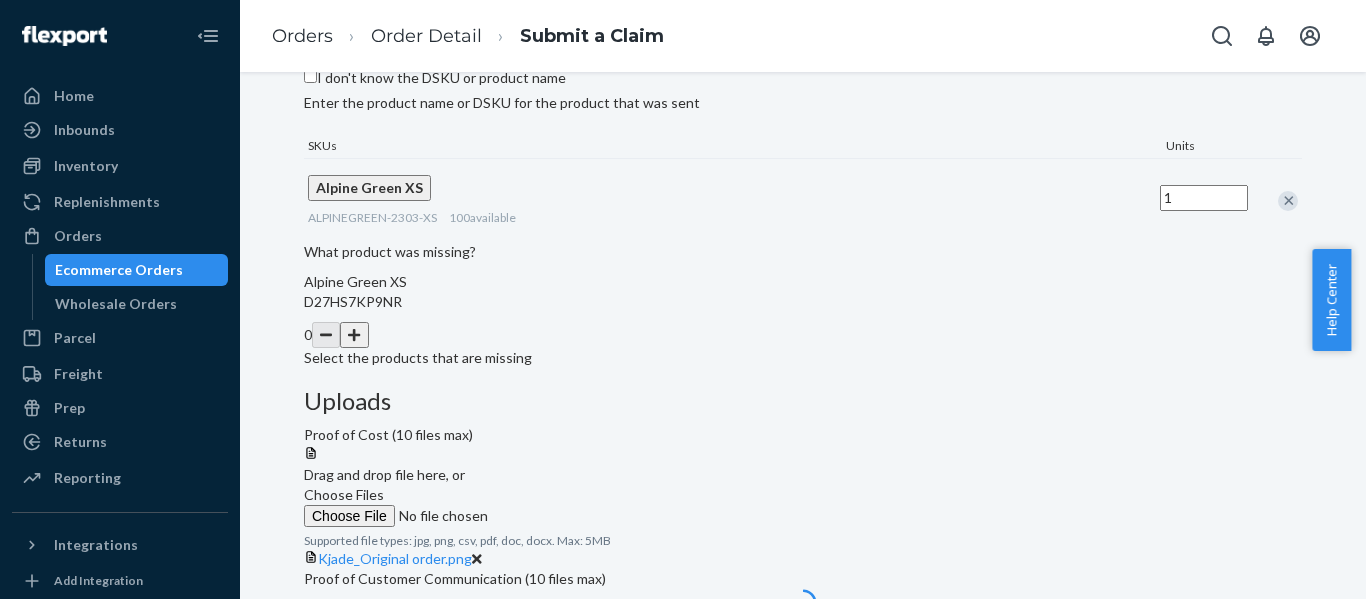 click 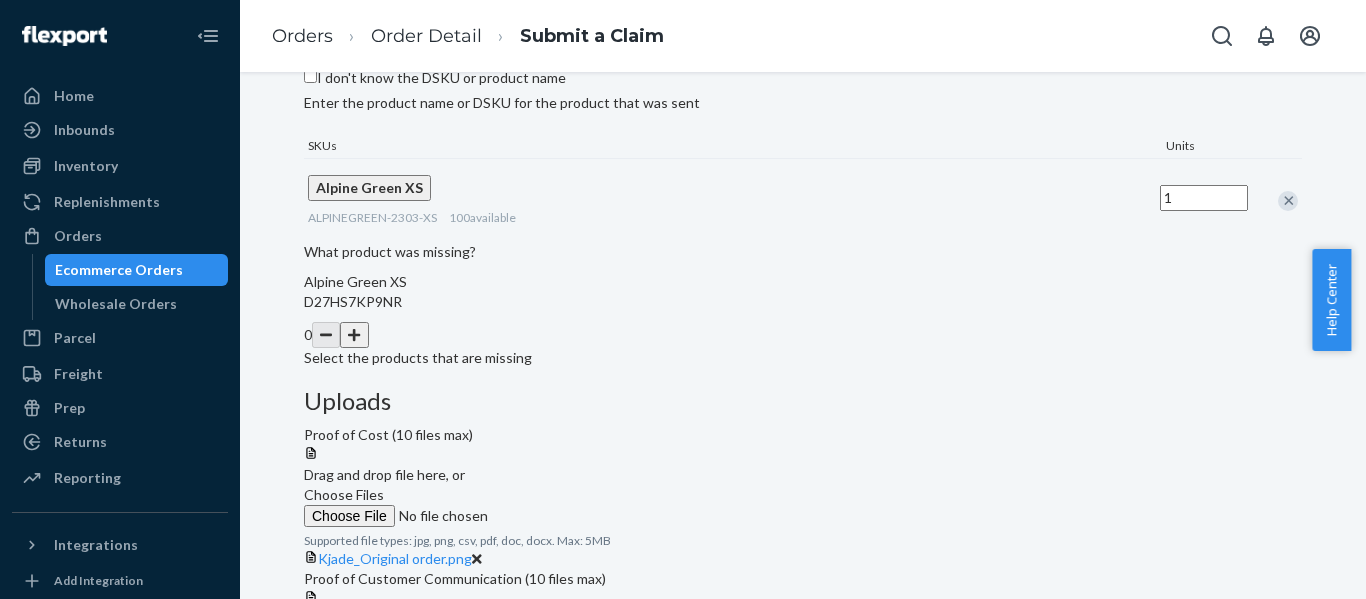 click 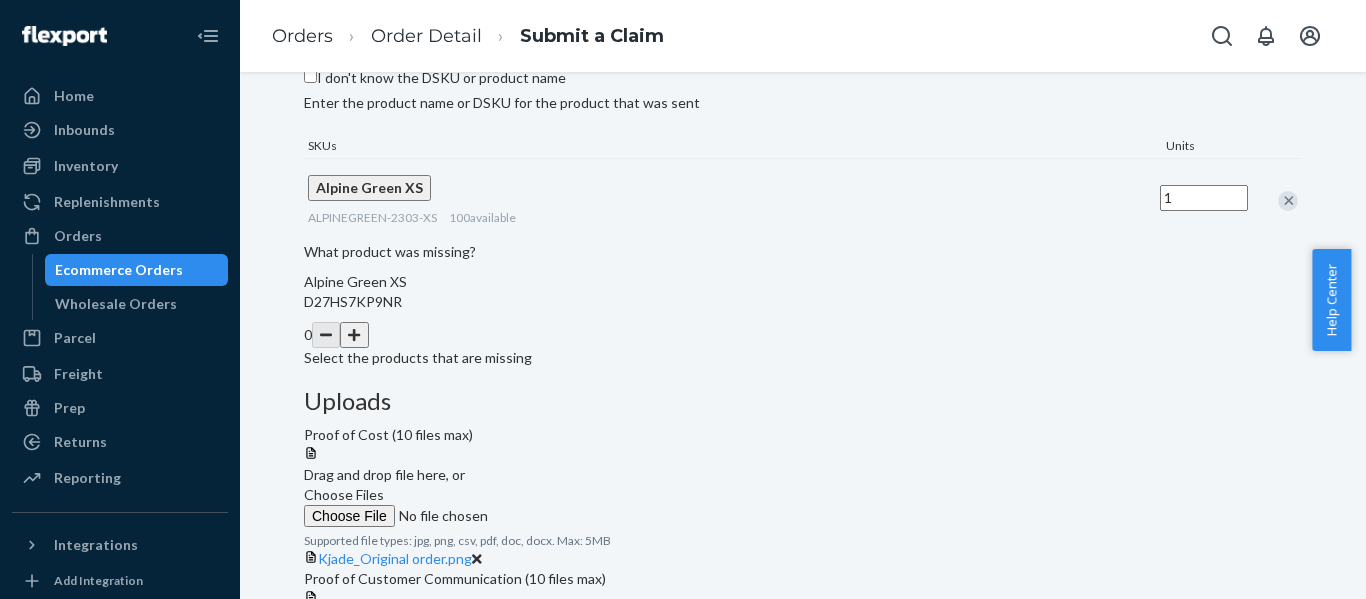 click on "Choose Files" at bounding box center (440, 650) 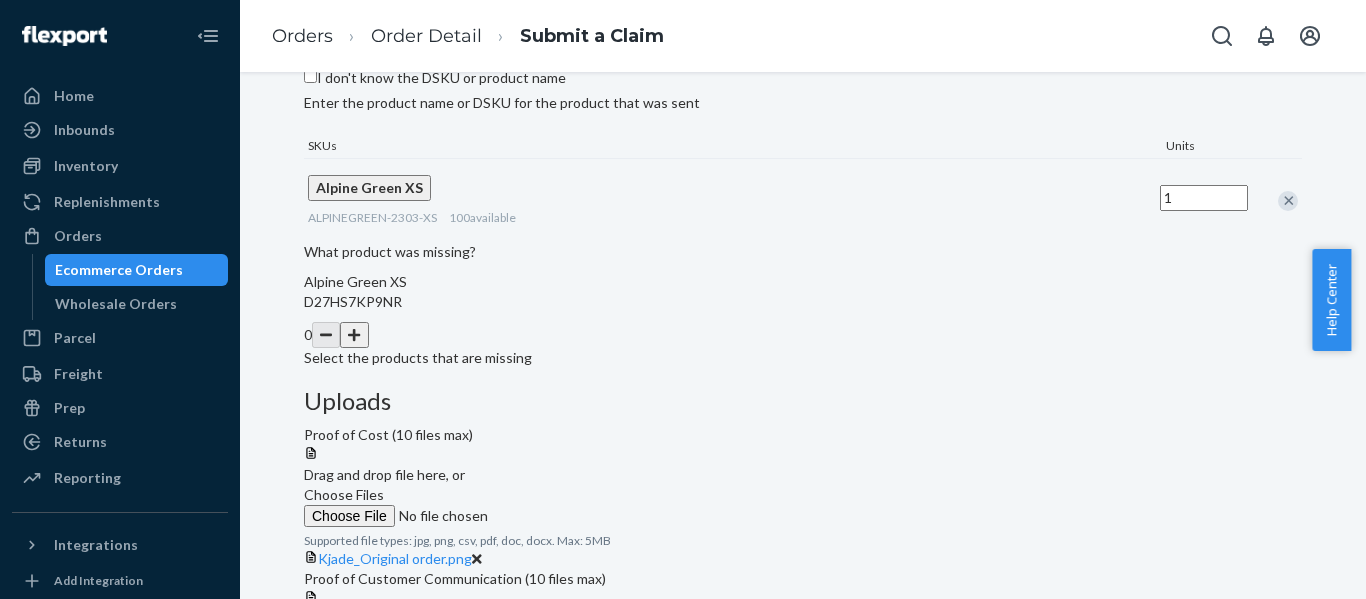 click on "Choose Files" at bounding box center [344, 638] 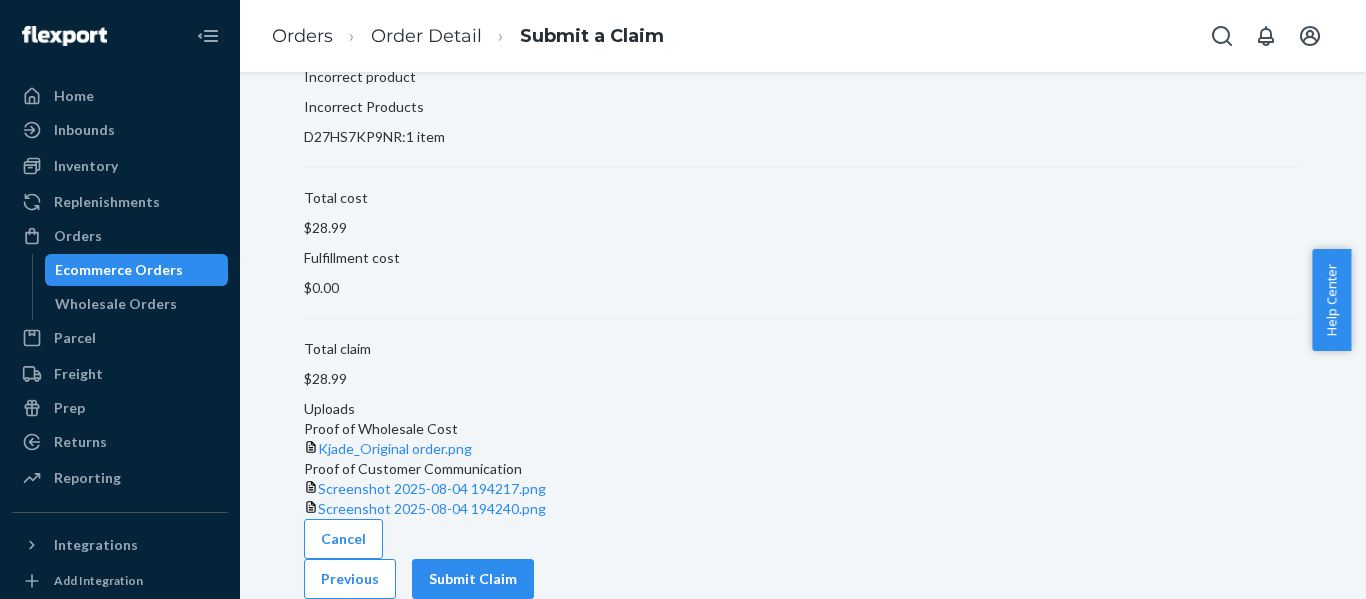 scroll, scrollTop: 238, scrollLeft: 0, axis: vertical 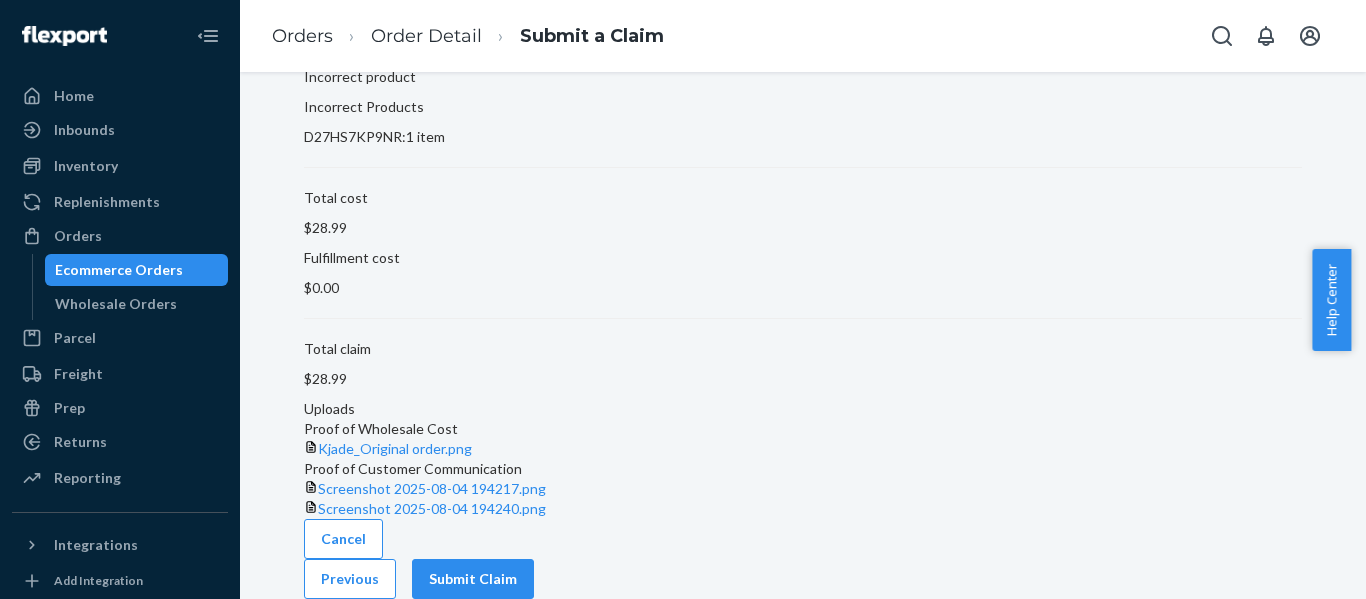 click on "Claim Confirmation Claim summary Flexport Order ID 133139486 Claim Incorrect product Incorrect Products D27HS7KP9NR : 1   item Total cost $28.99 Fulfillment cost $0.00 Total claim $28.99 Uploads Proof of Wholesale Cost Kjade_Original order.png Proof of Customer Communication Screenshot 2025-08-04 194217.png Screenshot 2025-08-04 194240.png Cancel Previous Submit Claim" at bounding box center (803, 253) 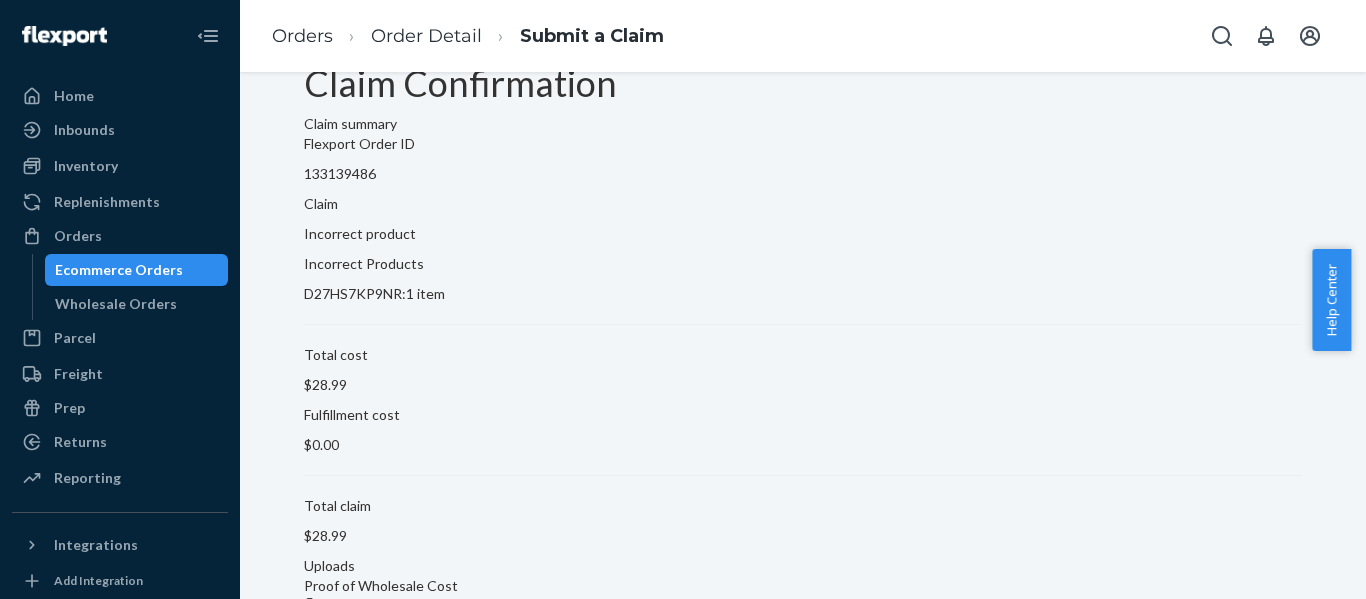scroll, scrollTop: 238, scrollLeft: 0, axis: vertical 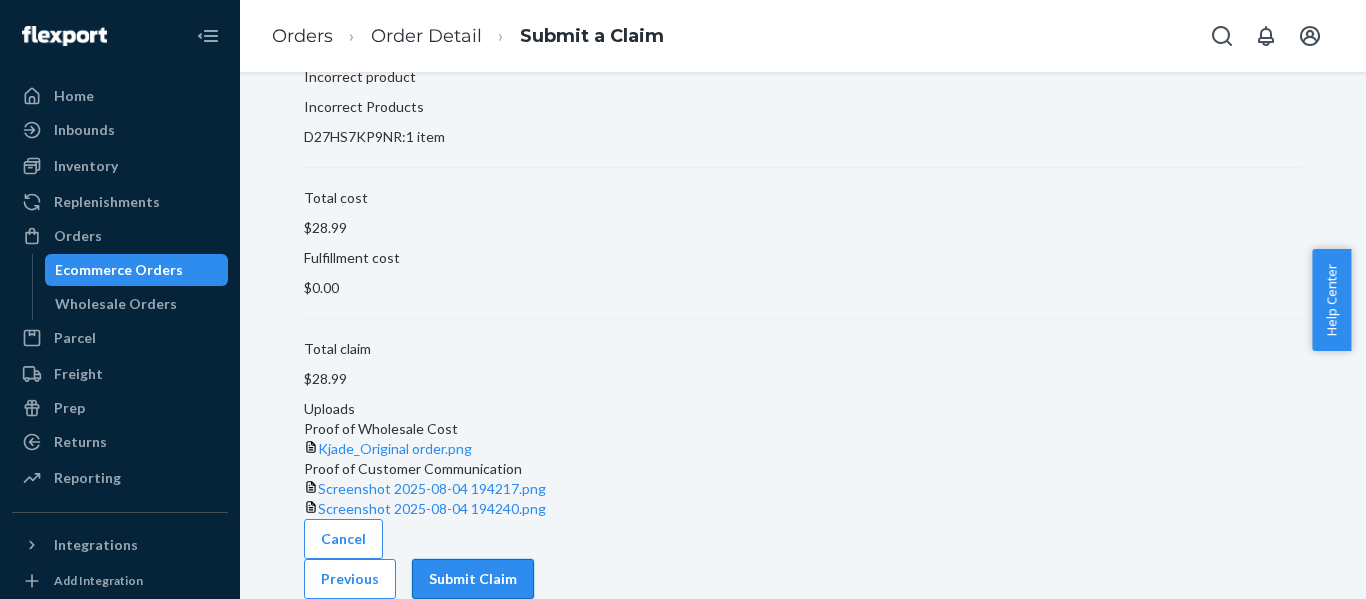 click on "Submit Claim" at bounding box center (473, 579) 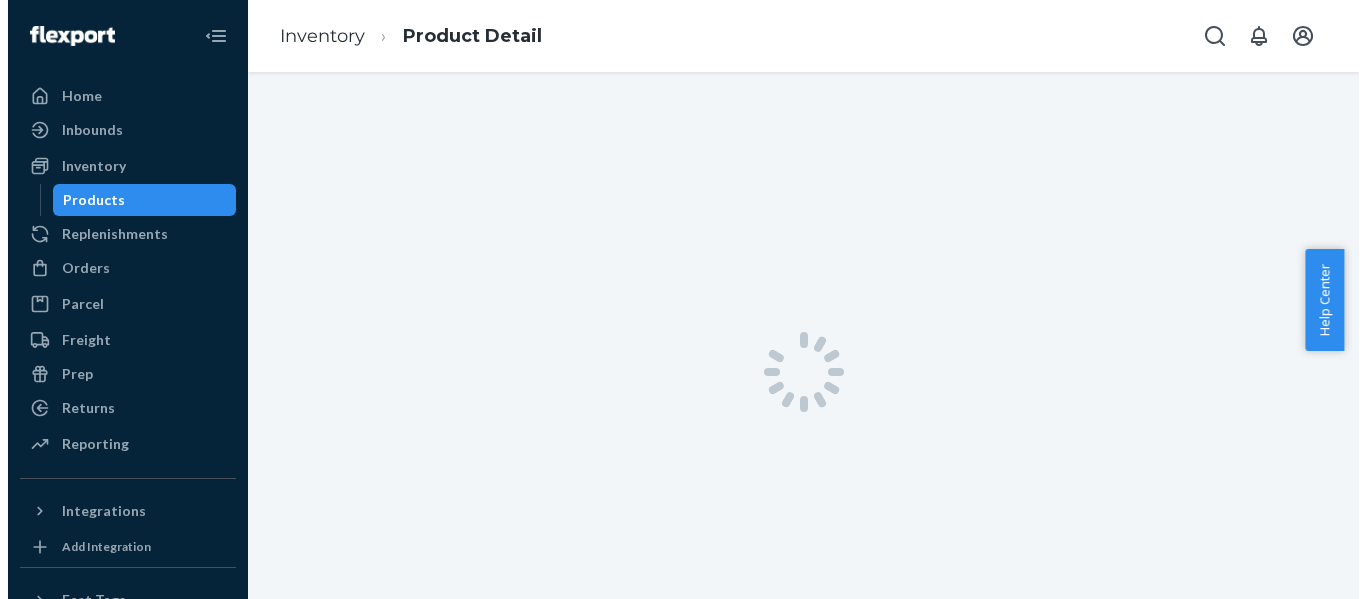 scroll, scrollTop: 0, scrollLeft: 0, axis: both 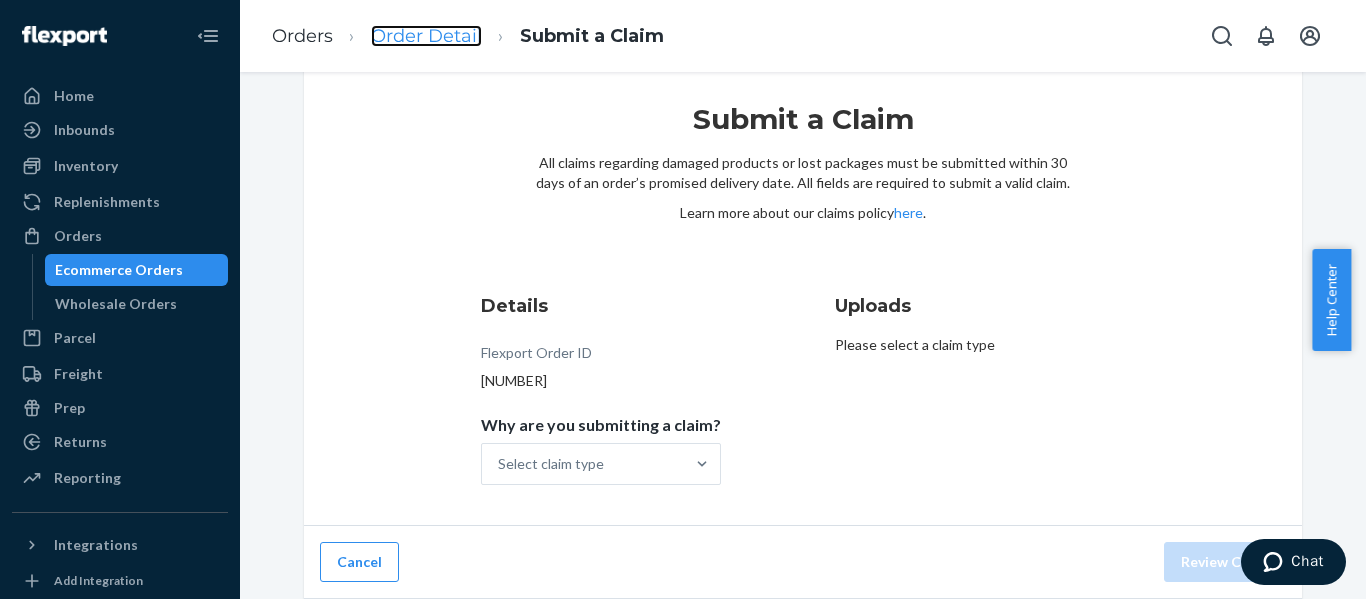 click on "Order Detail" at bounding box center [426, 36] 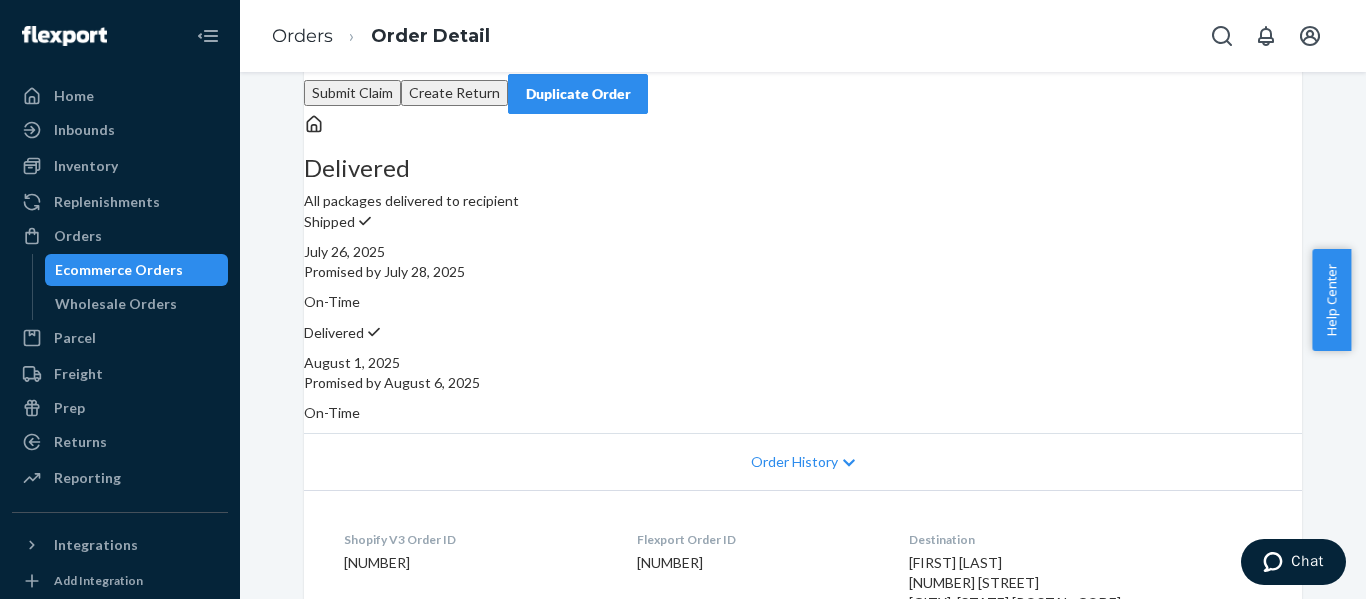 scroll, scrollTop: 0, scrollLeft: 0, axis: both 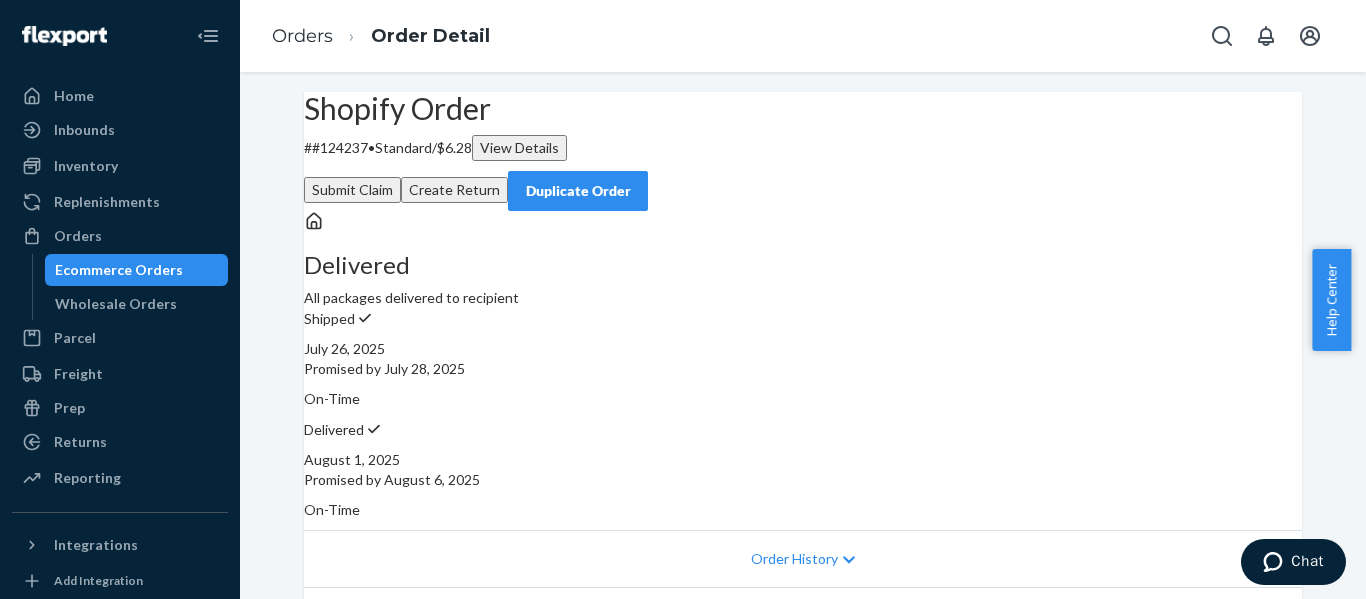 click on "Submit Claim" at bounding box center (352, 190) 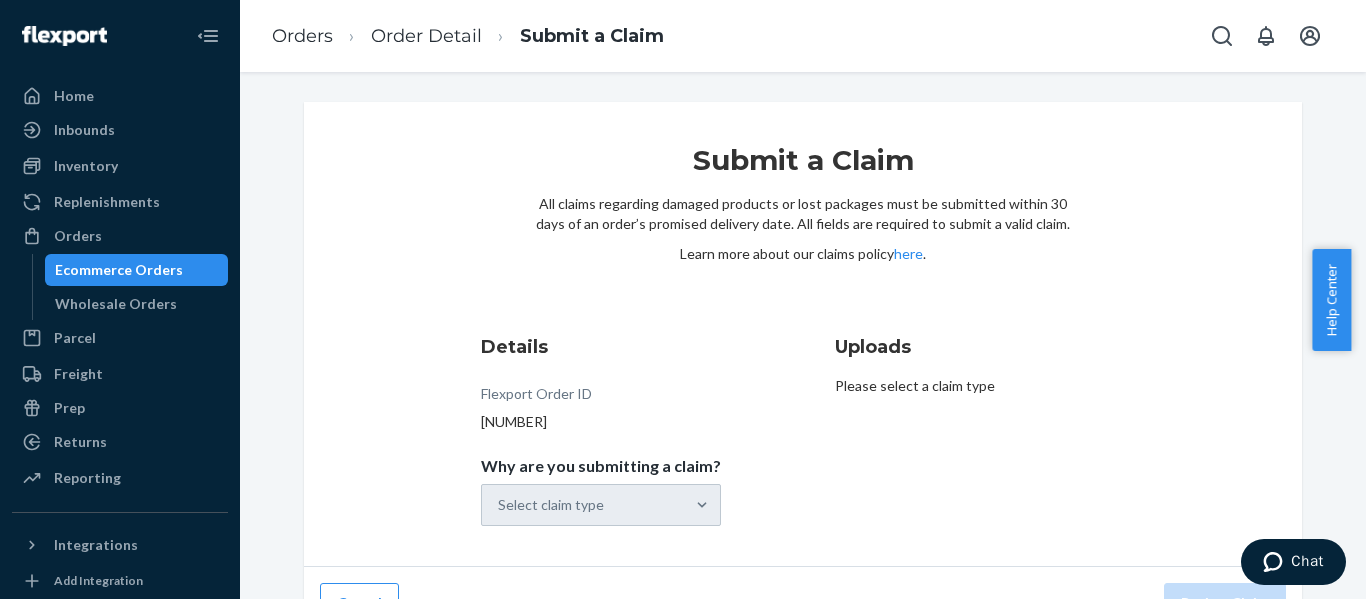 click on "Select claim type" at bounding box center (601, 505) 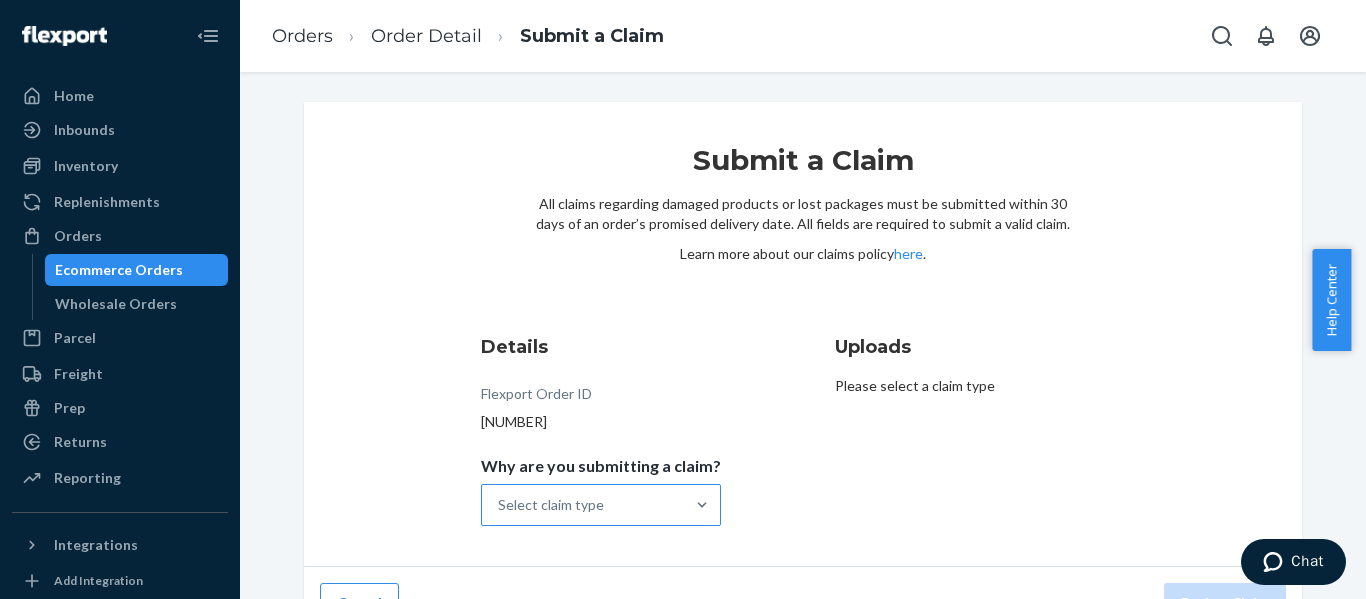 click on "Select claim type" at bounding box center [551, 505] 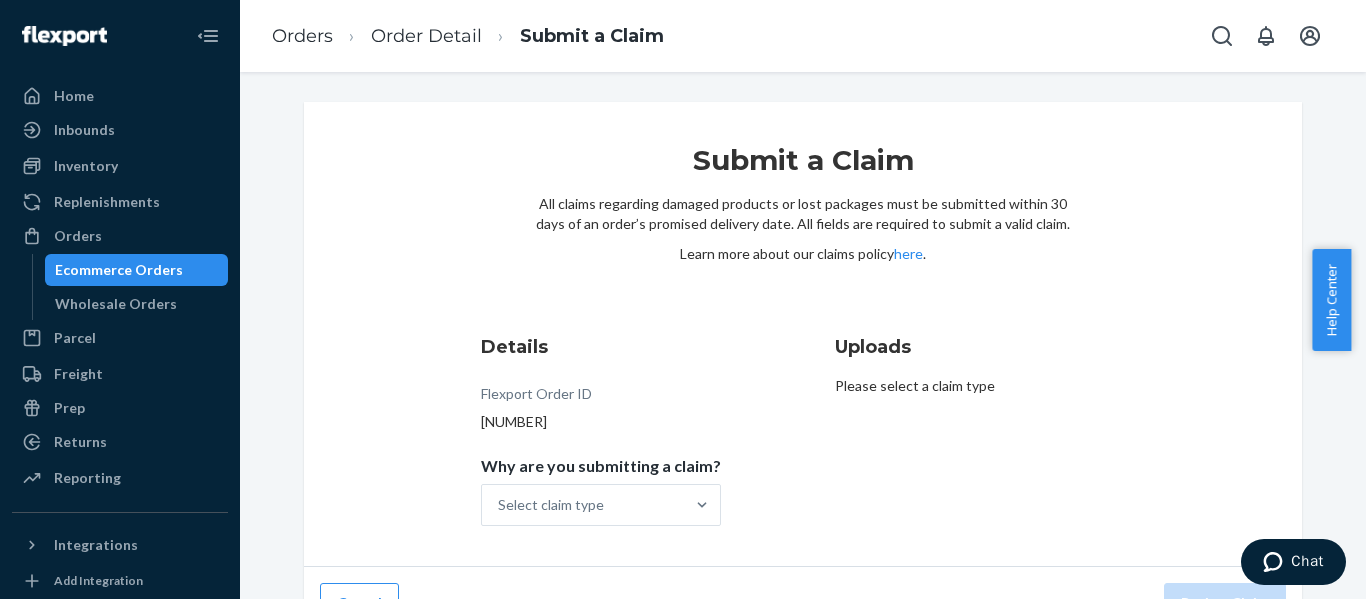click on "Submit a Claim All claims regarding damaged products or lost packages must be submitted within 30 days of an order’s promised delivery date. All fields are required to submit a valid claim. Learn more about our claims policy here. Details Flexport Order ID [ORDER_ID] Why are you submitting a claim? Select claim type Uploads Please select a claim type" at bounding box center (803, 334) 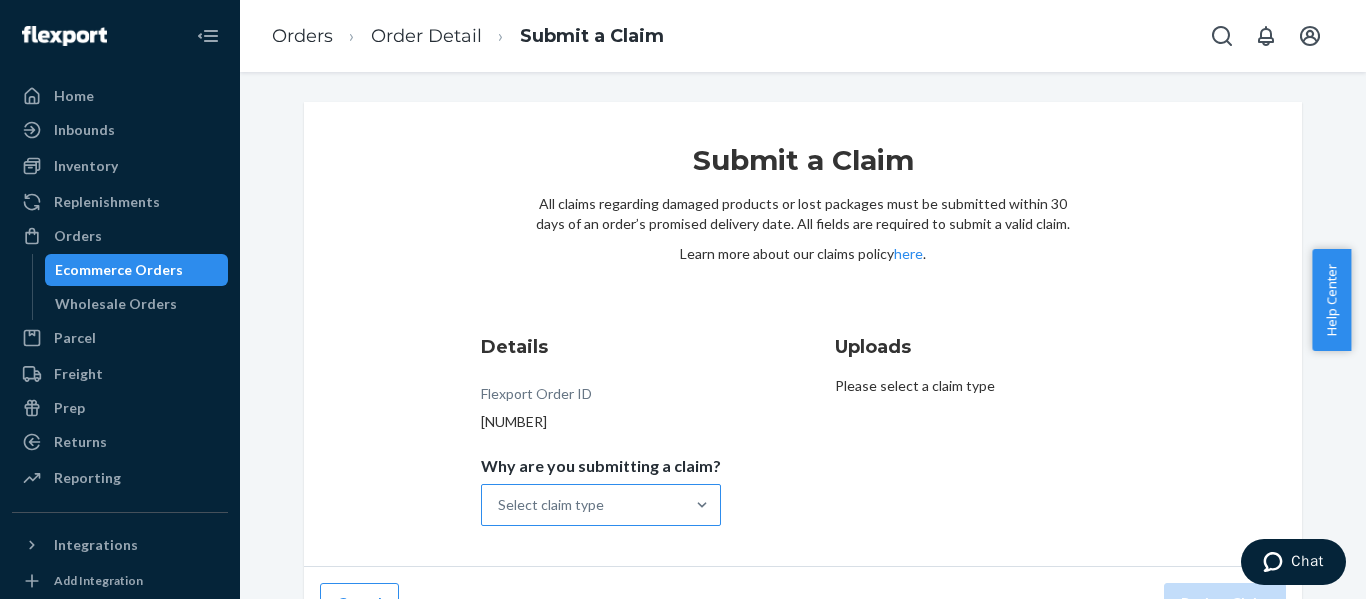 click on "Select claim type" at bounding box center [583, 505] 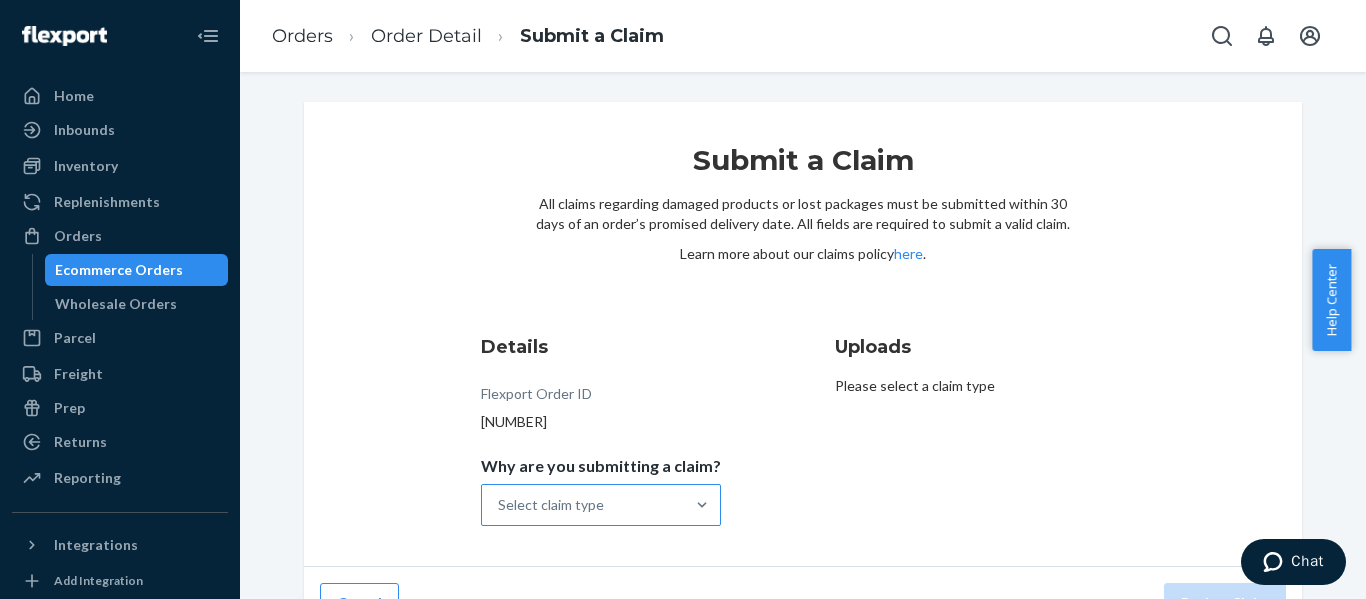 click on "Why are you submitting a claim? Select claim type" at bounding box center [499, 505] 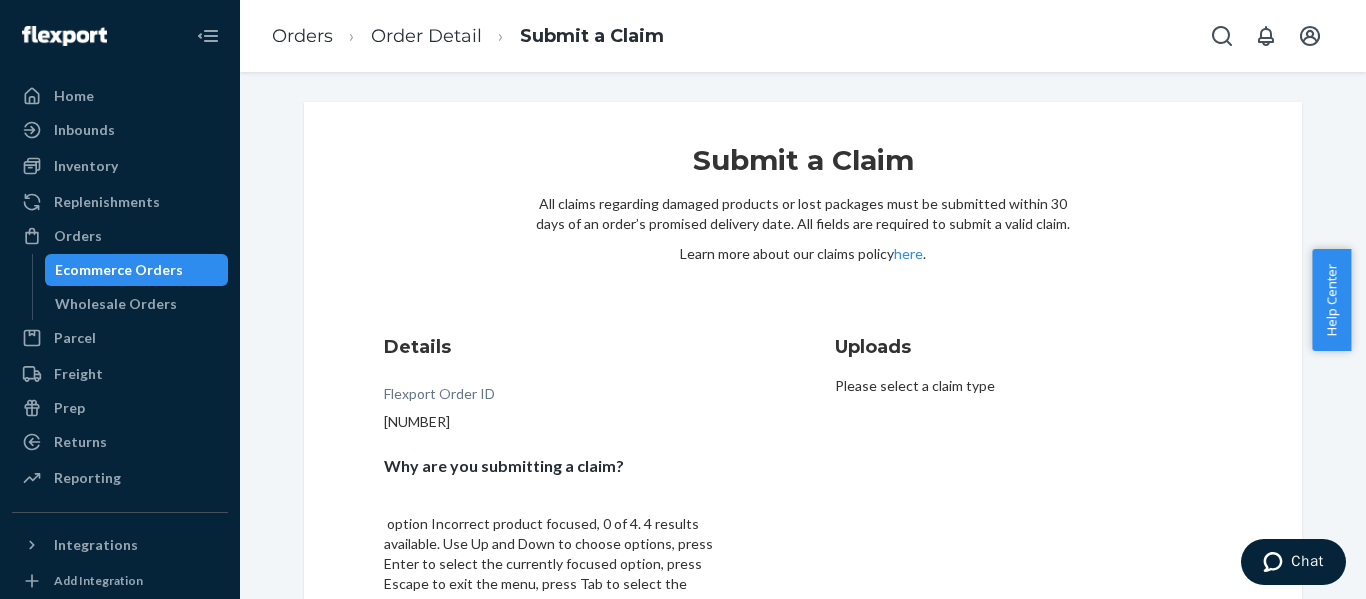 click on "Incorrect product" at bounding box center [552, 735] 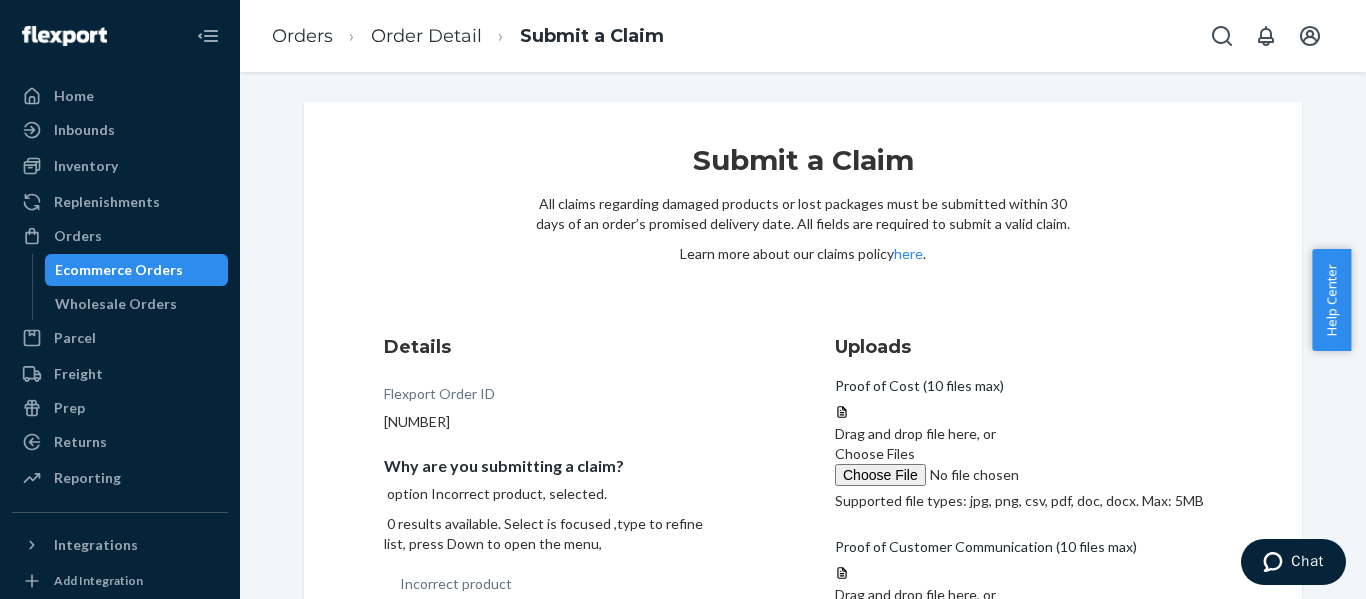 scroll, scrollTop: 200, scrollLeft: 0, axis: vertical 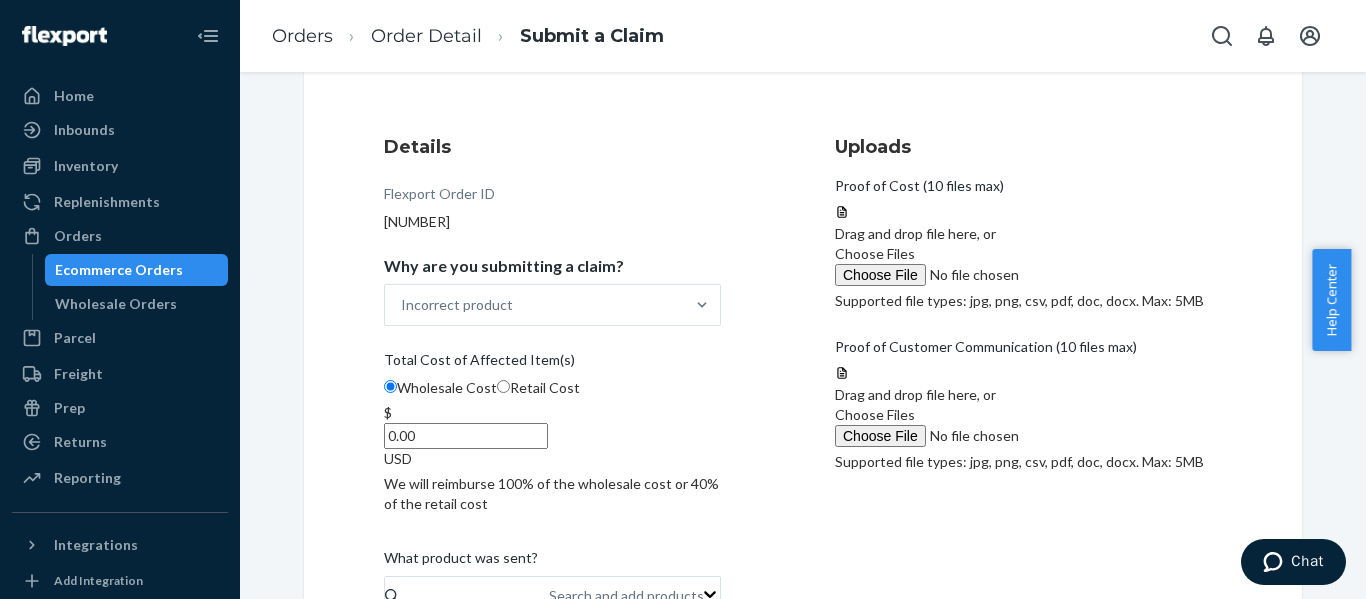 drag, startPoint x: 577, startPoint y: 424, endPoint x: 712, endPoint y: 424, distance: 135 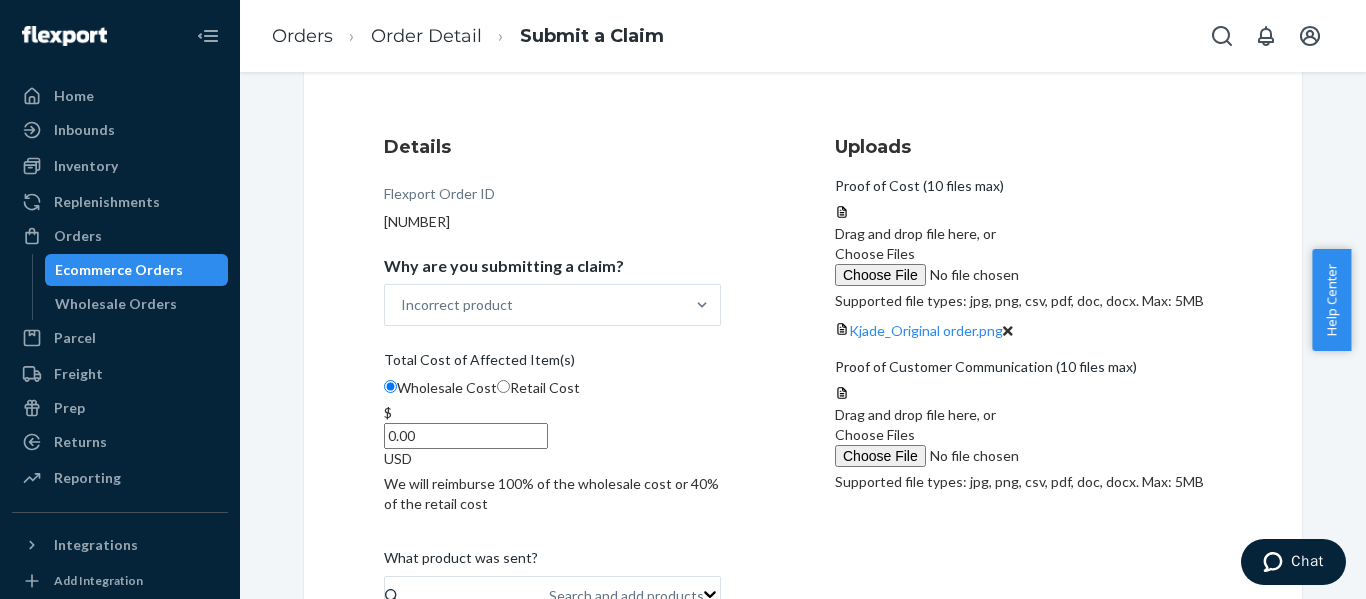 drag, startPoint x: 610, startPoint y: 421, endPoint x: 646, endPoint y: 421, distance: 36 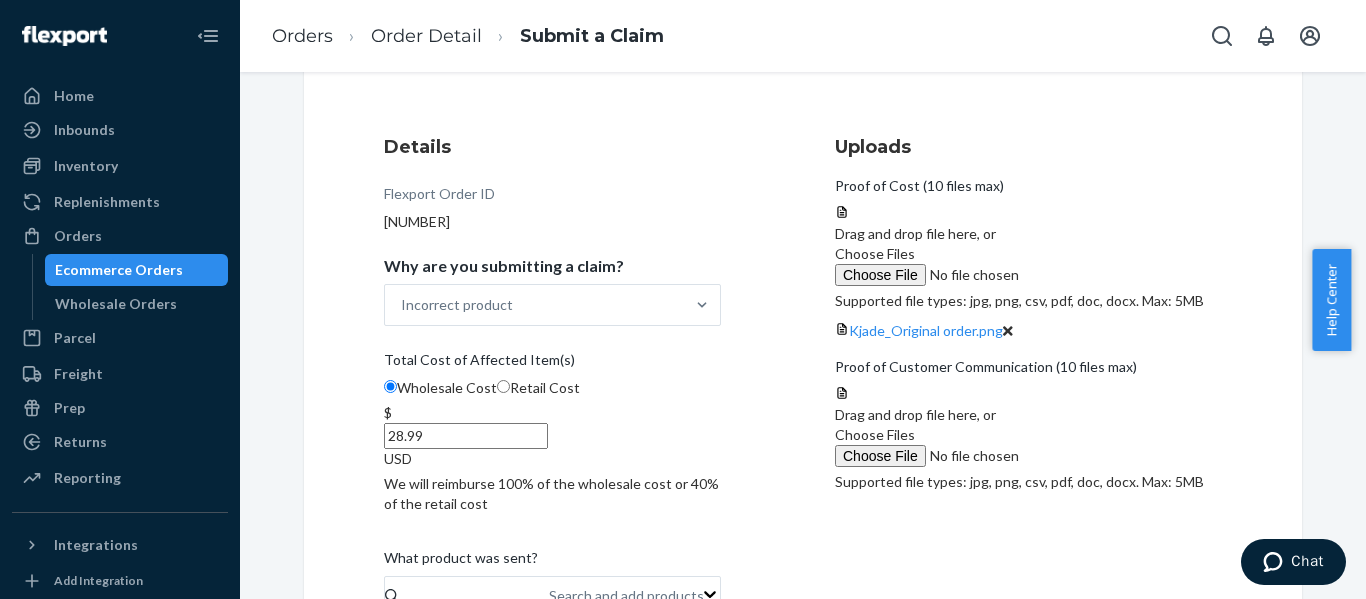 type on "28.99" 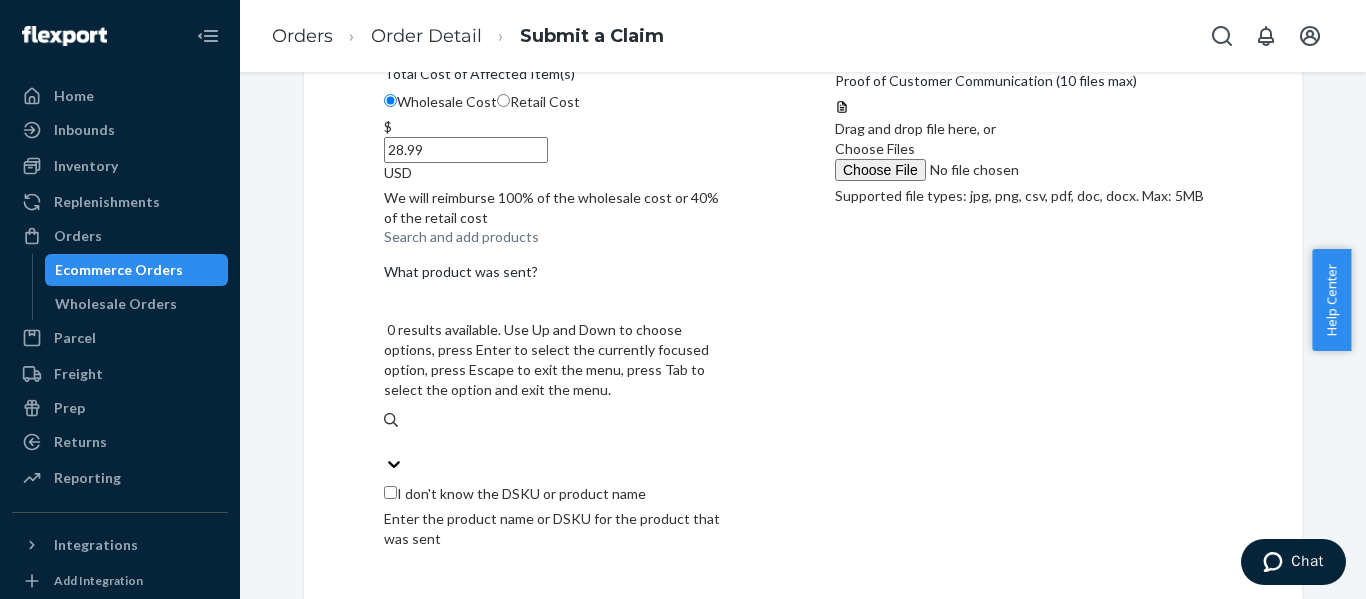 click on "Search and add products" at bounding box center [461, 237] 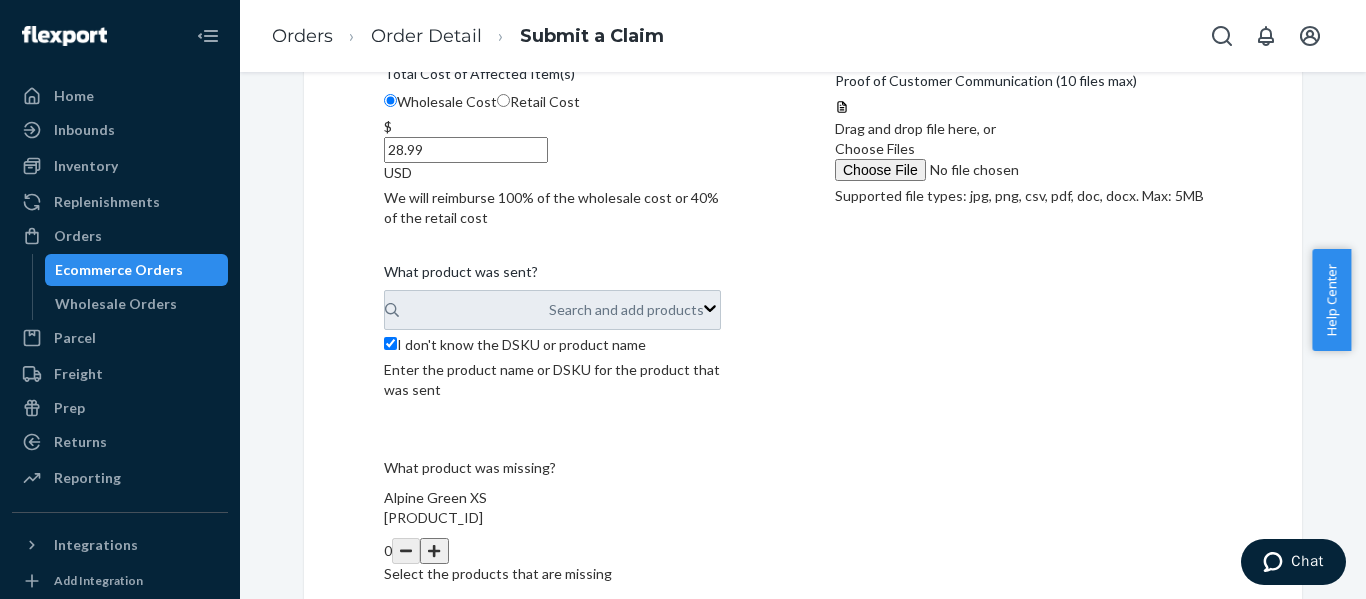 click on "Search and add products" at bounding box center (552, 310) 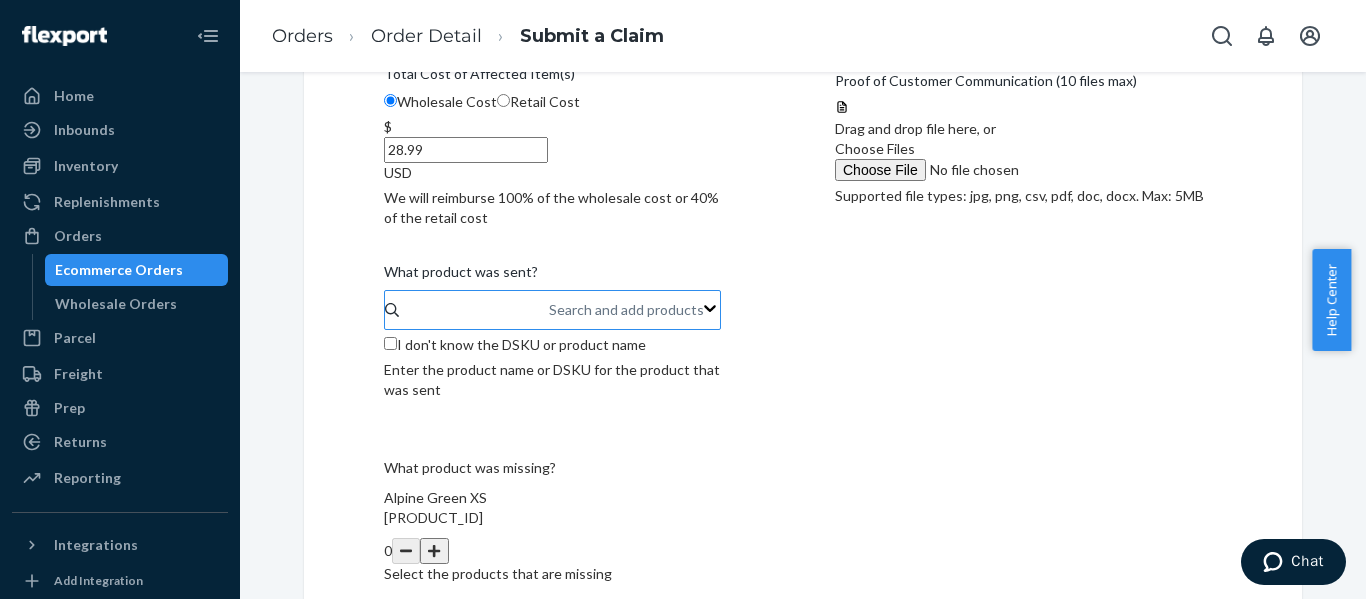 click on "Search and add products" at bounding box center [550, 310] 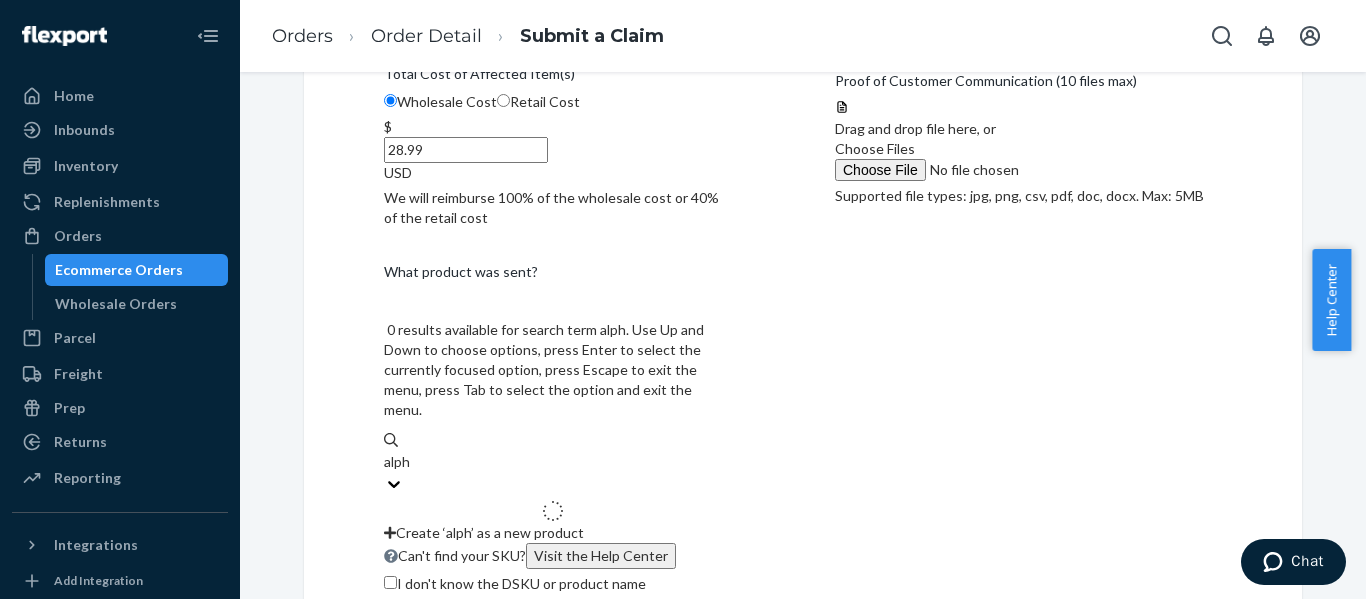 type on "alp" 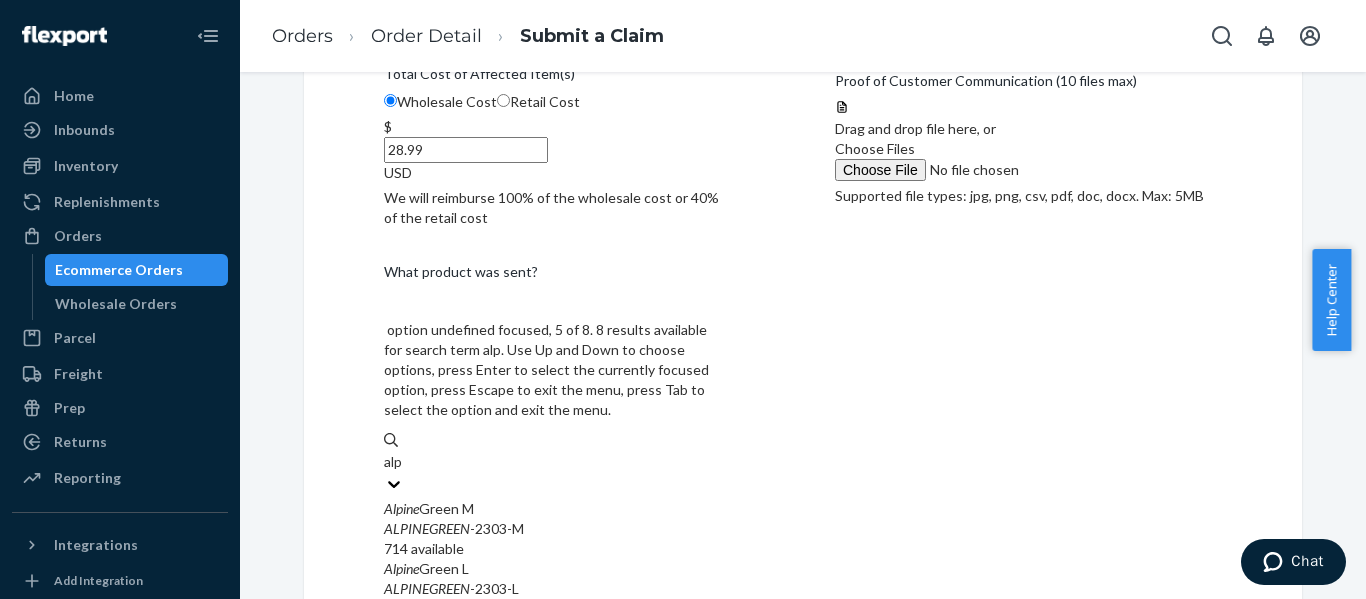 scroll, scrollTop: 100, scrollLeft: 0, axis: vertical 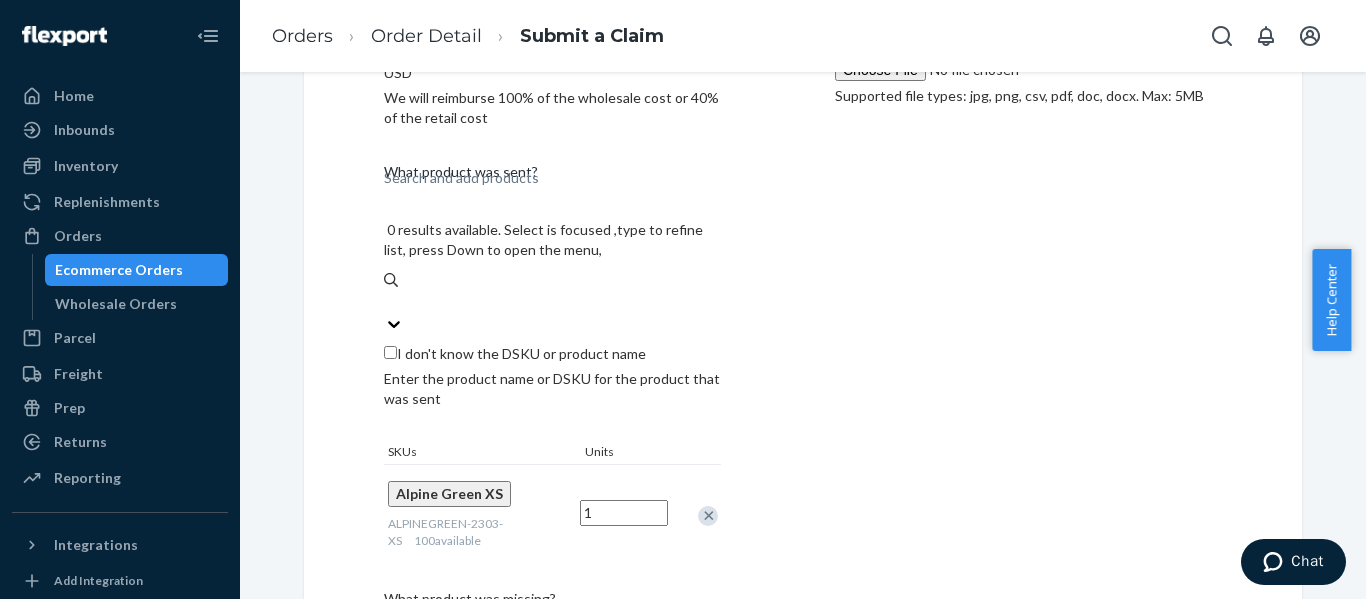 click on "Select the products that are missing" at bounding box center [552, 705] 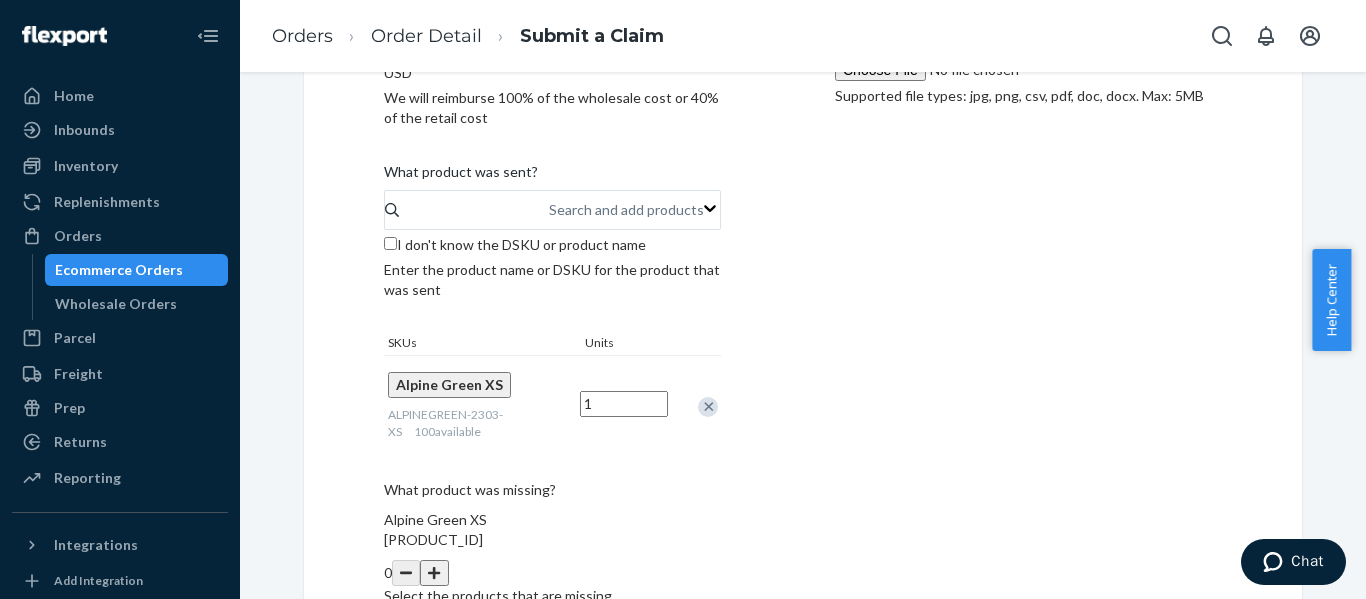 click on "D27HS7KP9NR" at bounding box center [552, 540] 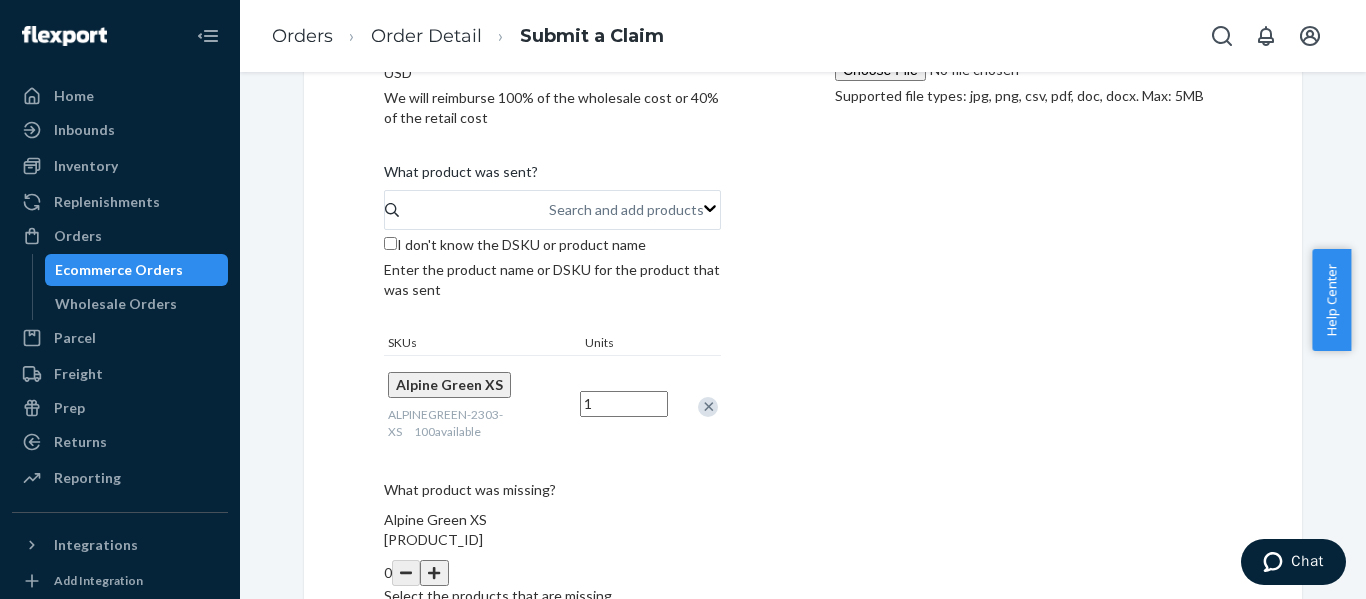 click on "Select the products that are missing" at bounding box center (552, 596) 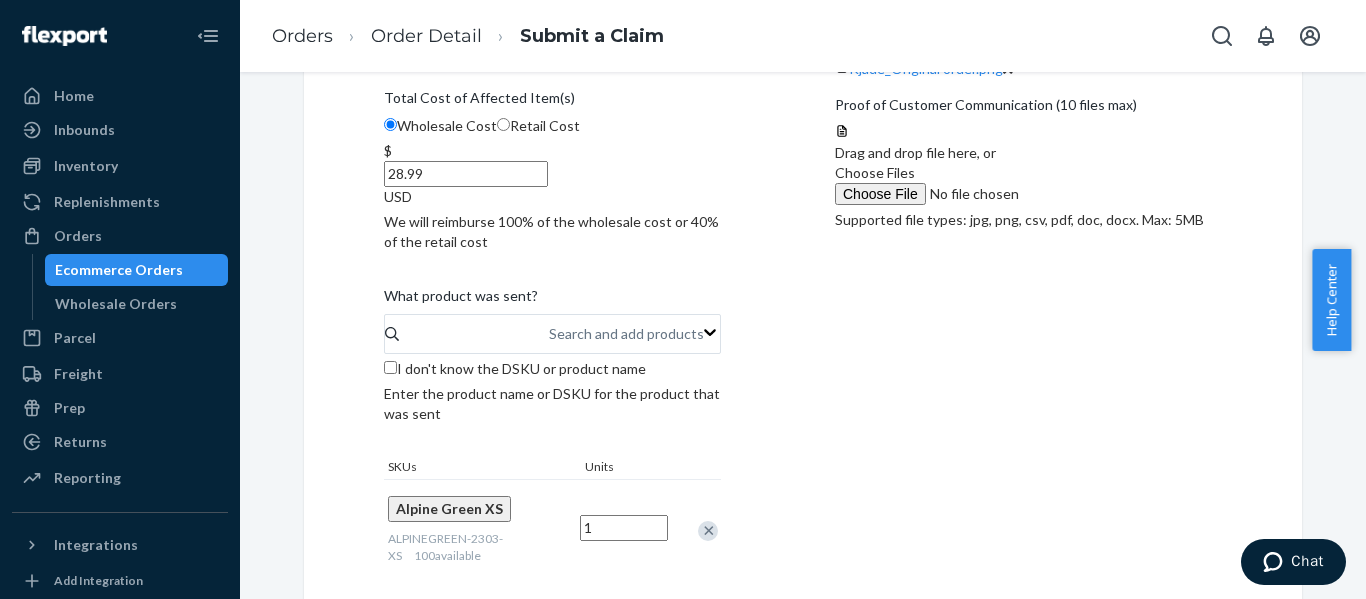 scroll, scrollTop: 302, scrollLeft: 0, axis: vertical 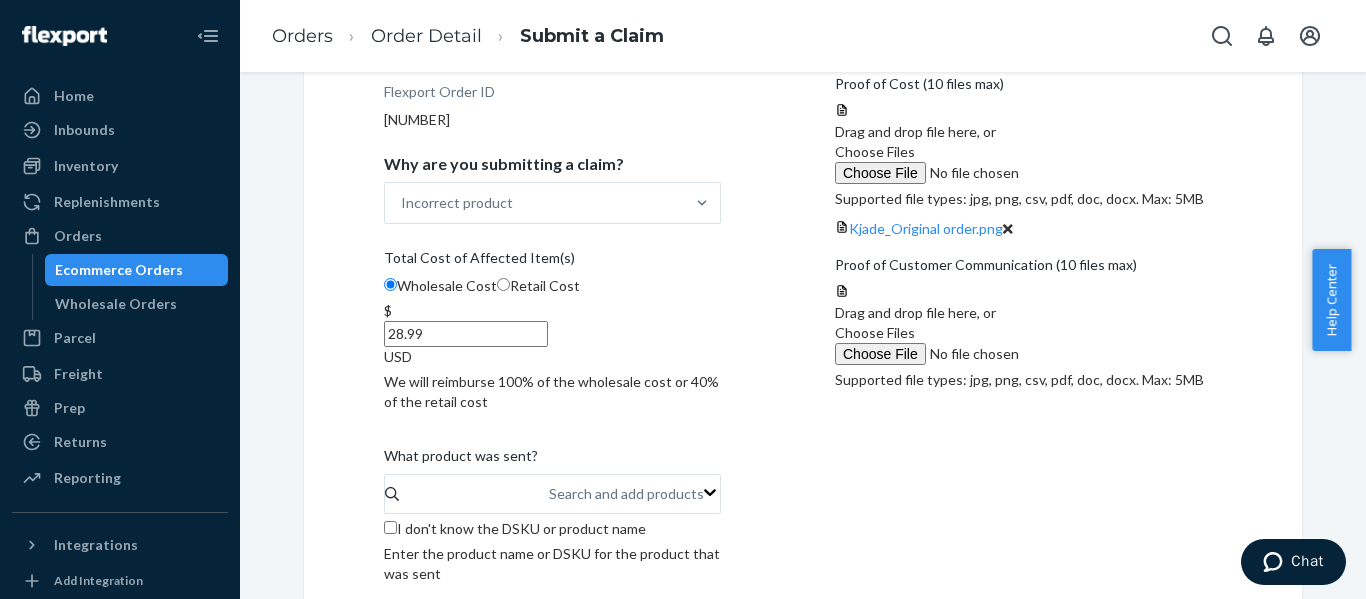 click on "Choose Files" at bounding box center (875, 151) 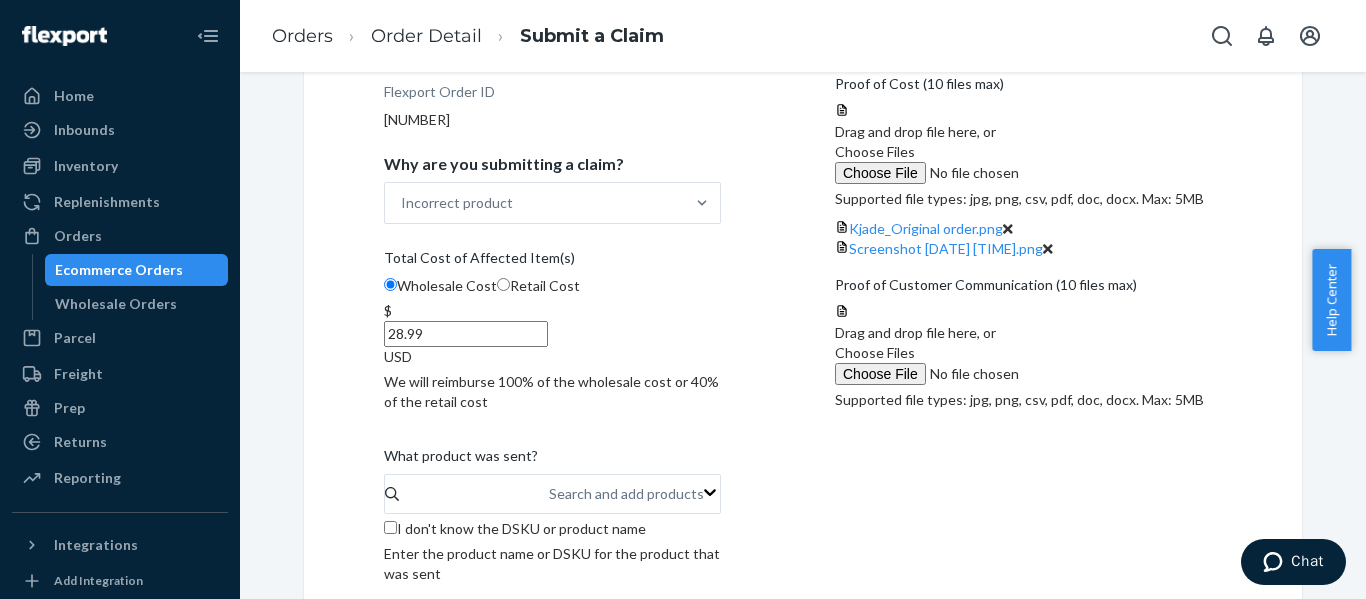 scroll, scrollTop: 202, scrollLeft: 0, axis: vertical 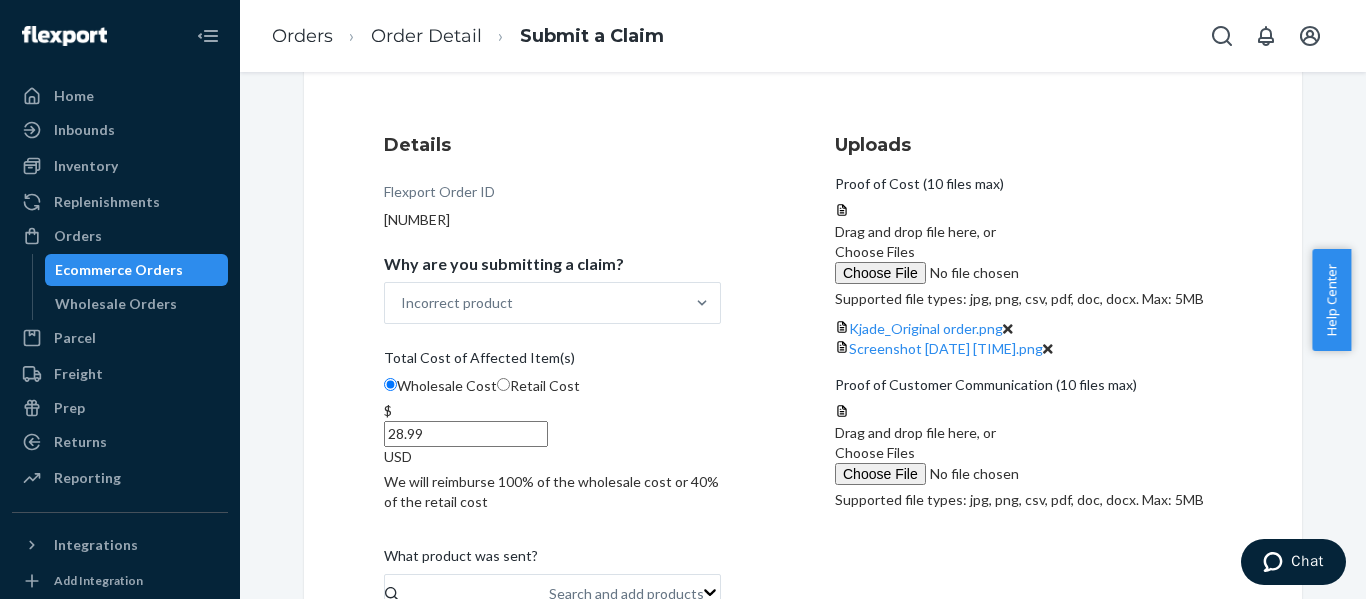 click 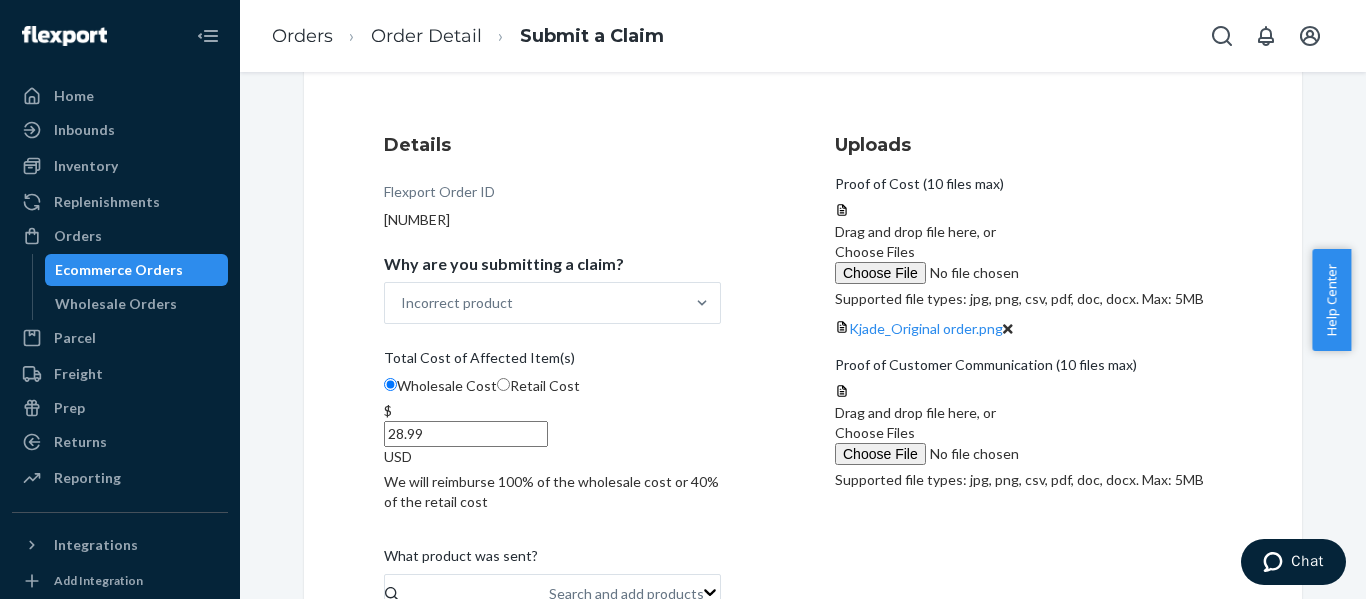 scroll, scrollTop: 402, scrollLeft: 0, axis: vertical 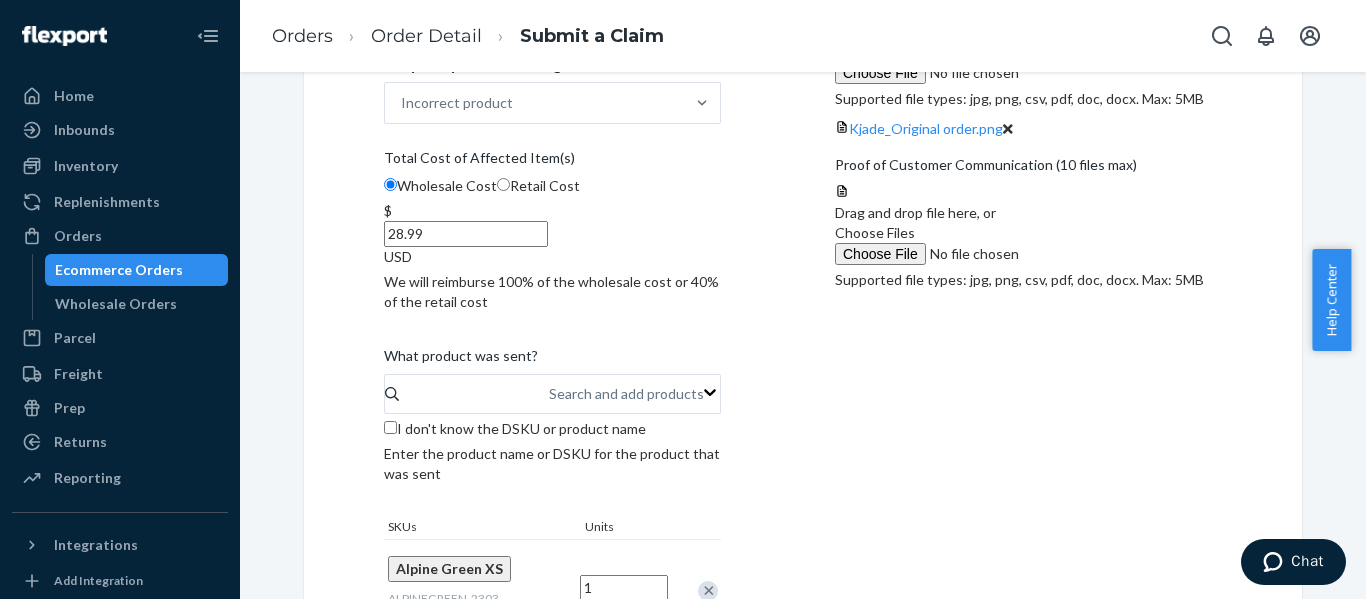 click on "Choose Files" at bounding box center (875, 232) 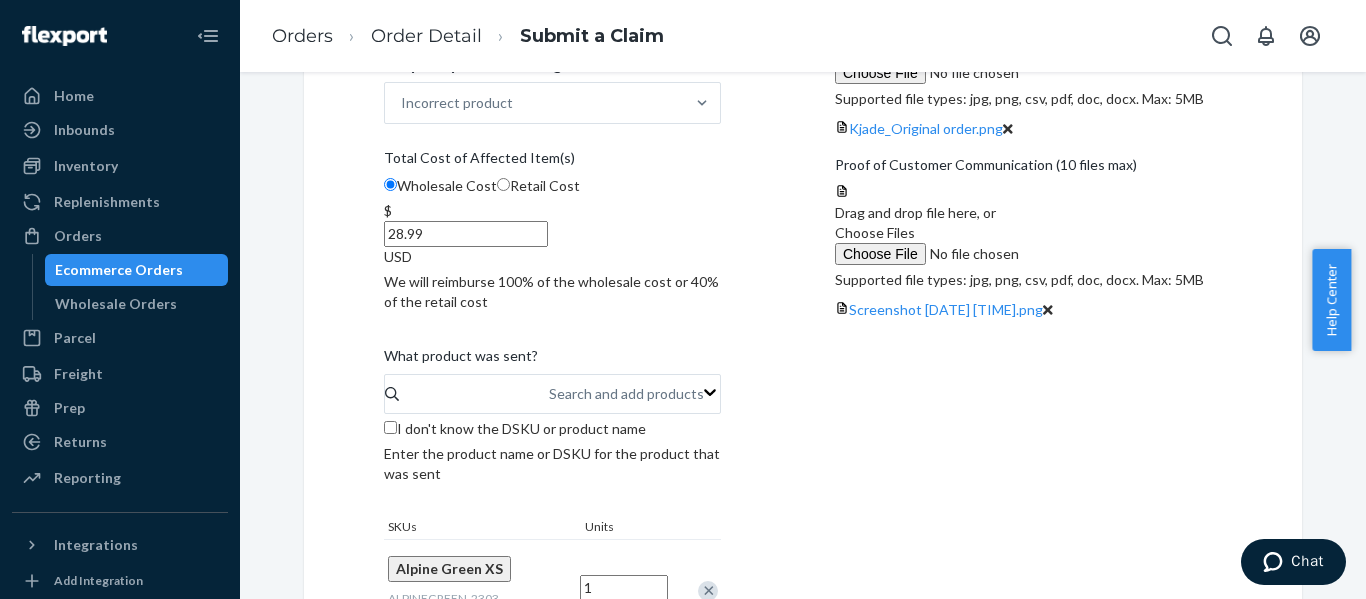 click on "Choose Files" at bounding box center (875, 232) 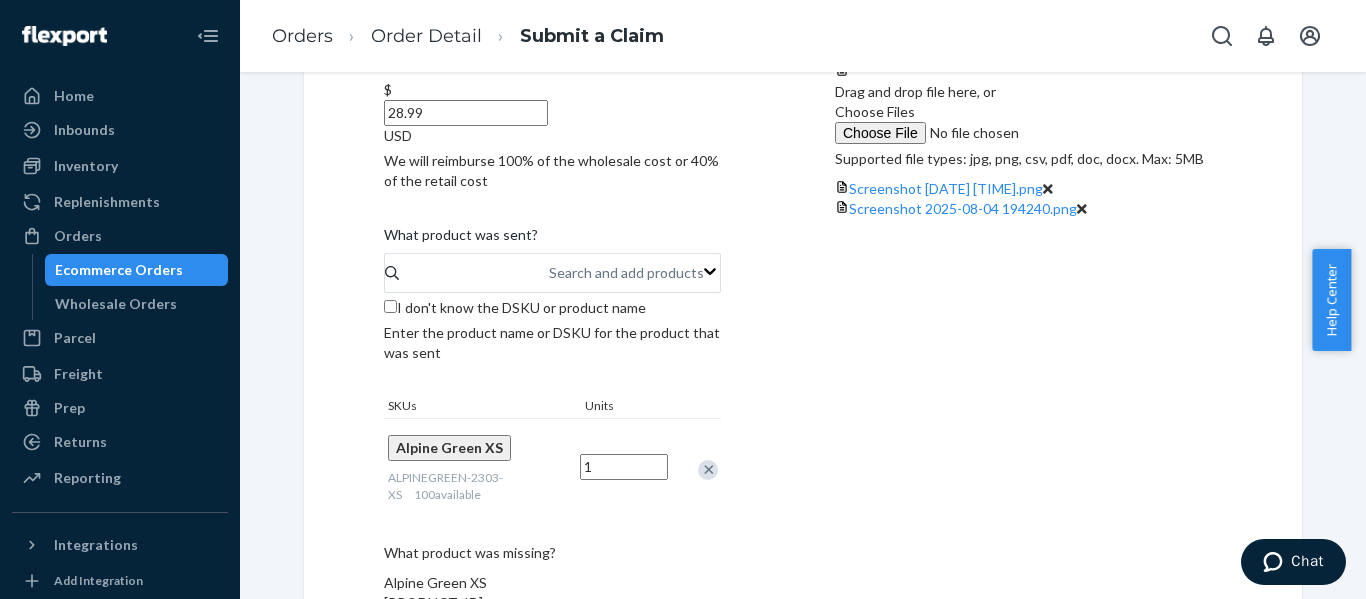 scroll, scrollTop: 602, scrollLeft: 0, axis: vertical 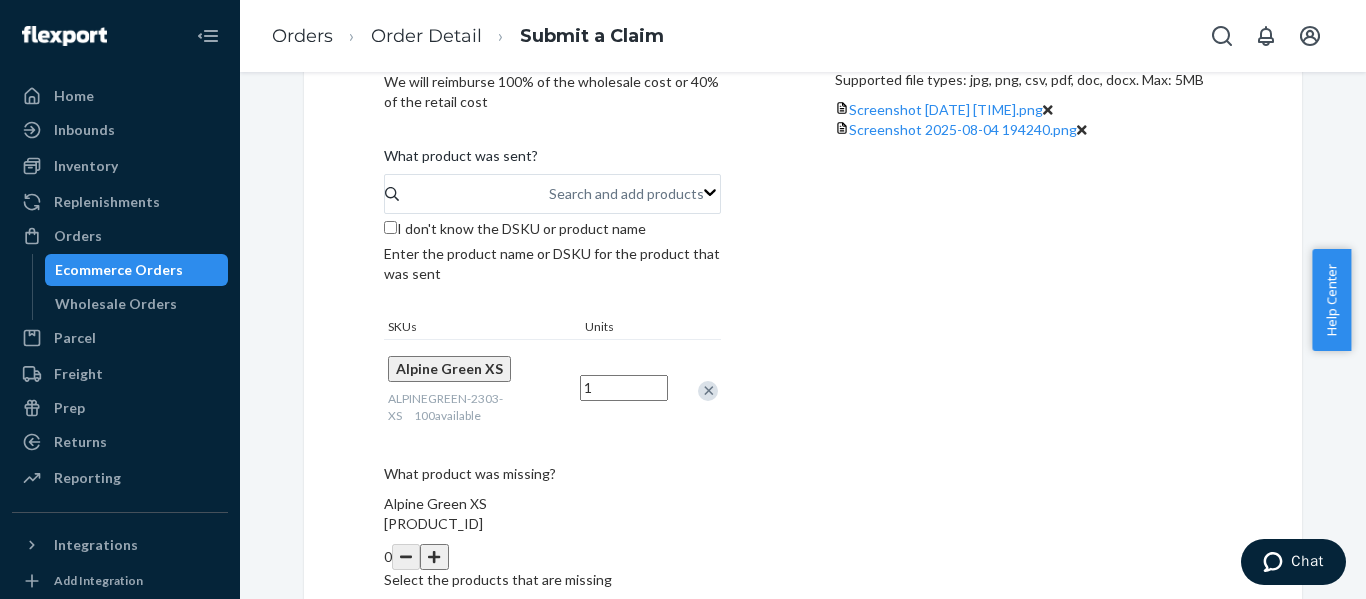 click on "Review Claim" at bounding box center (1225, 677) 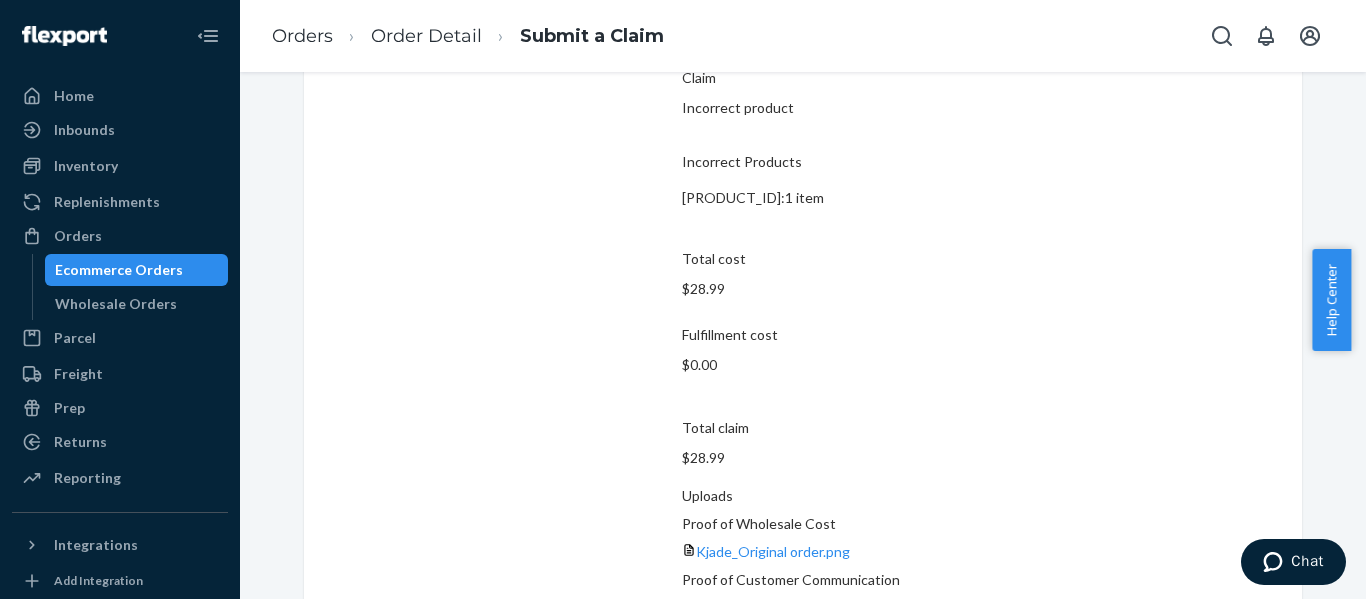 click on "Submit Claim" at bounding box center [1225, 715] 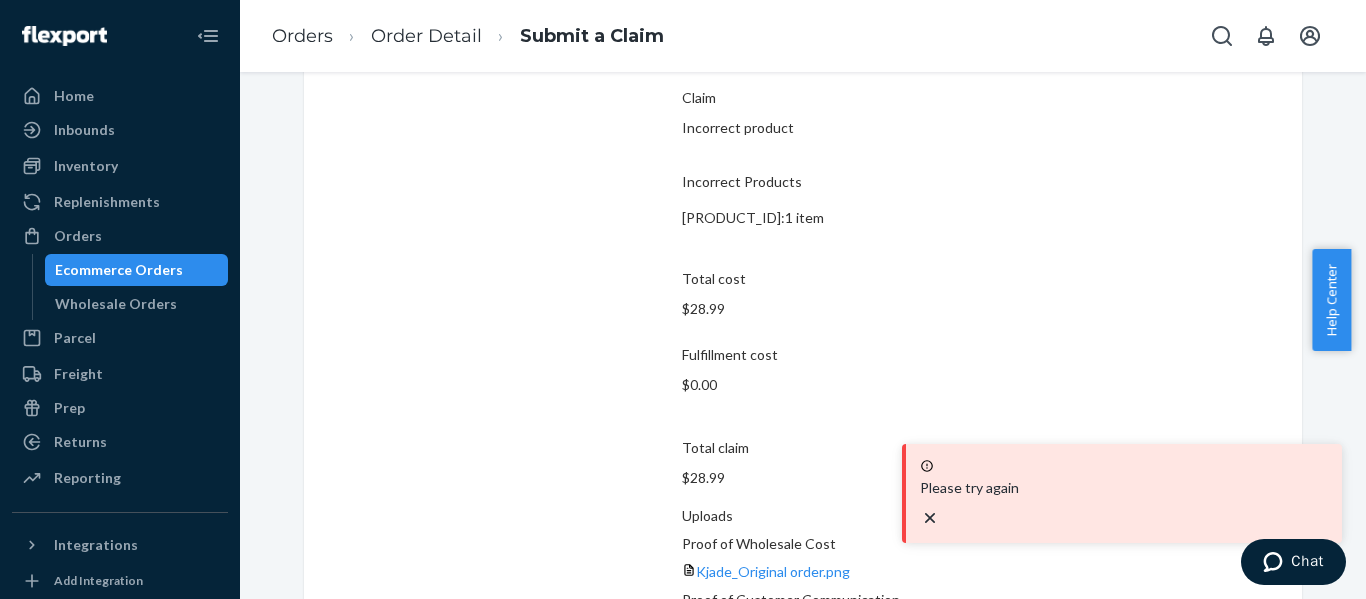 scroll, scrollTop: 238, scrollLeft: 0, axis: vertical 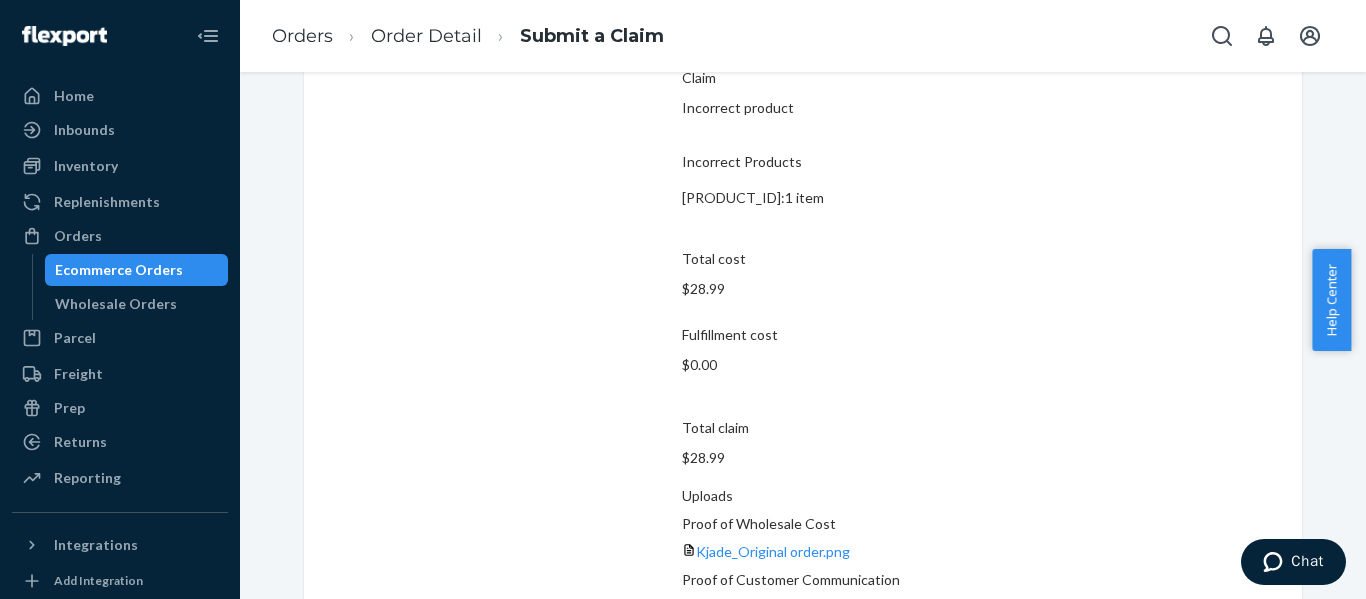 click on "Submit Claim" at bounding box center (1225, 715) 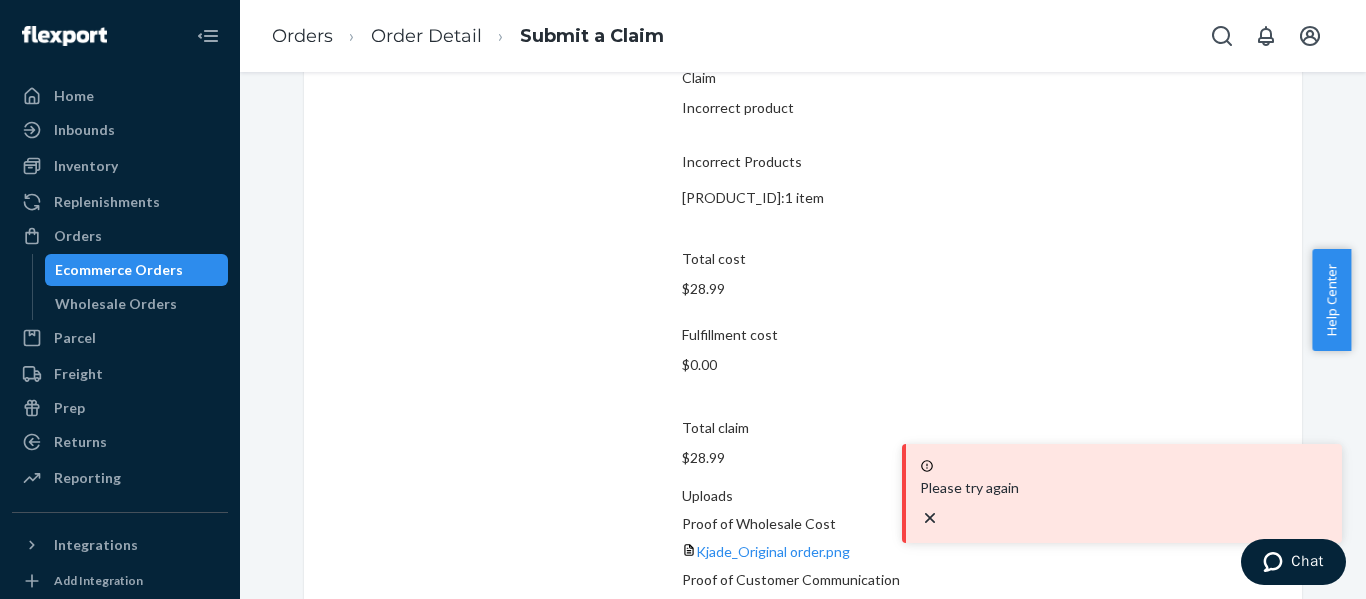 click on "Please try again" at bounding box center [1124, 493] 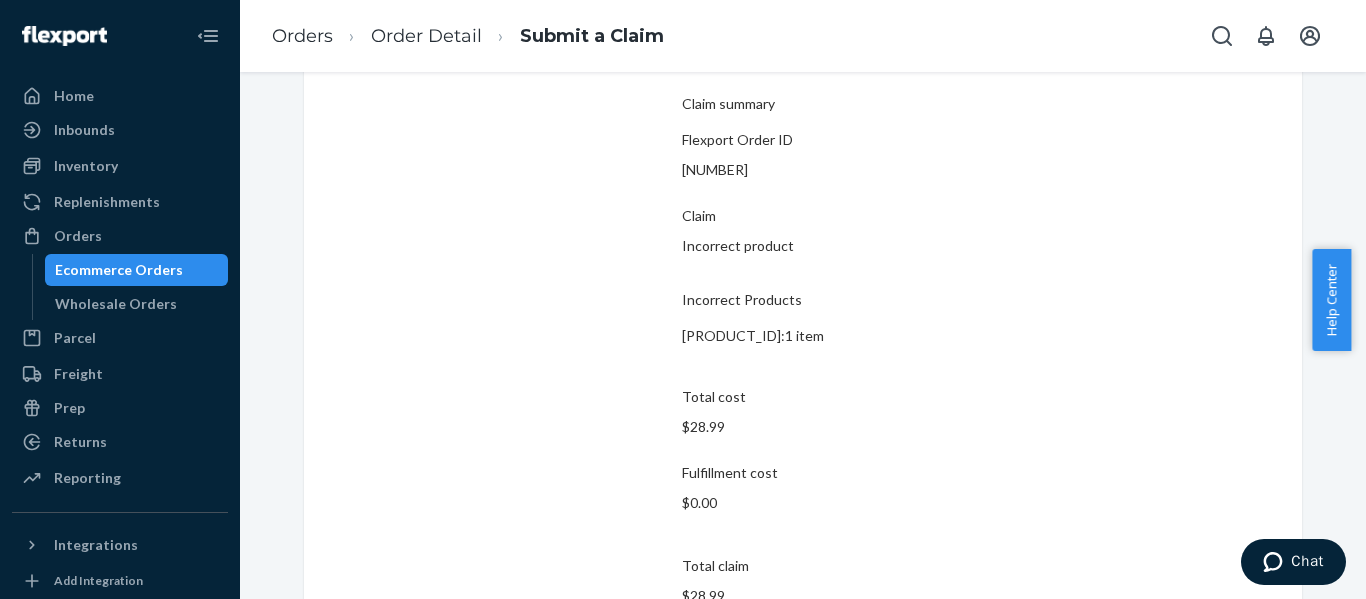 scroll, scrollTop: 238, scrollLeft: 0, axis: vertical 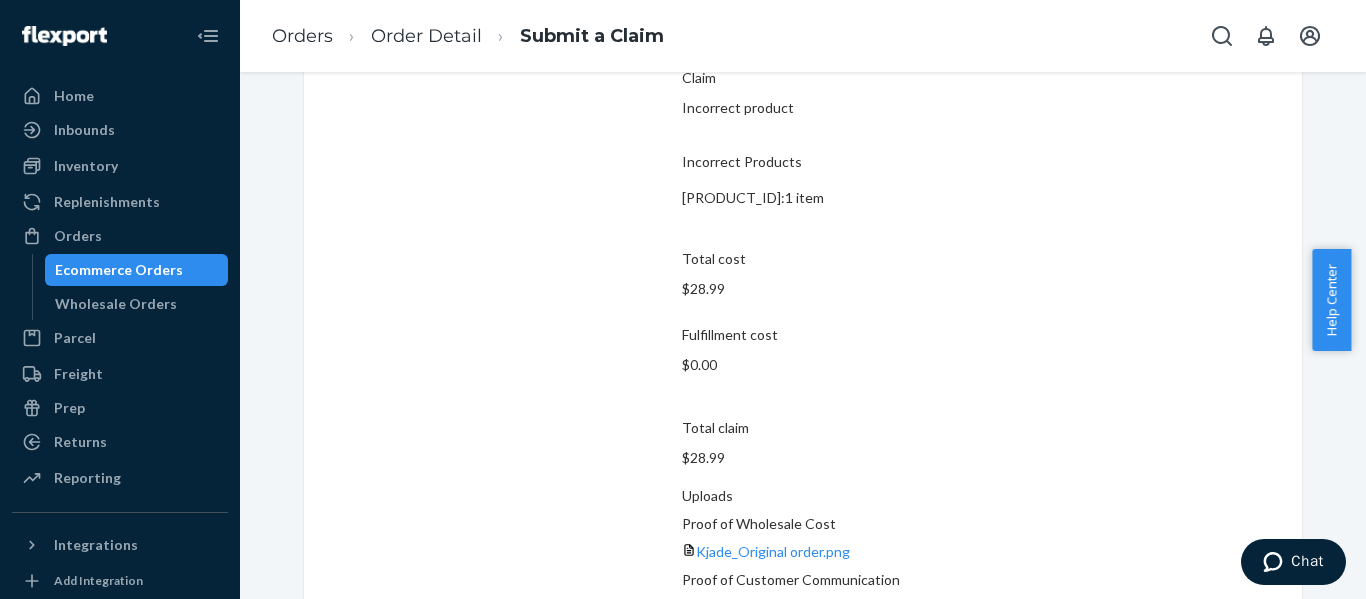 click on "Submit Claim" at bounding box center [1225, 715] 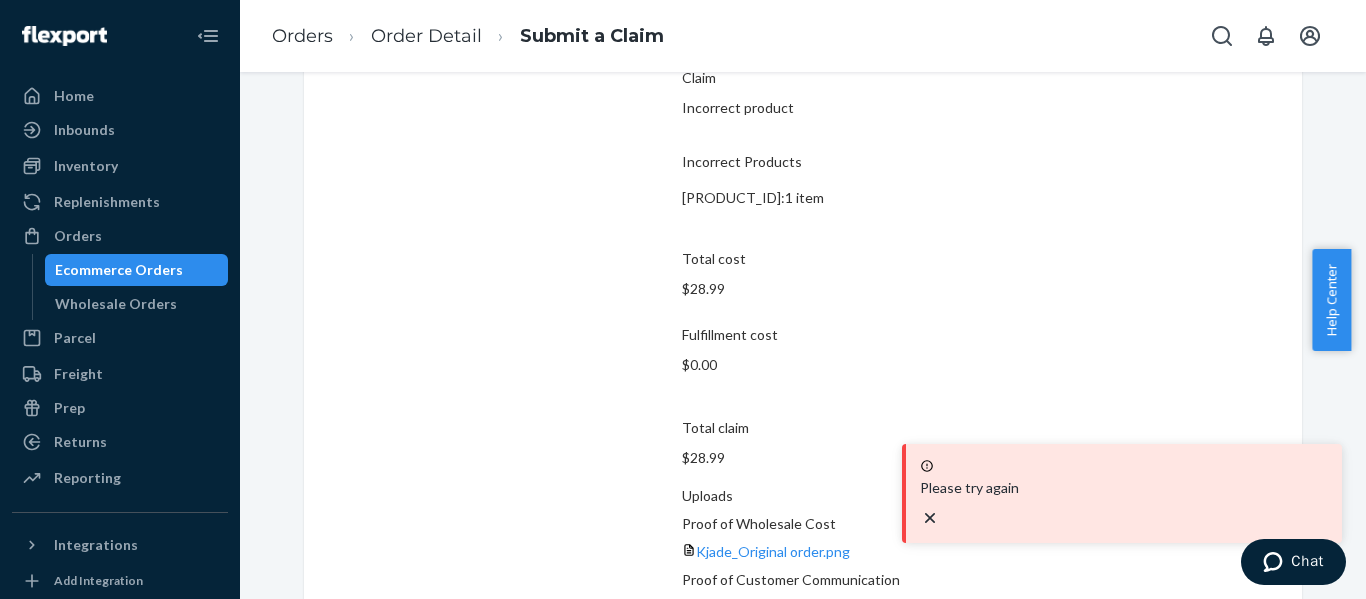 click on "Submit Claim" at bounding box center [1225, 715] 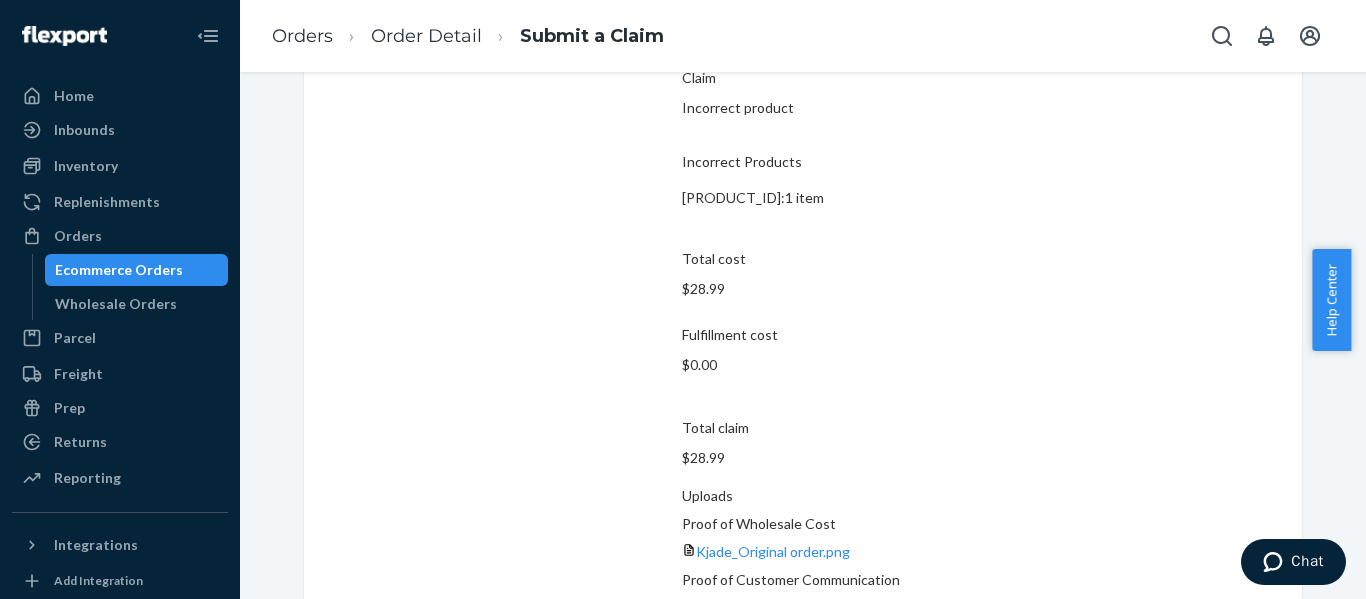 click on "Submit Claim" at bounding box center [1225, 715] 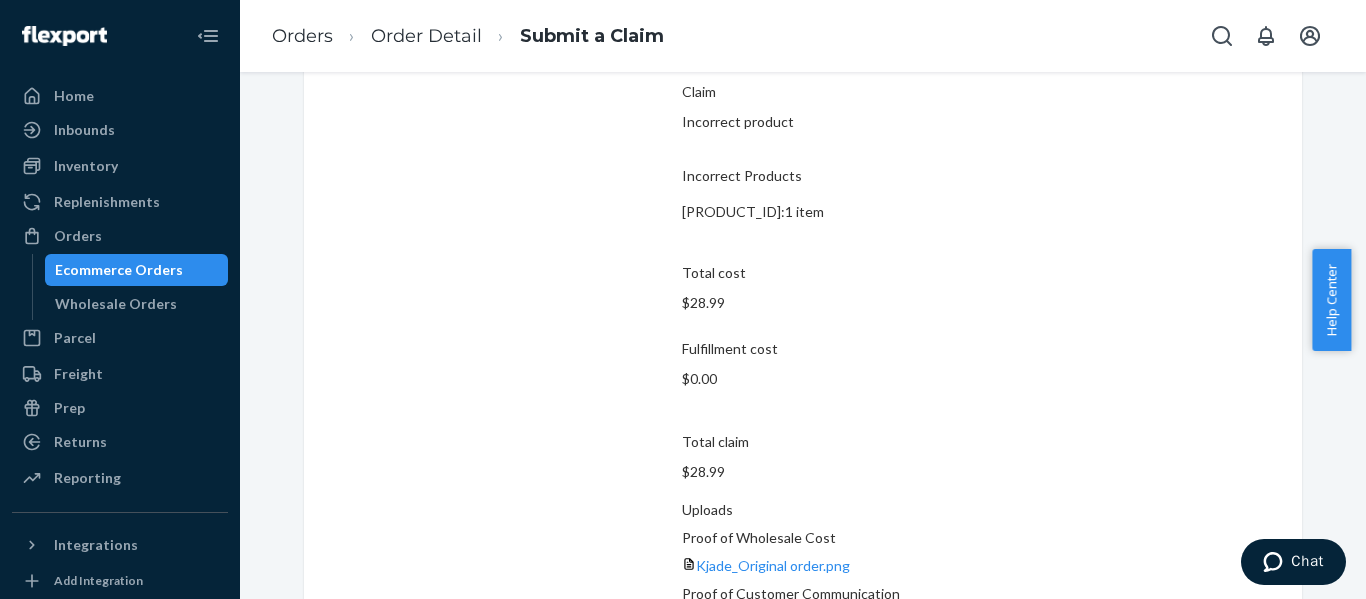 scroll, scrollTop: 238, scrollLeft: 0, axis: vertical 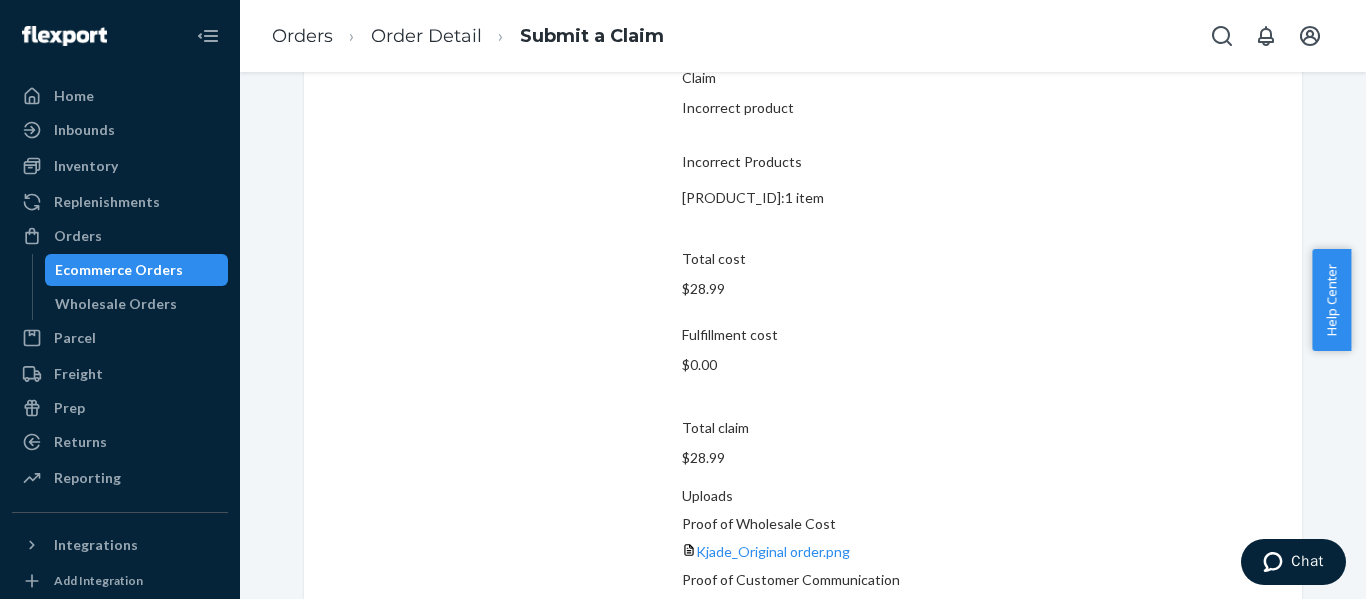 click on "Submit Claim" at bounding box center (1225, 715) 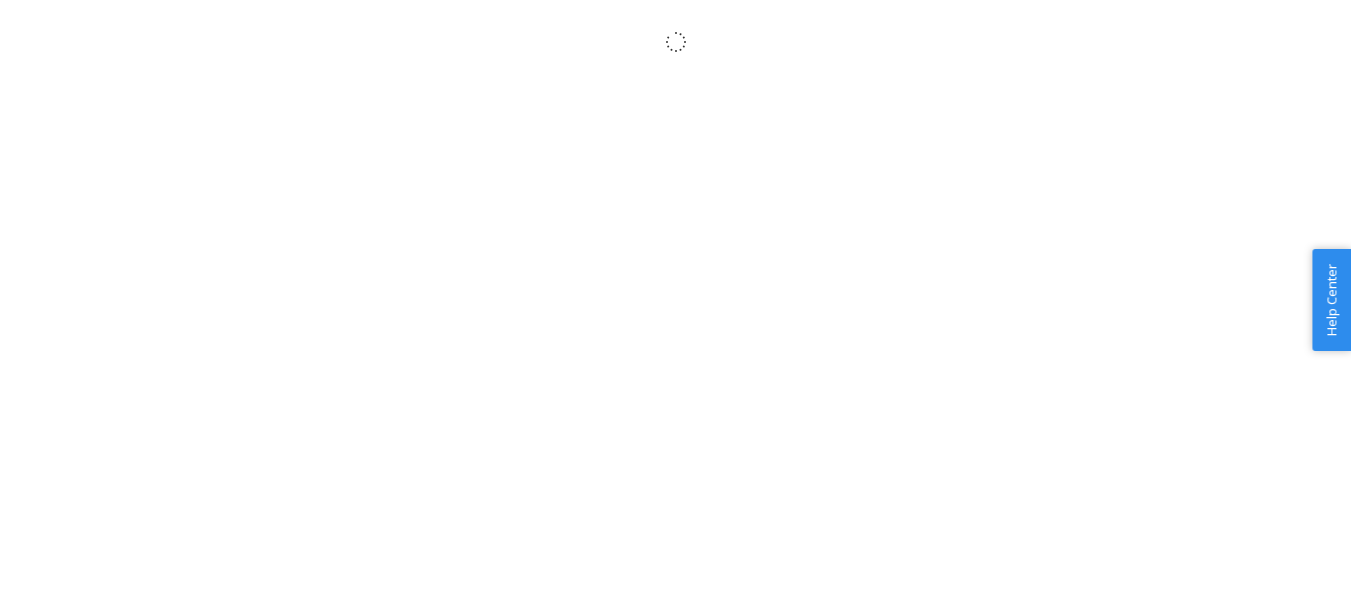scroll, scrollTop: 0, scrollLeft: 0, axis: both 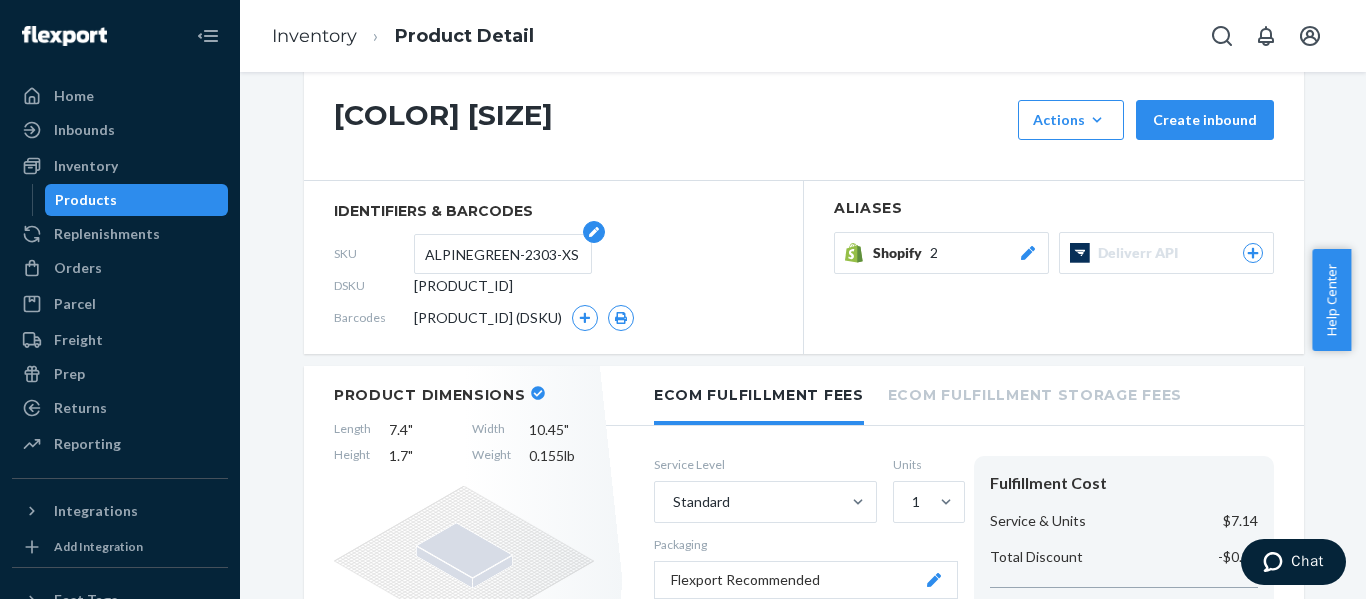 click on "ALPINEGREEN-2303-XS" at bounding box center [503, 254] 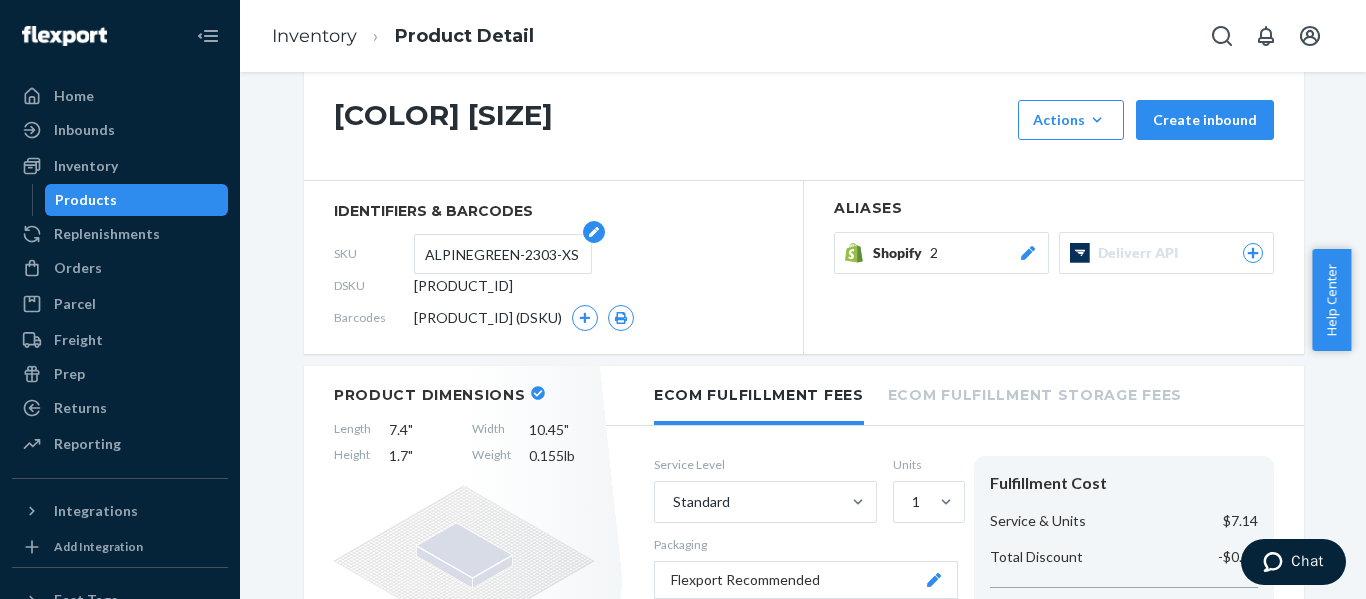 click 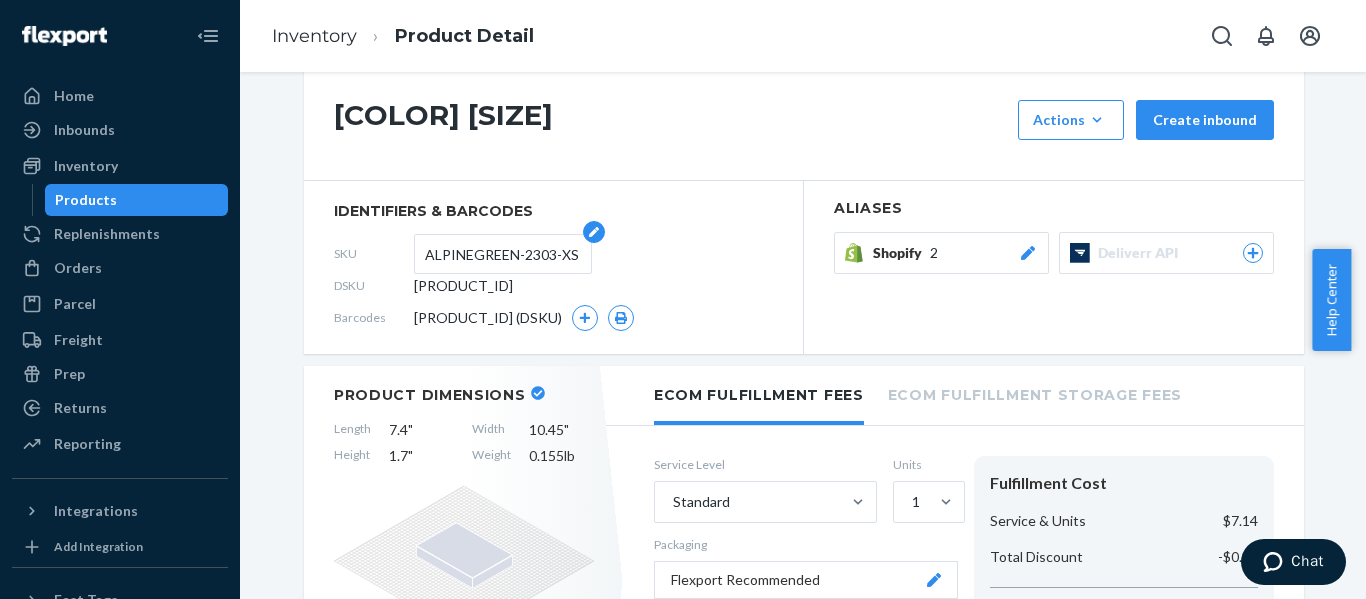 click on "ALPINEGREEN-2303-XS" at bounding box center [503, 254] 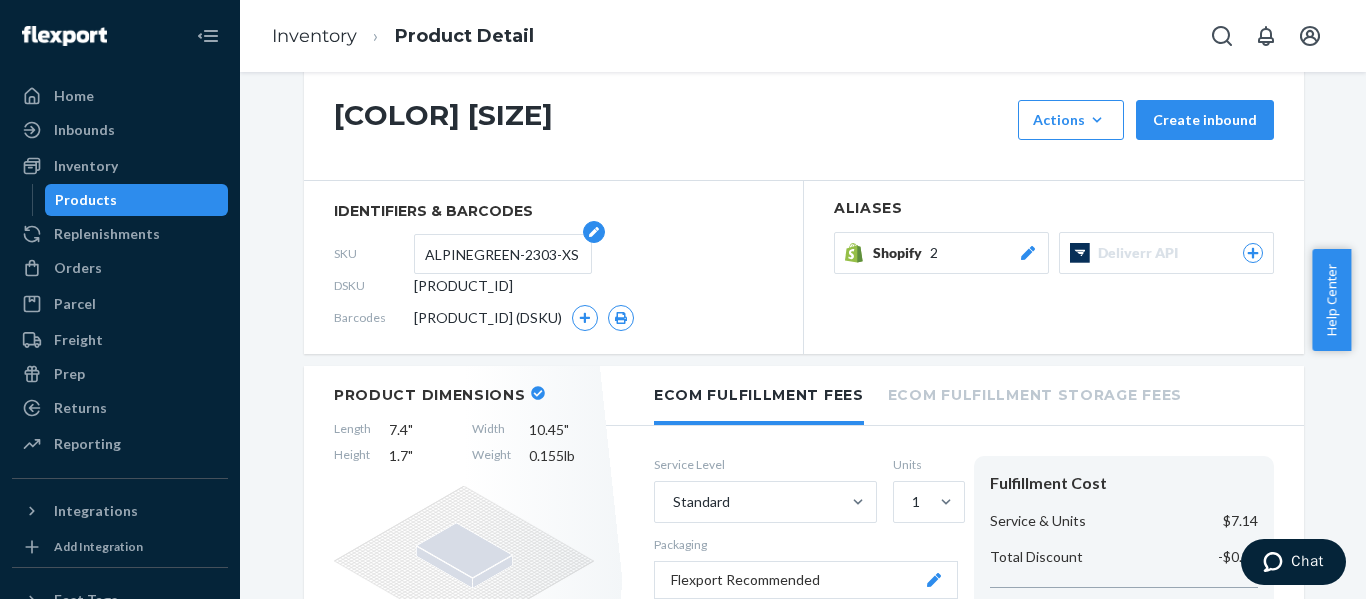 type on "ALPINEGREEN-2303-XXS" 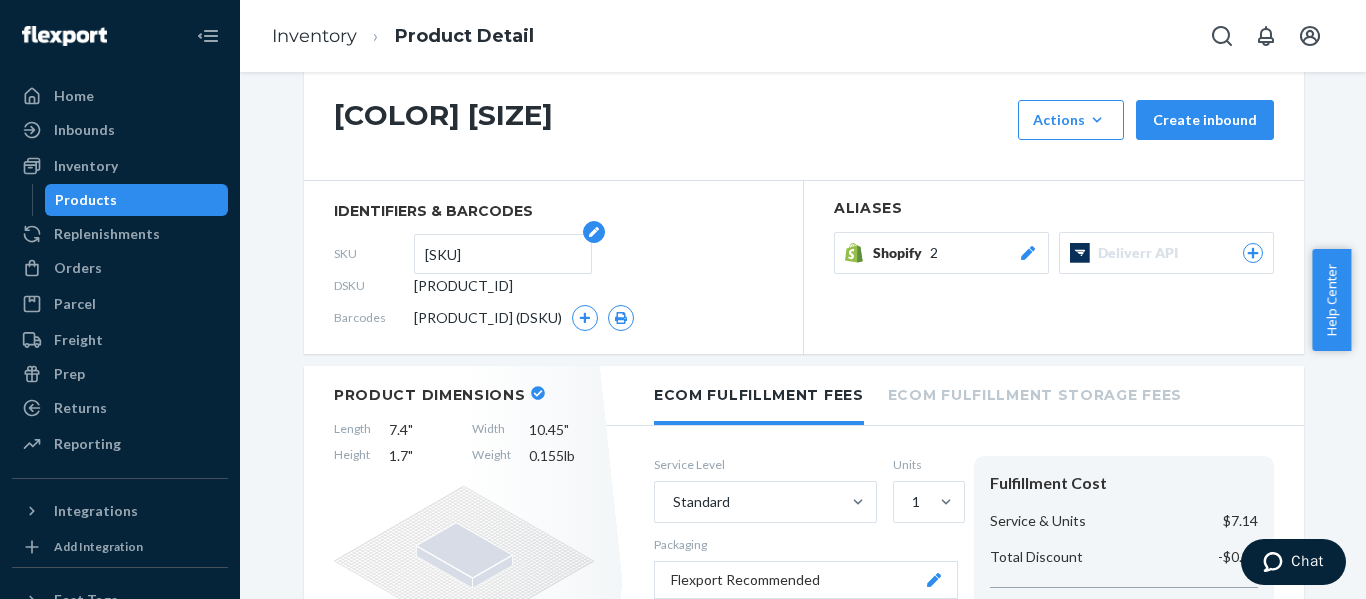scroll, scrollTop: 0, scrollLeft: 4, axis: horizontal 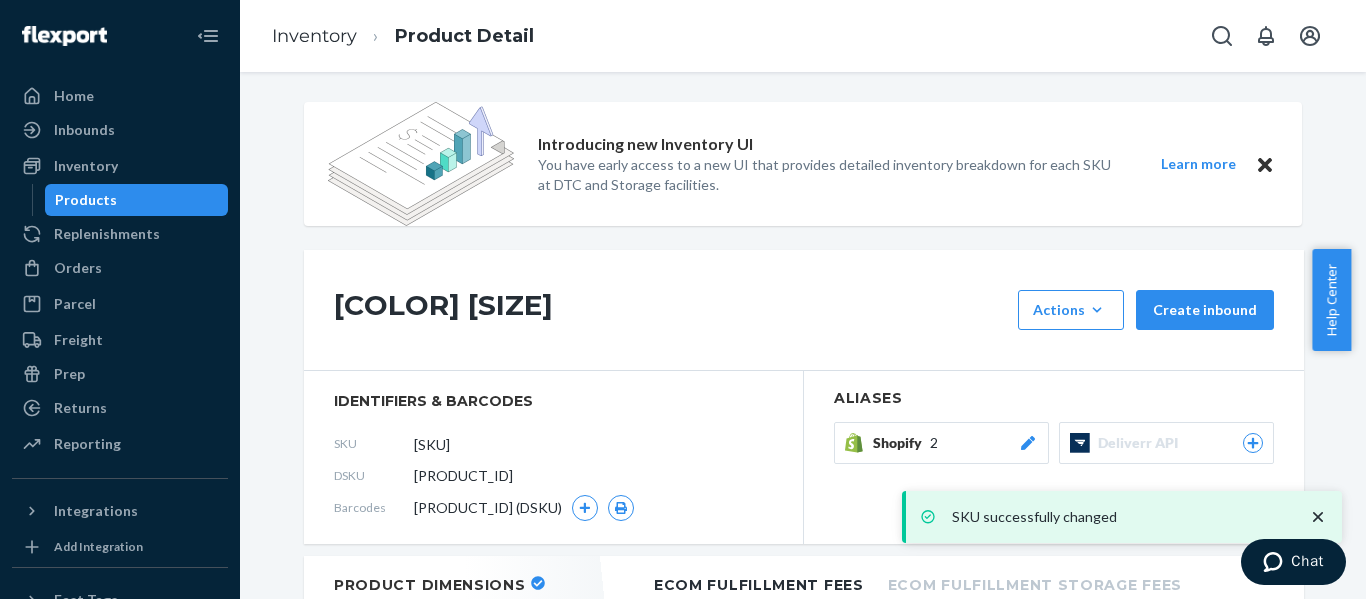 drag, startPoint x: 551, startPoint y: 439, endPoint x: 609, endPoint y: 438, distance: 58.00862 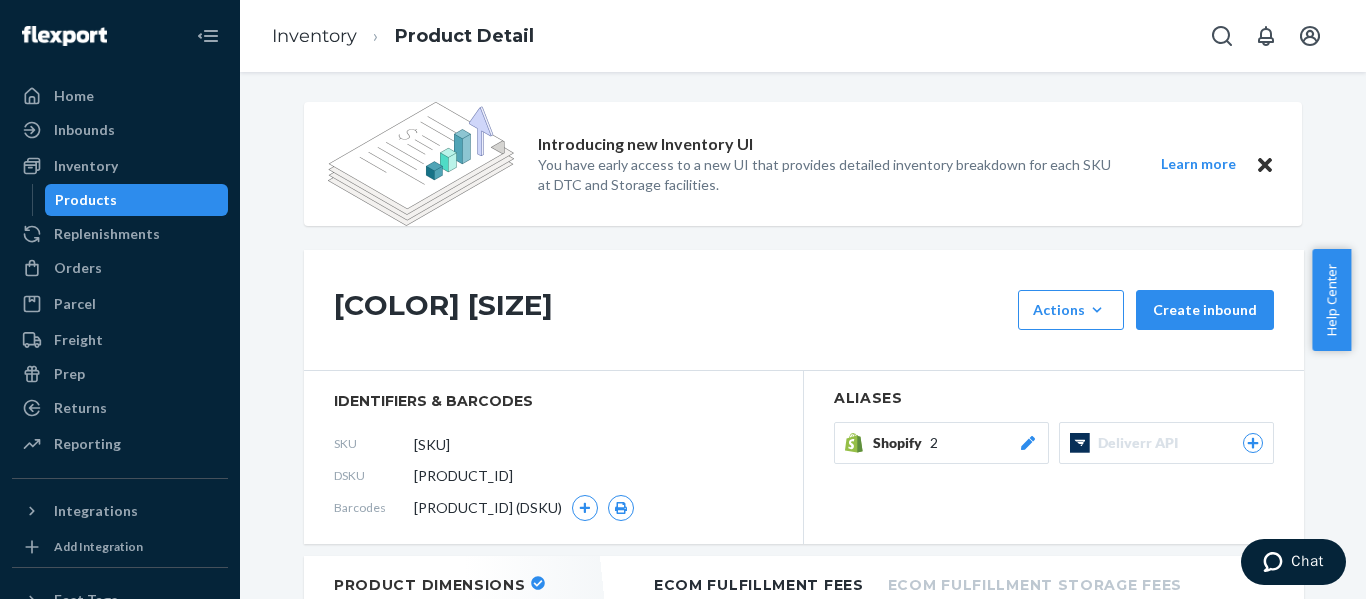 scroll, scrollTop: 0, scrollLeft: 0, axis: both 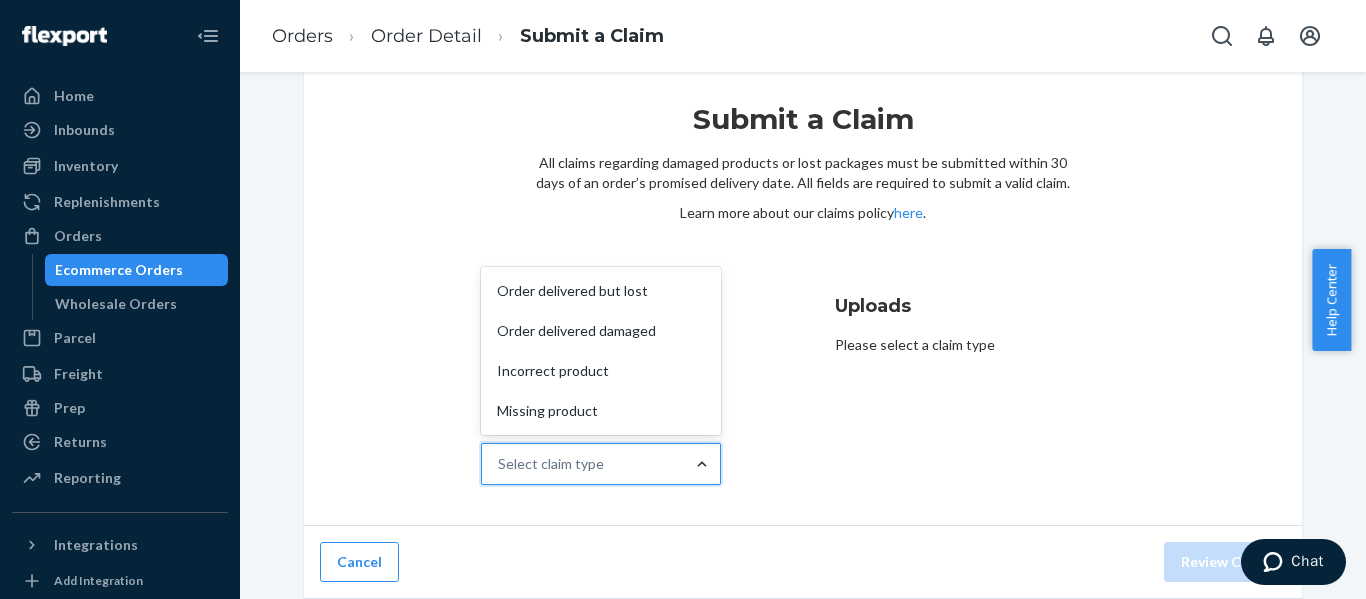 click at bounding box center [702, 464] 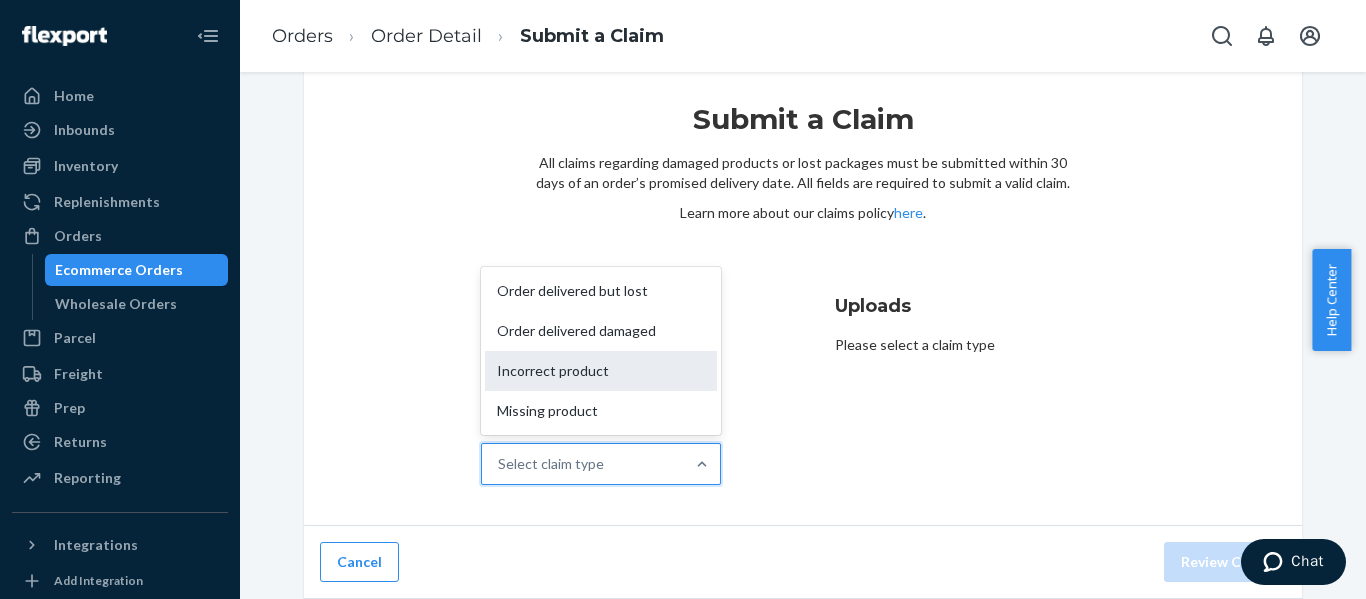 click on "Incorrect product" at bounding box center (601, 371) 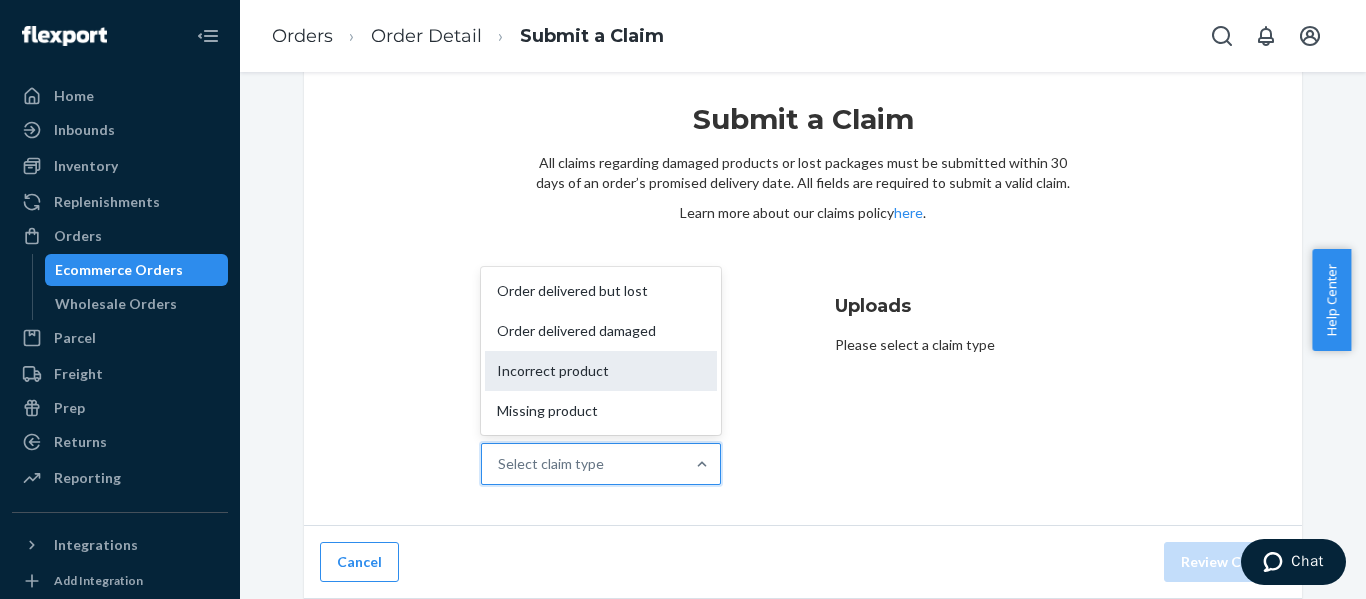 click on "Why are you submitting a claim?      option Incorrect product focused, 3 of 4. 4 results available. Use Up and Down to choose options, press Enter to select the currently focused option, press Escape to exit the menu, press Tab to select the option and exit the menu. Select claim type Order delivered but lost Order delivered damaged Incorrect product Missing product" at bounding box center [499, 464] 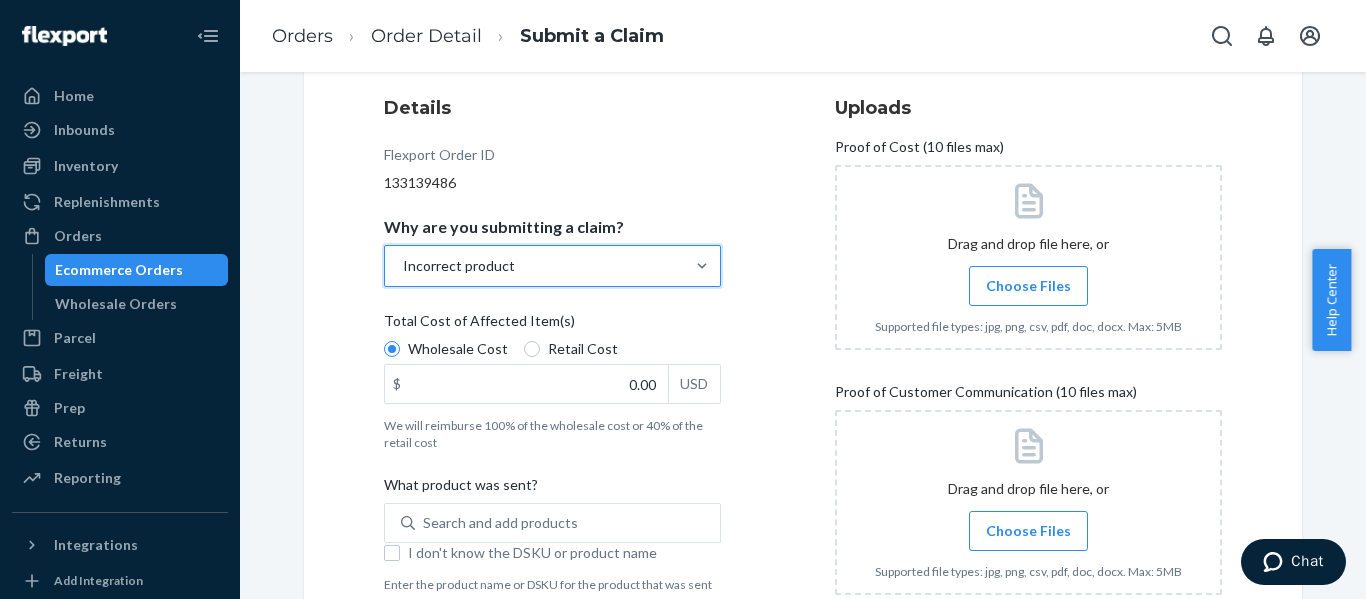 scroll, scrollTop: 241, scrollLeft: 0, axis: vertical 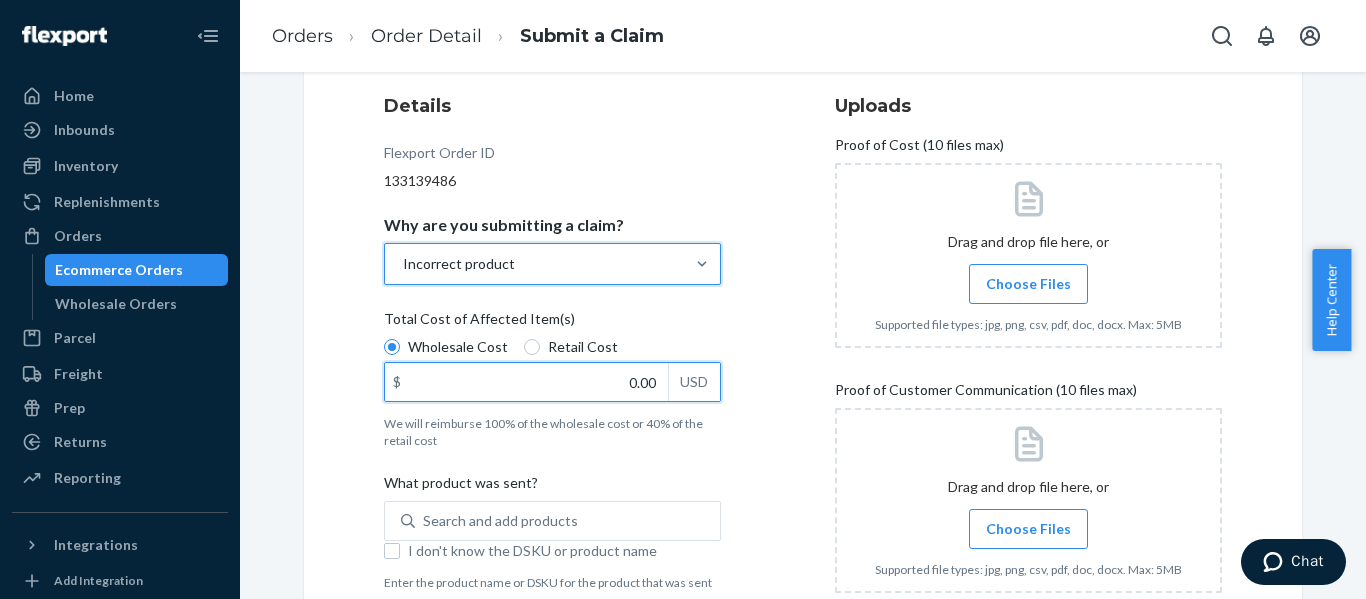 click on "0.00" at bounding box center (526, 382) 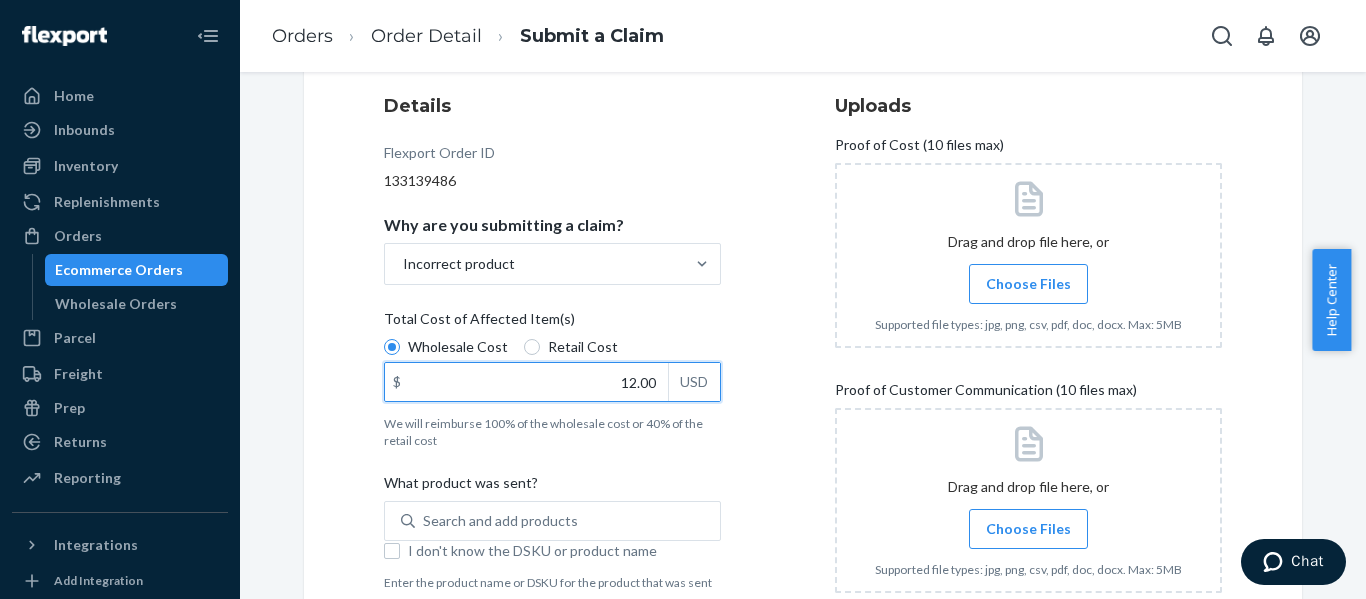type on "1.00" 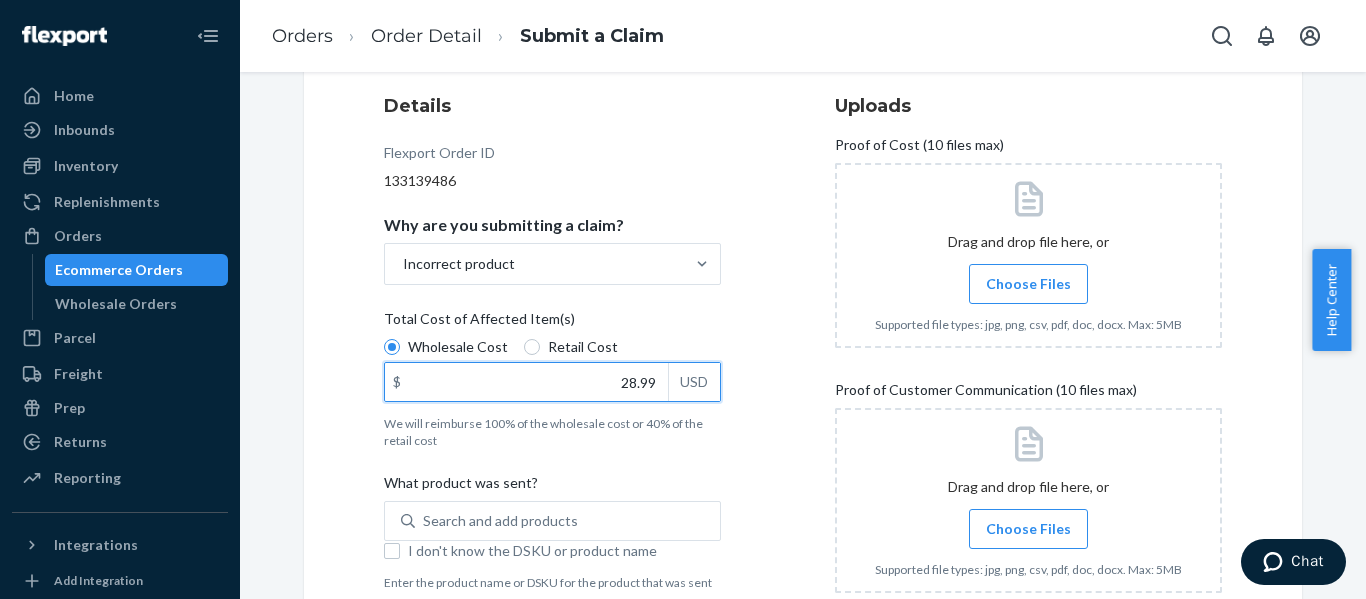 type on "28.99" 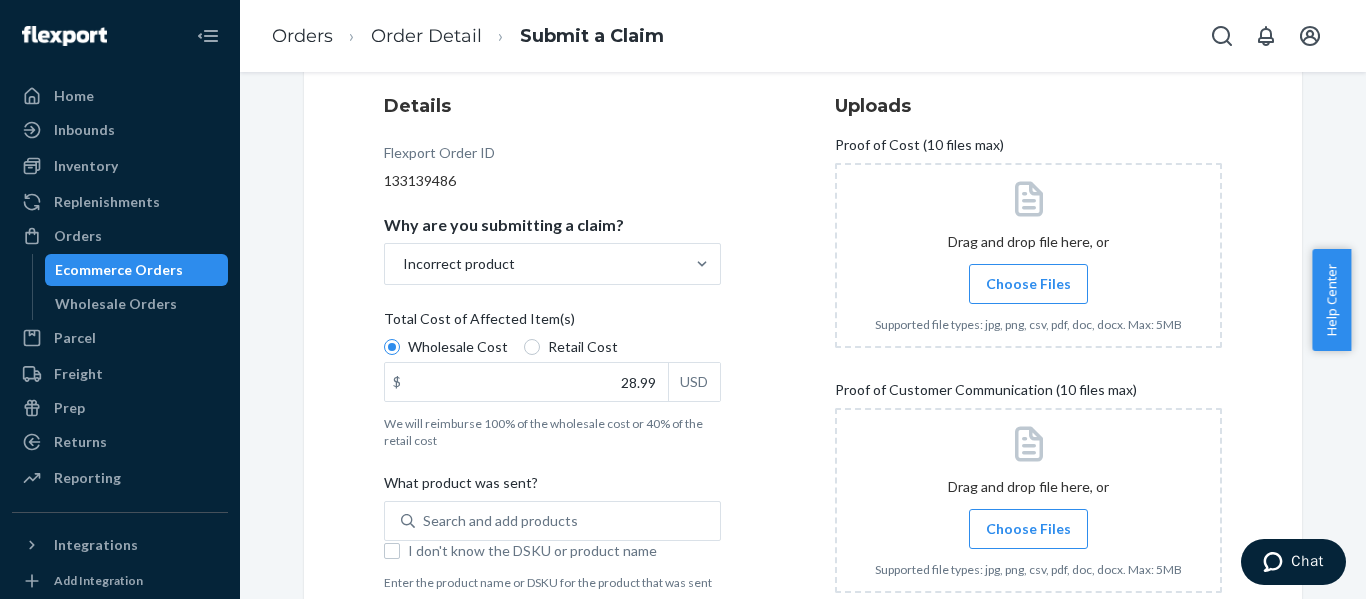 click on "Details Flexport Order ID [ORDER_ID] Why are you submitting a claim? Incorrect product Total Cost of Affected Item(s) Wholesale Cost Retail Cost $ [PRICE] USD We will reimburse 100% of the wholesale cost or 40% of the retail cost What product was sent? Search and add products I don't know the DSKU or product name Enter the product name or DSKU for the product that was sent What product was missing? [PRODUCT_NAME] [SKU] [PRODUCT_NAME] [SKU] [PRODUCT_NAME] [SKU]" at bounding box center (577, 411) 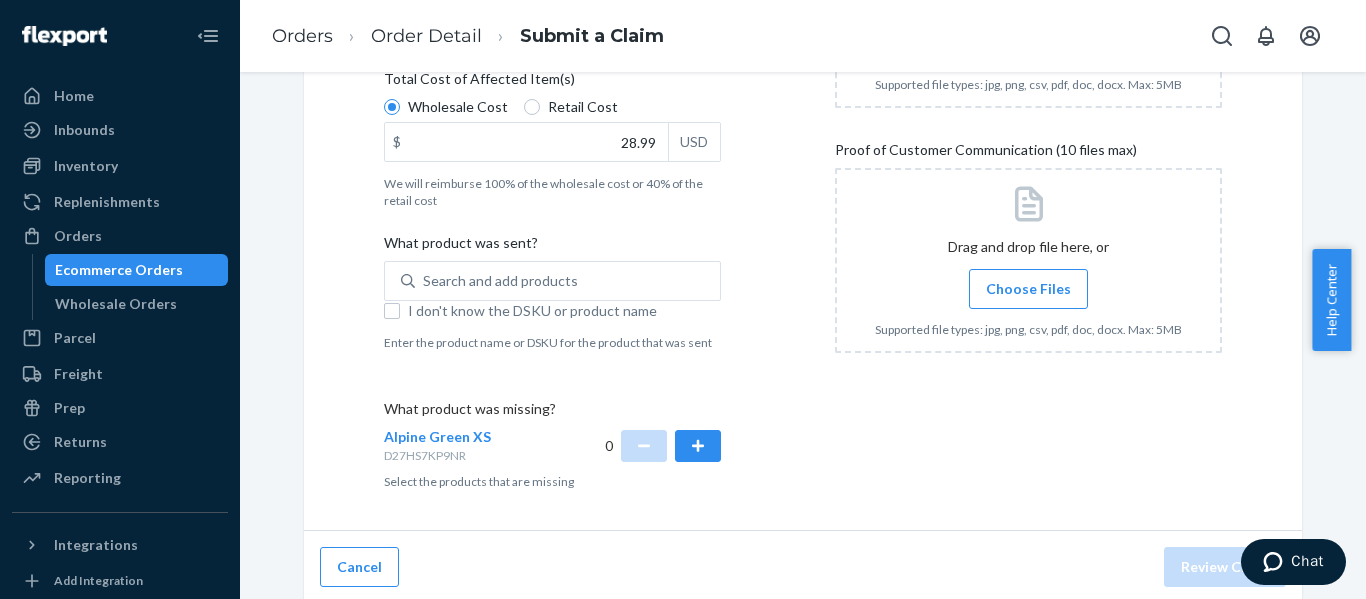 scroll, scrollTop: 486, scrollLeft: 0, axis: vertical 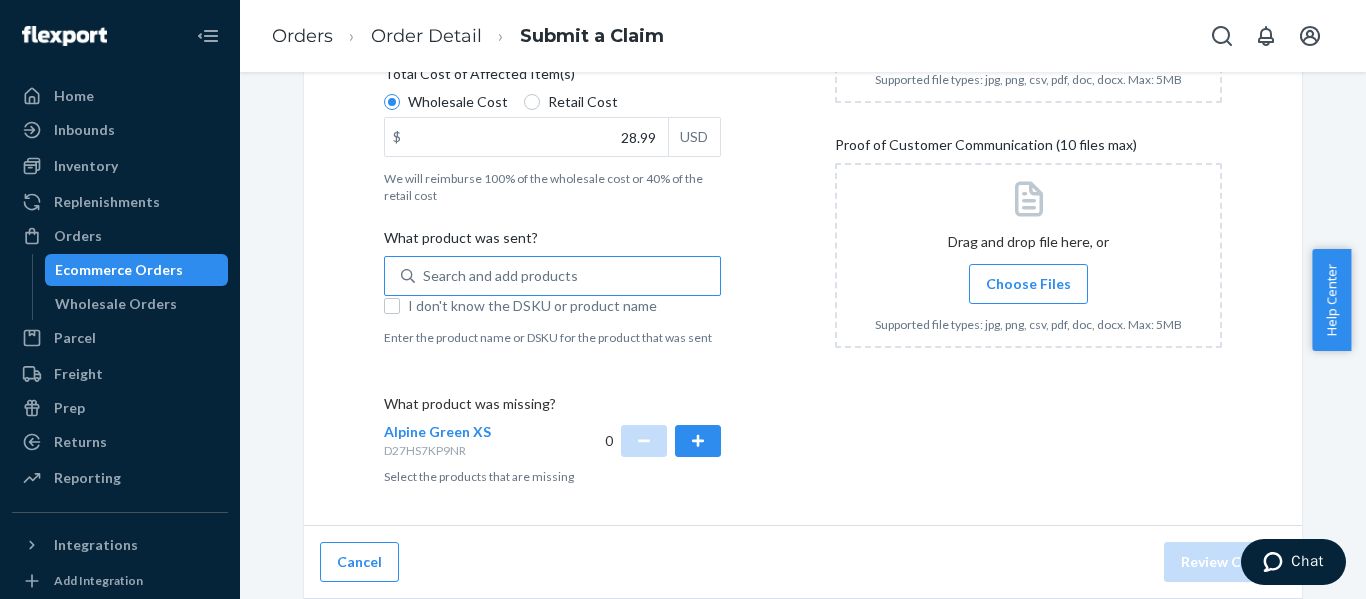 click on "Search and add products" at bounding box center [567, 276] 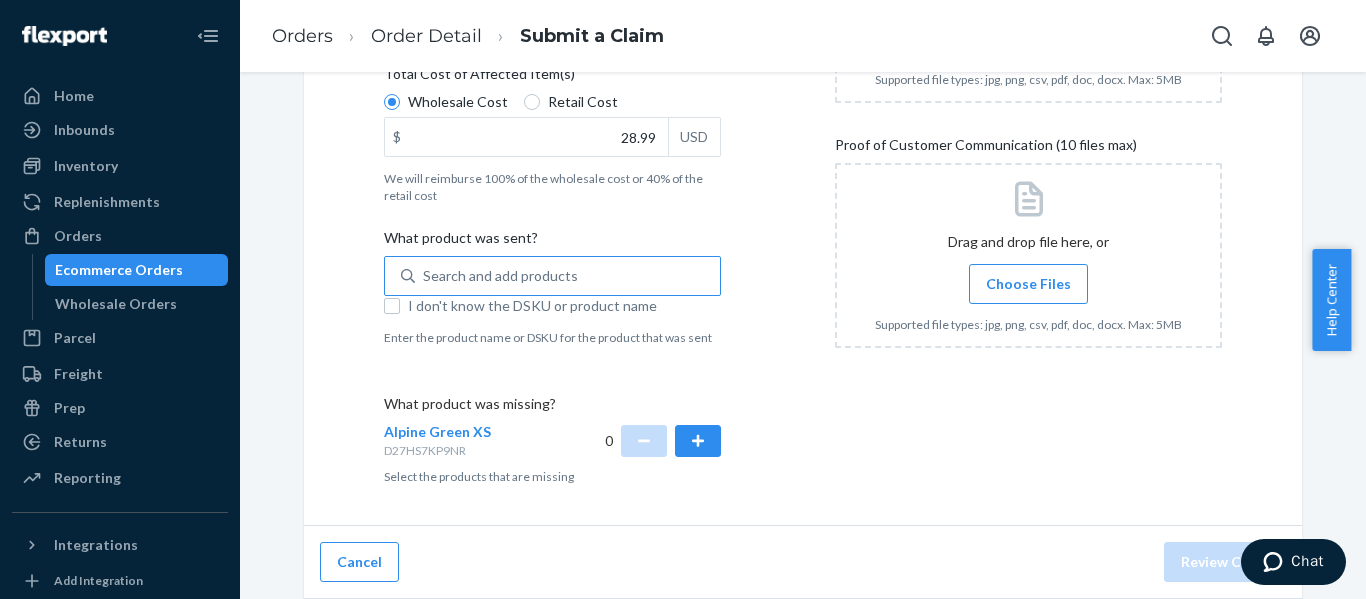 click on "Search and add products" at bounding box center (424, 276) 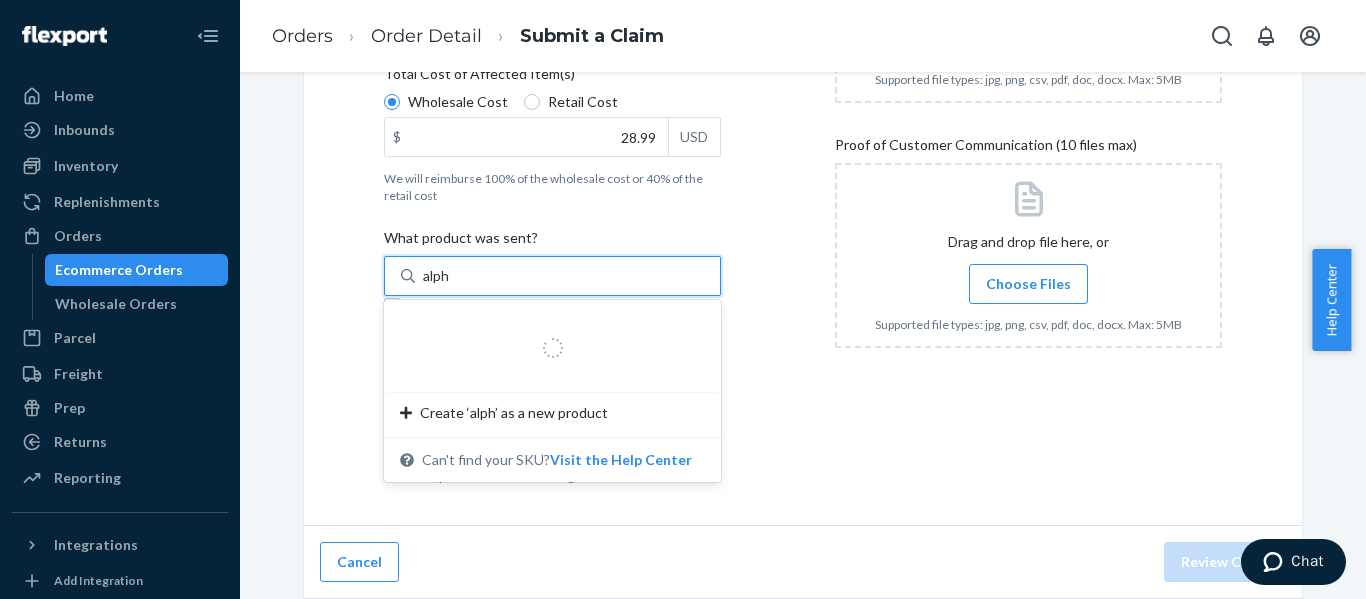 type on "alp" 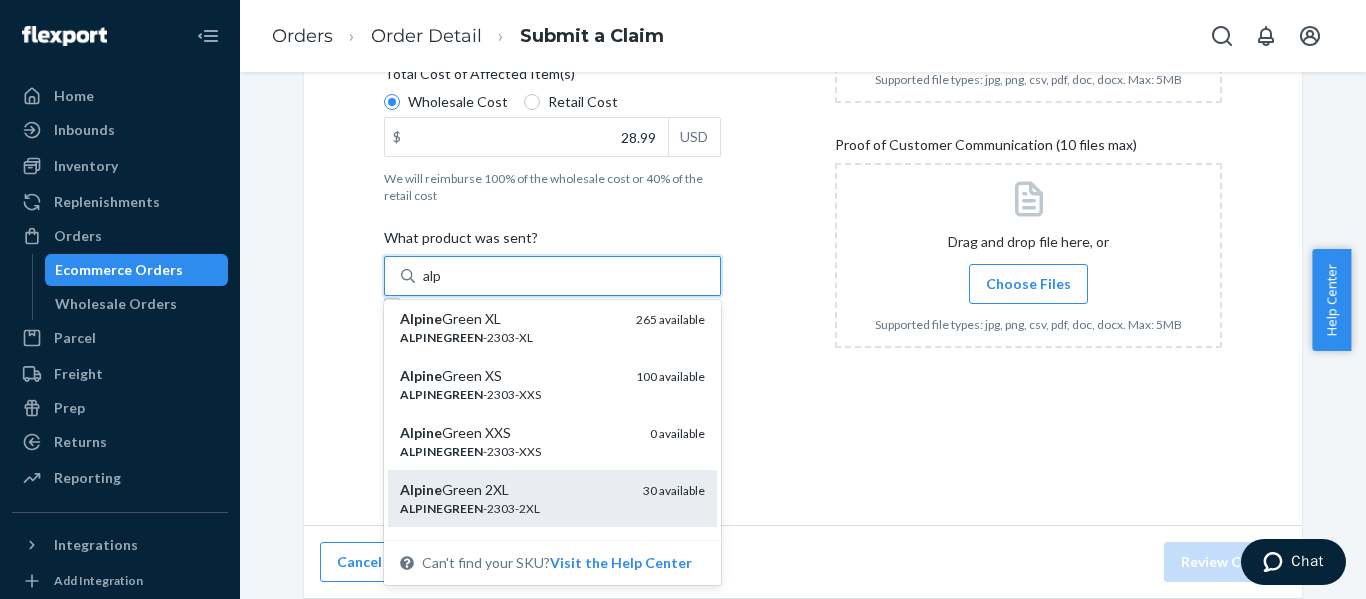 scroll, scrollTop: 166, scrollLeft: 0, axis: vertical 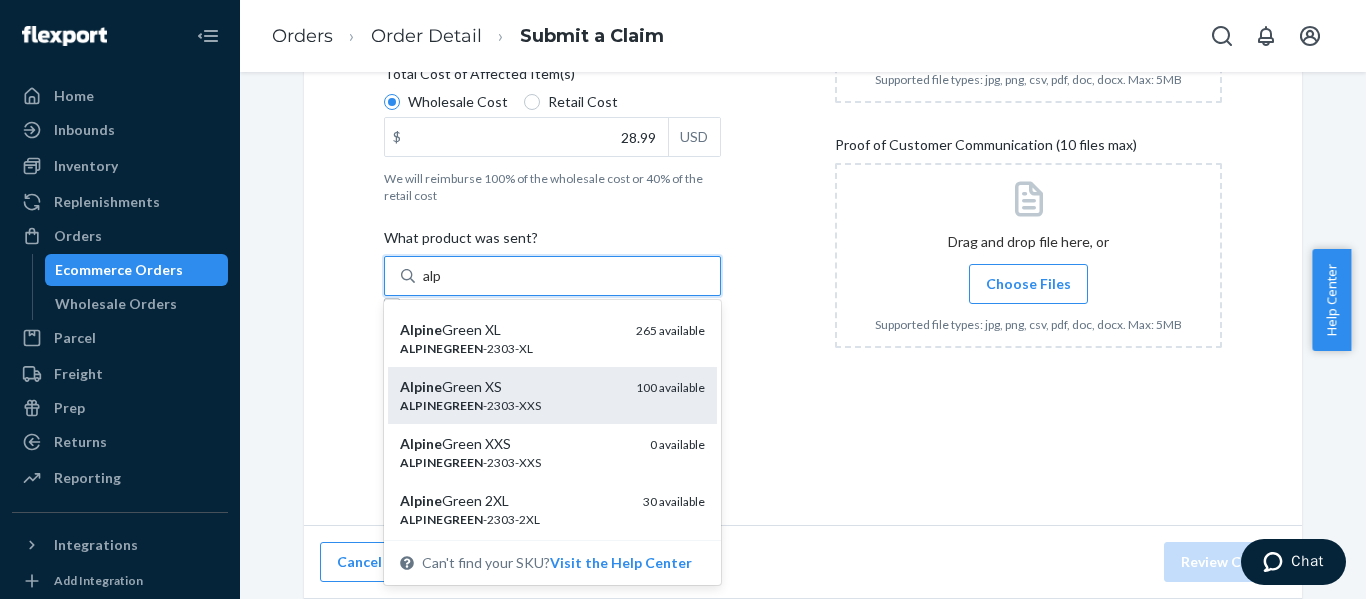 click on "ALPINEGREEN -2303-XXS" at bounding box center [510, 405] 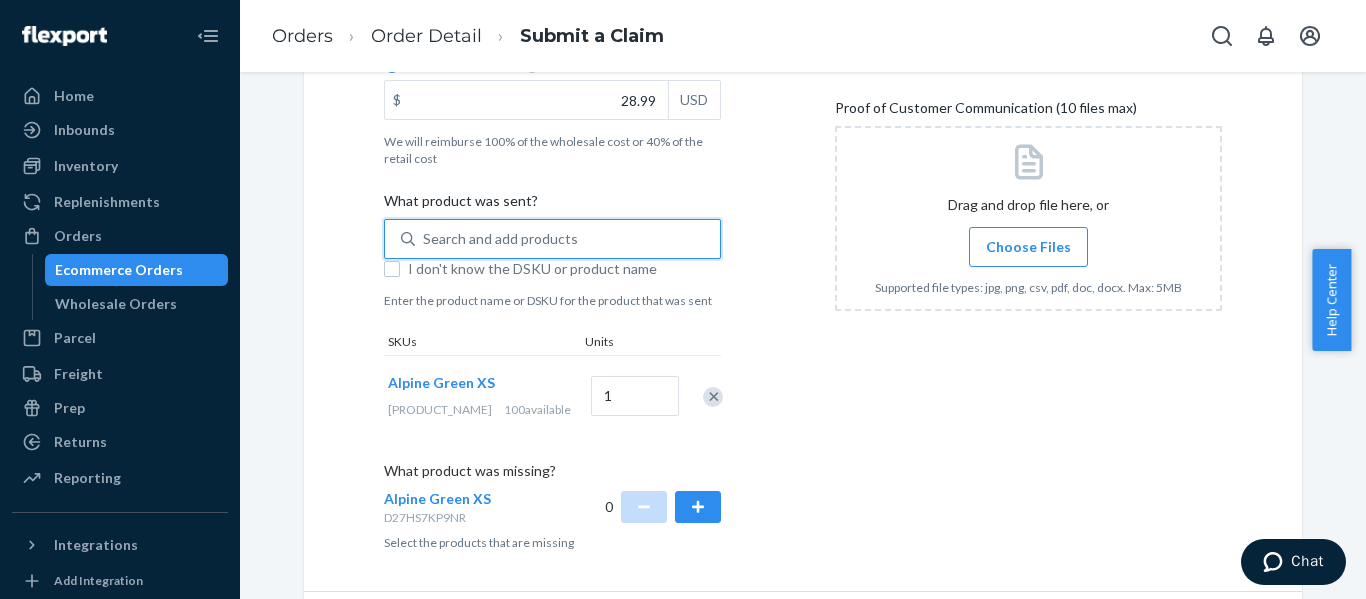 scroll, scrollTop: 586, scrollLeft: 0, axis: vertical 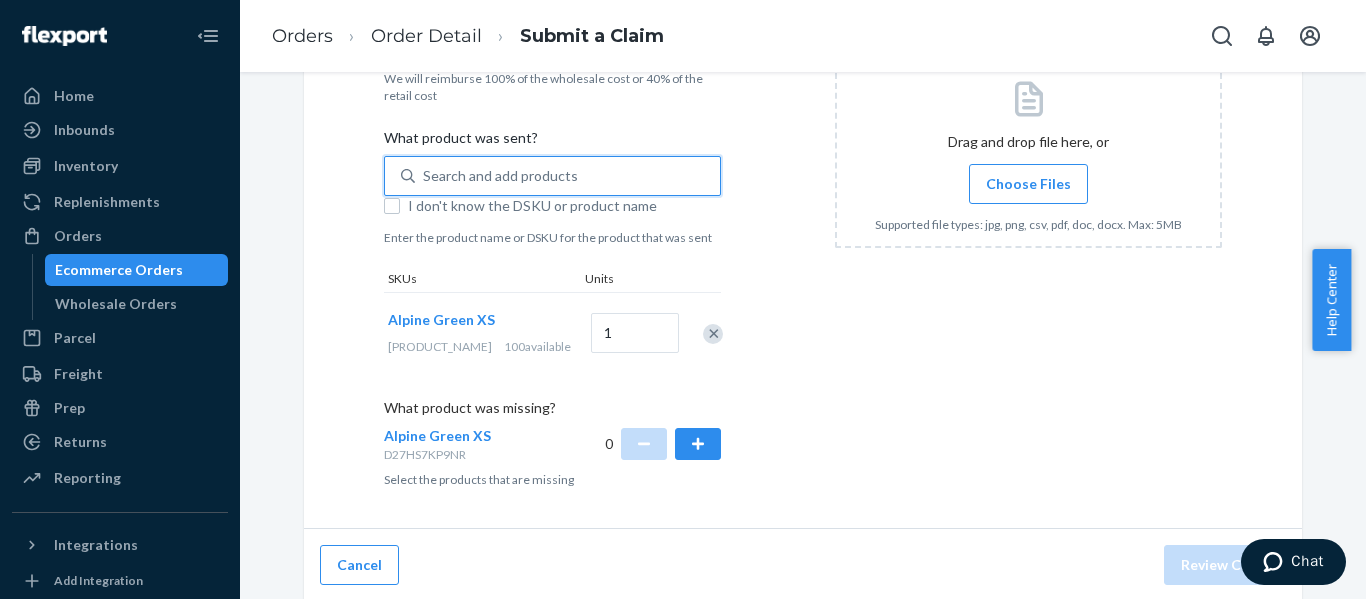 click on "Alpine Green XS" at bounding box center [437, 435] 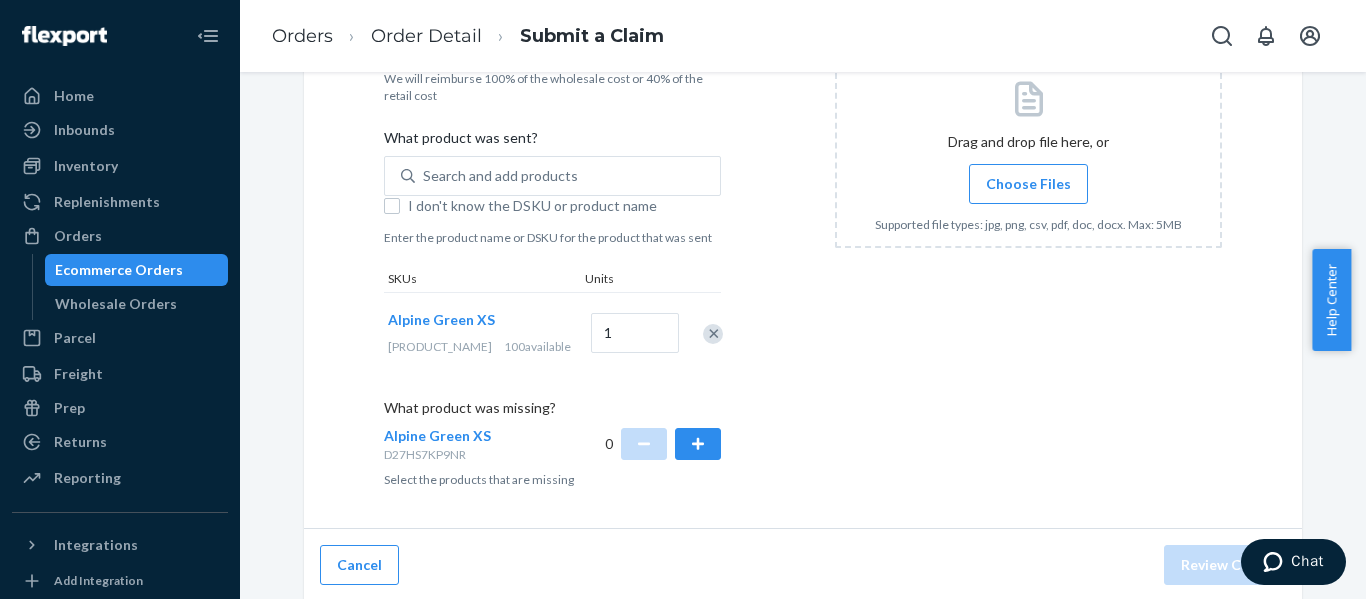 scroll, scrollTop: 602, scrollLeft: 0, axis: vertical 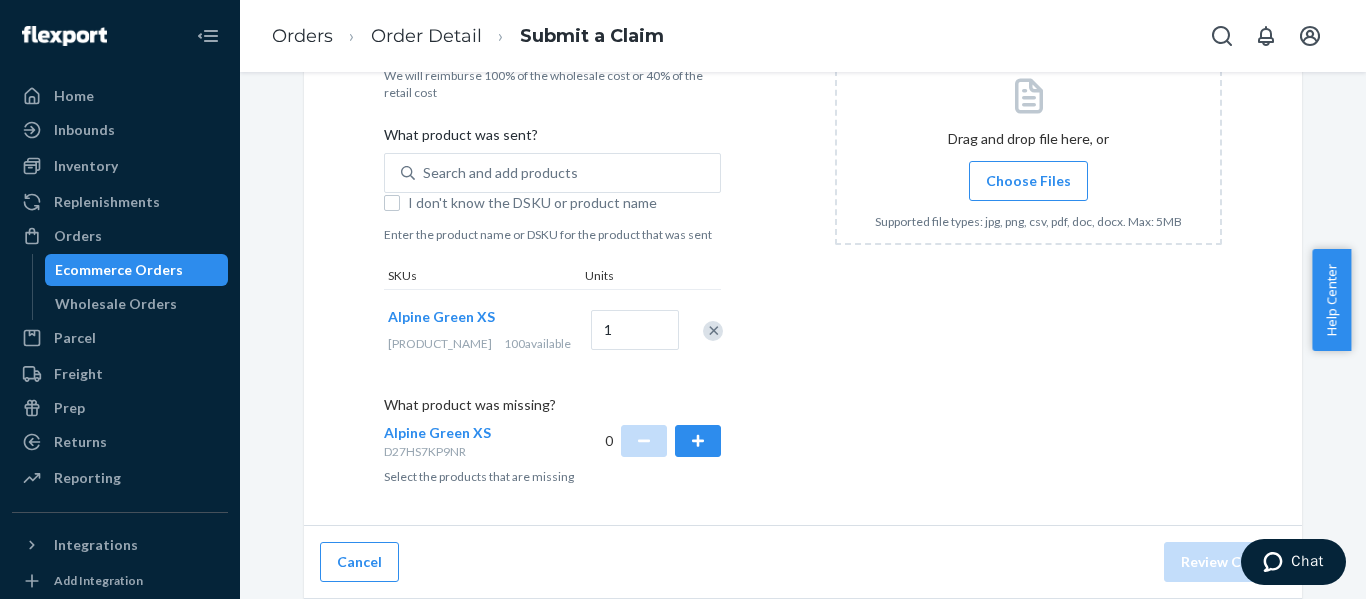 click on "Choose Files" at bounding box center [1028, 181] 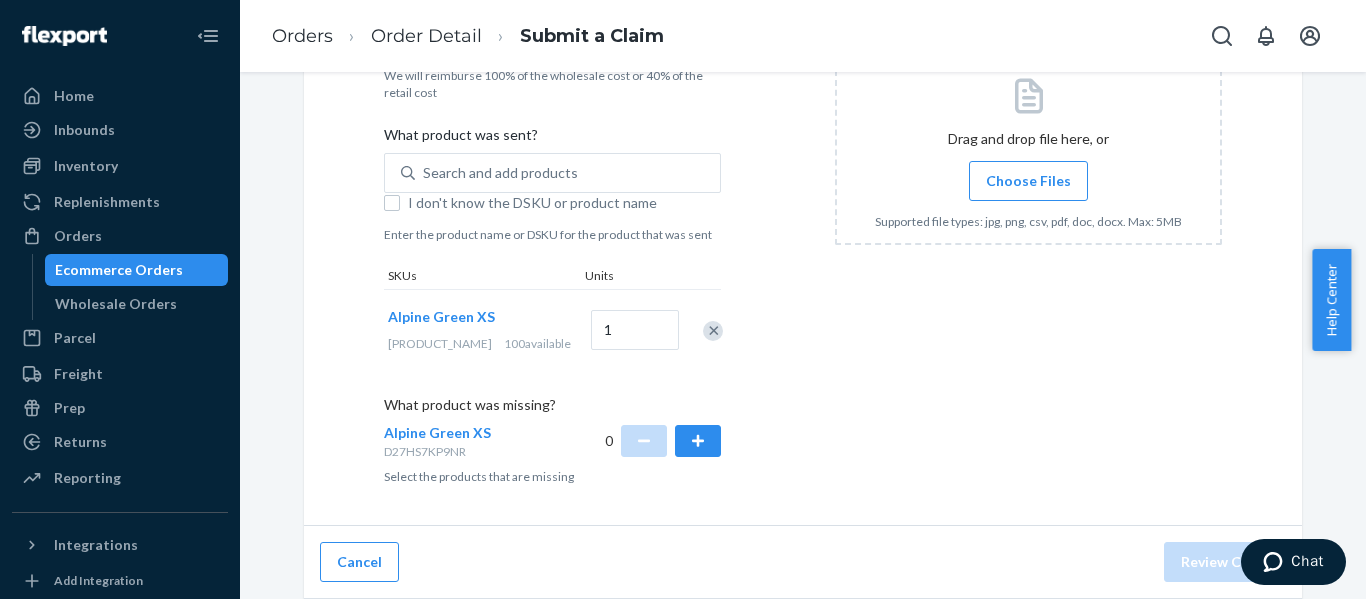 click on "Choose Files" at bounding box center [1028, 181] 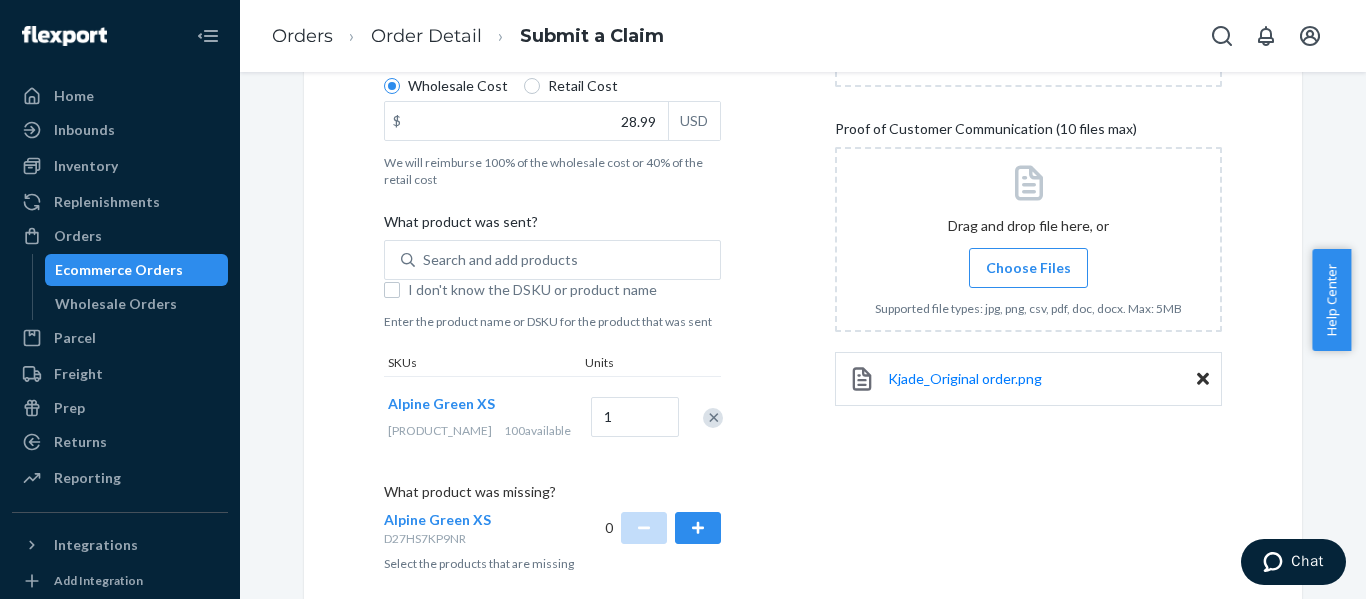 scroll, scrollTop: 302, scrollLeft: 0, axis: vertical 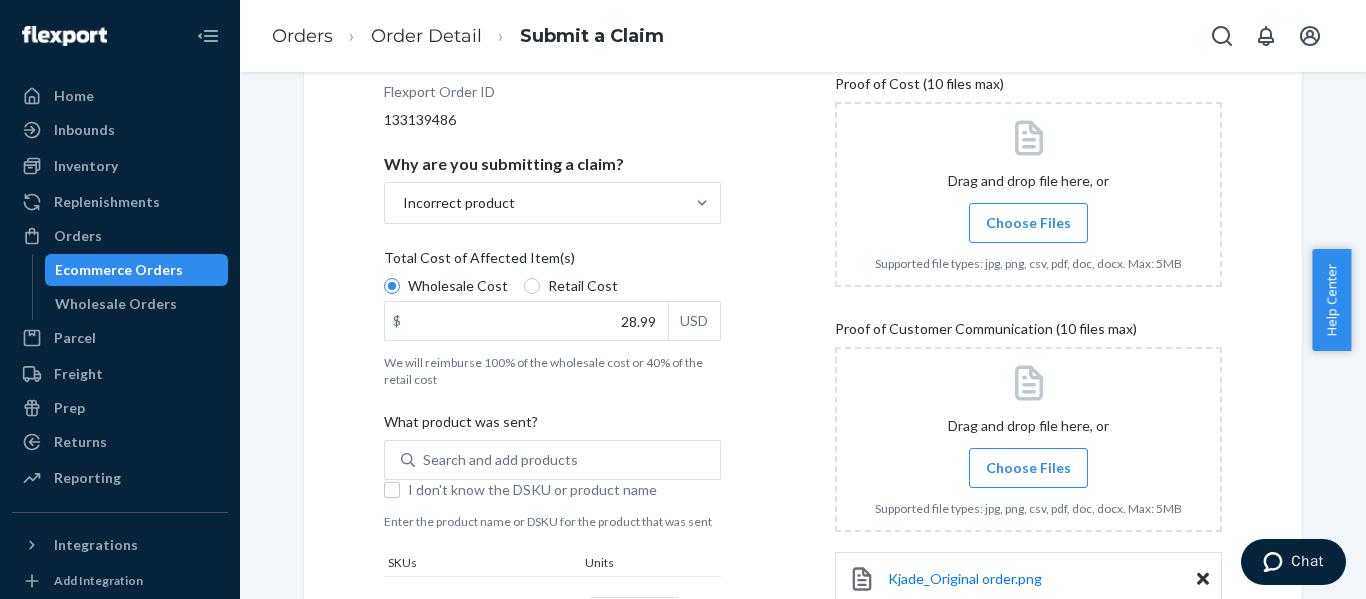 click on "Choose Files" at bounding box center (1028, 468) 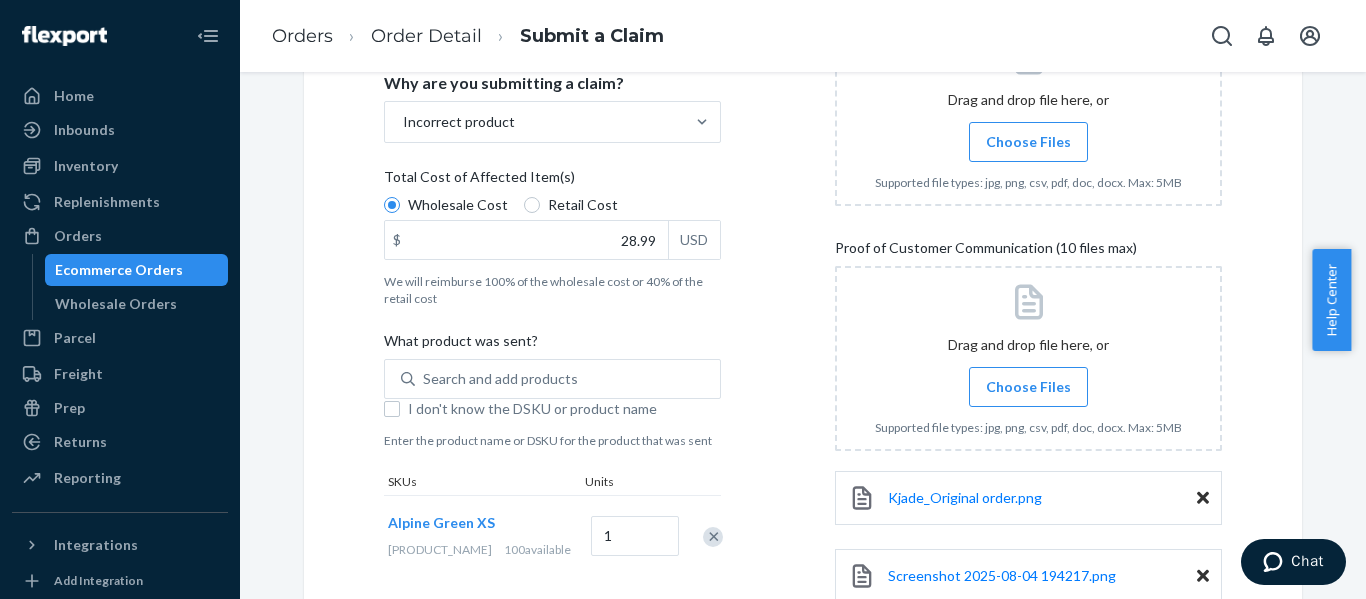 scroll, scrollTop: 402, scrollLeft: 0, axis: vertical 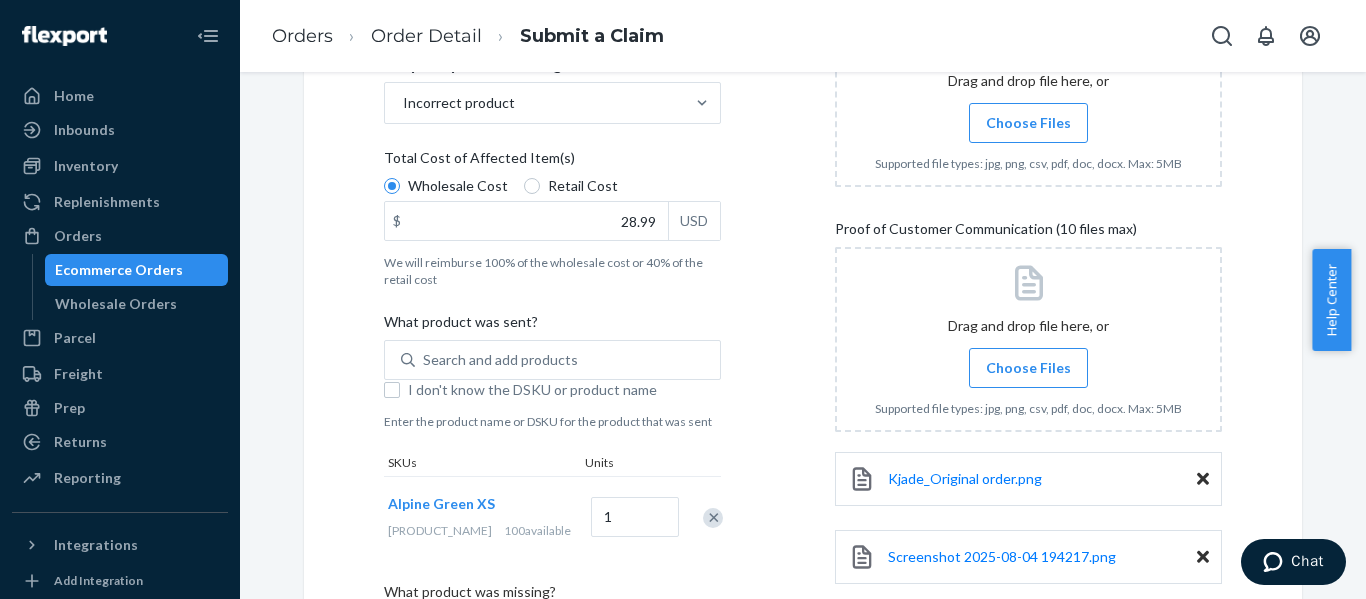 click on "Choose Files" at bounding box center (1028, 368) 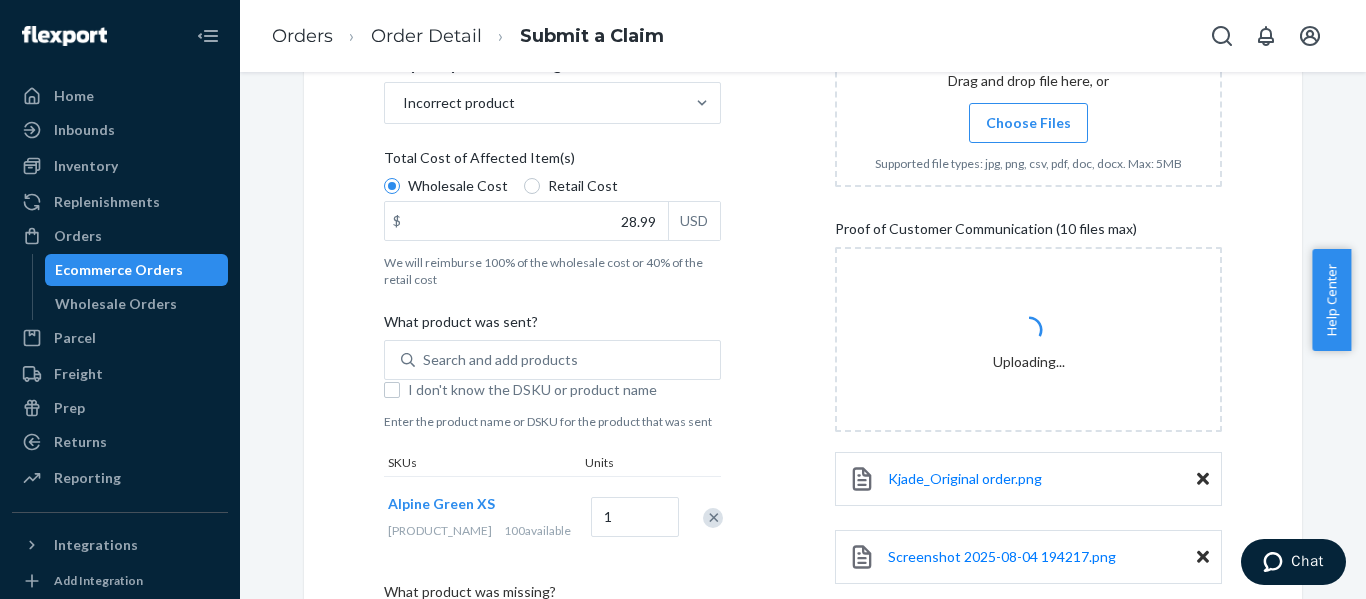 click on "Choose Files" at bounding box center [1028, 123] 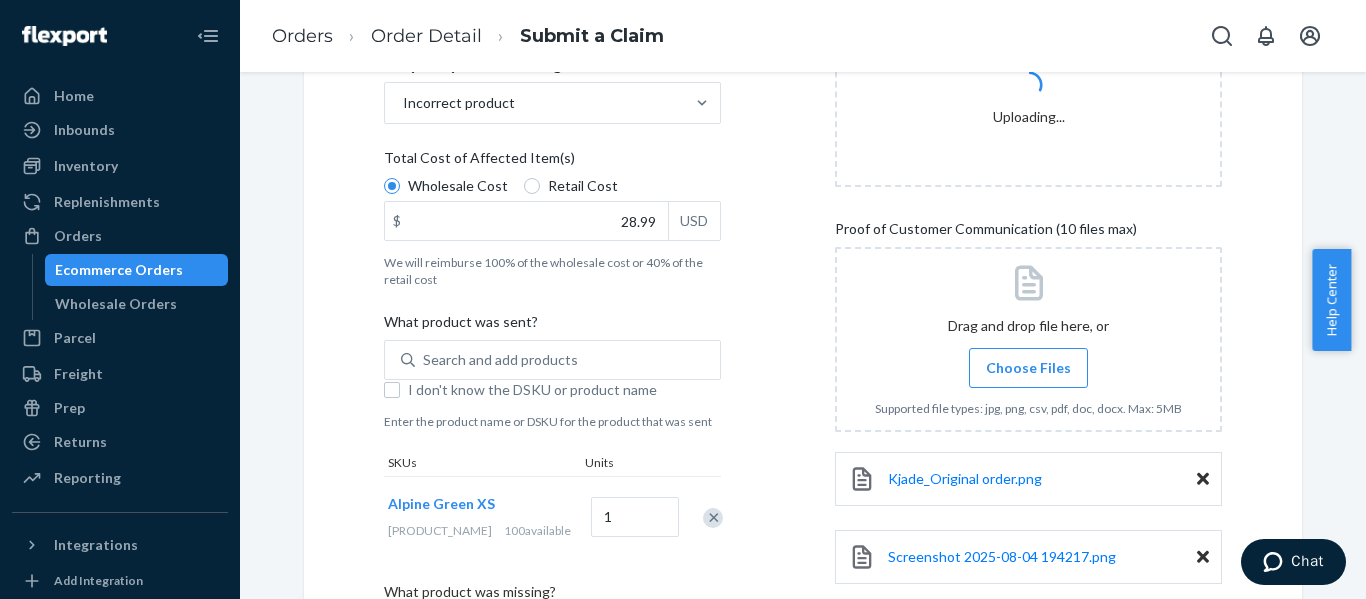 scroll, scrollTop: 602, scrollLeft: 0, axis: vertical 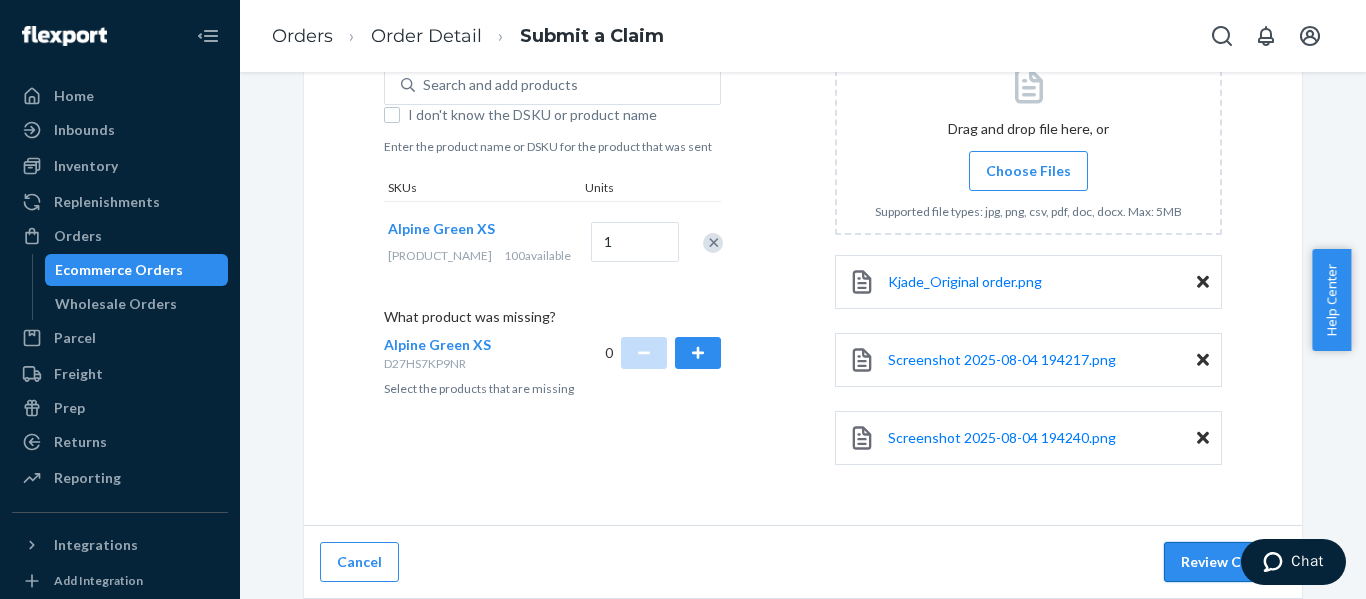 click on "Review Claim" at bounding box center (1225, 562) 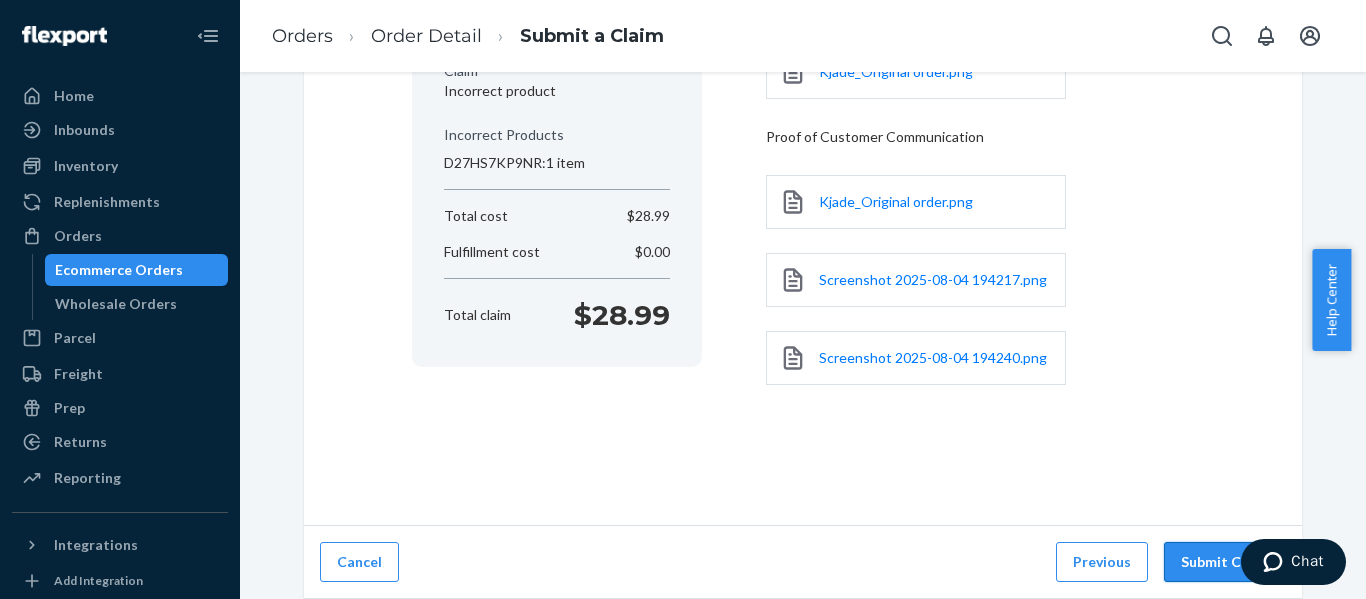 click on "Submit Claim" at bounding box center (1225, 562) 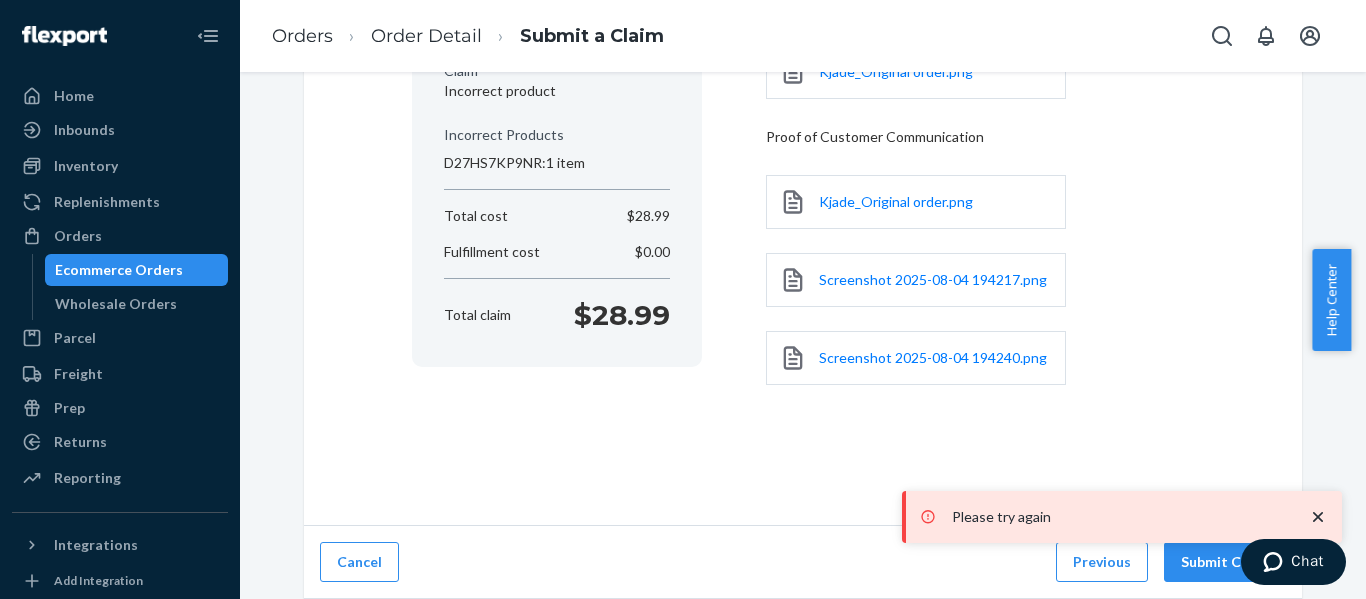 click on "Submit Claim" at bounding box center [1225, 562] 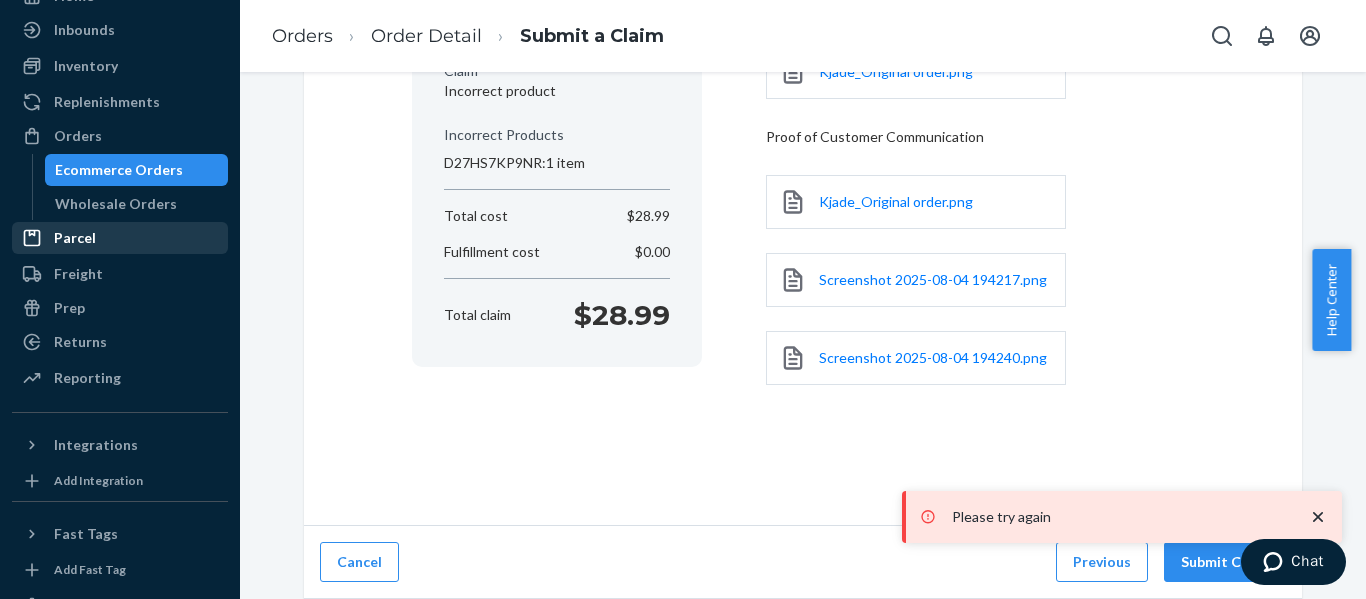 scroll, scrollTop: 0, scrollLeft: 0, axis: both 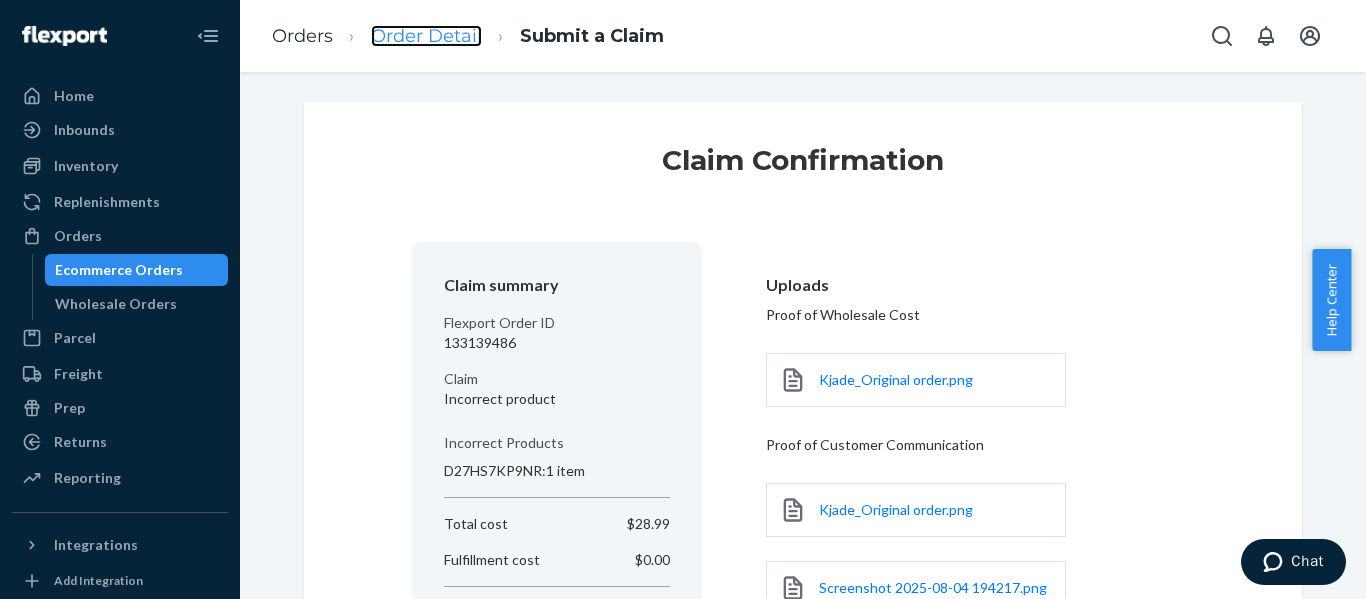 click on "Order Detail" at bounding box center (426, 36) 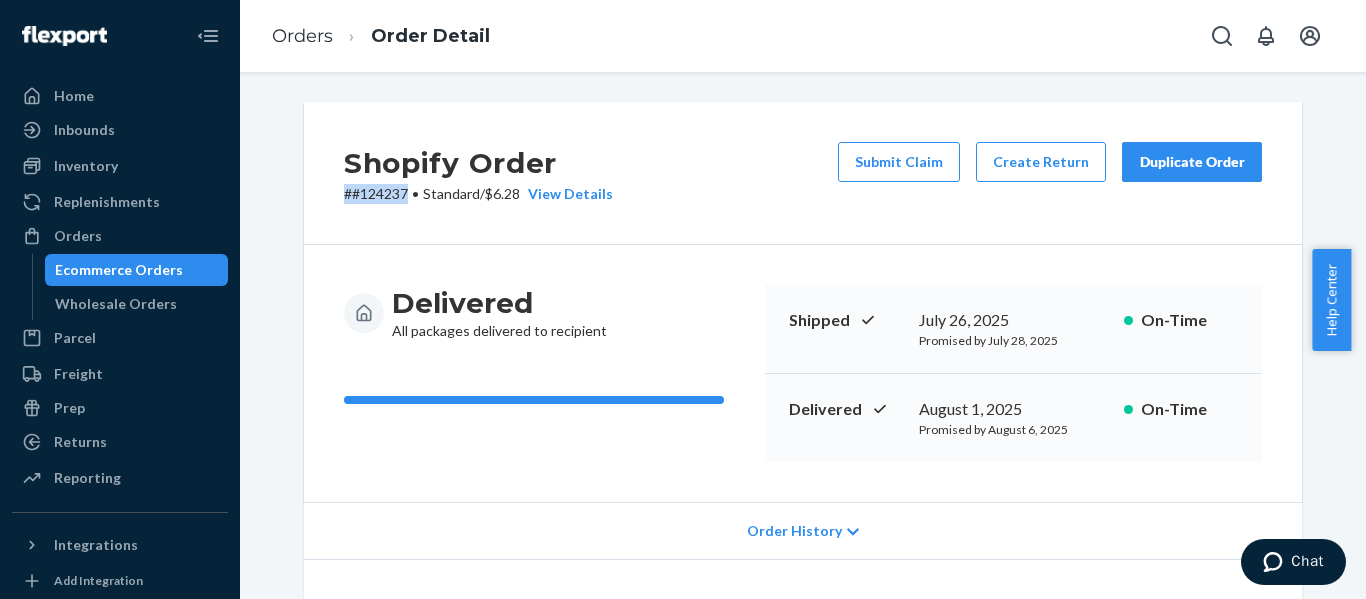 drag, startPoint x: 401, startPoint y: 195, endPoint x: 340, endPoint y: 195, distance: 61 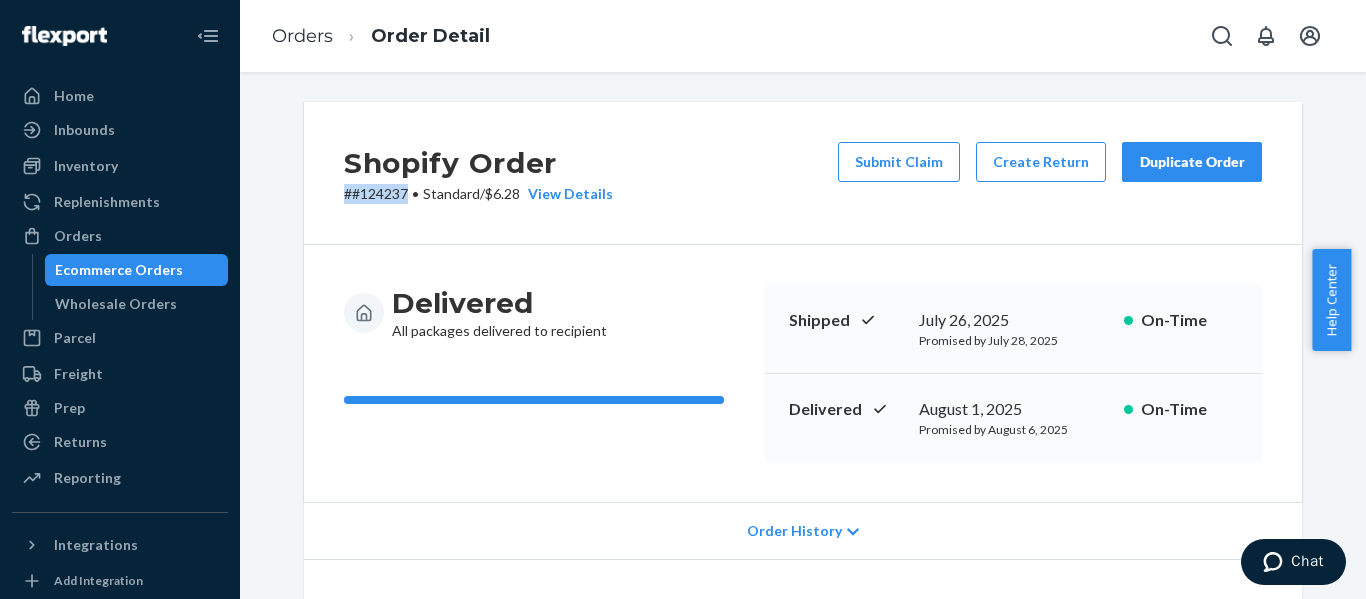 click on "# #124237 • Standard  /  $6.28 View Details" at bounding box center [478, 194] 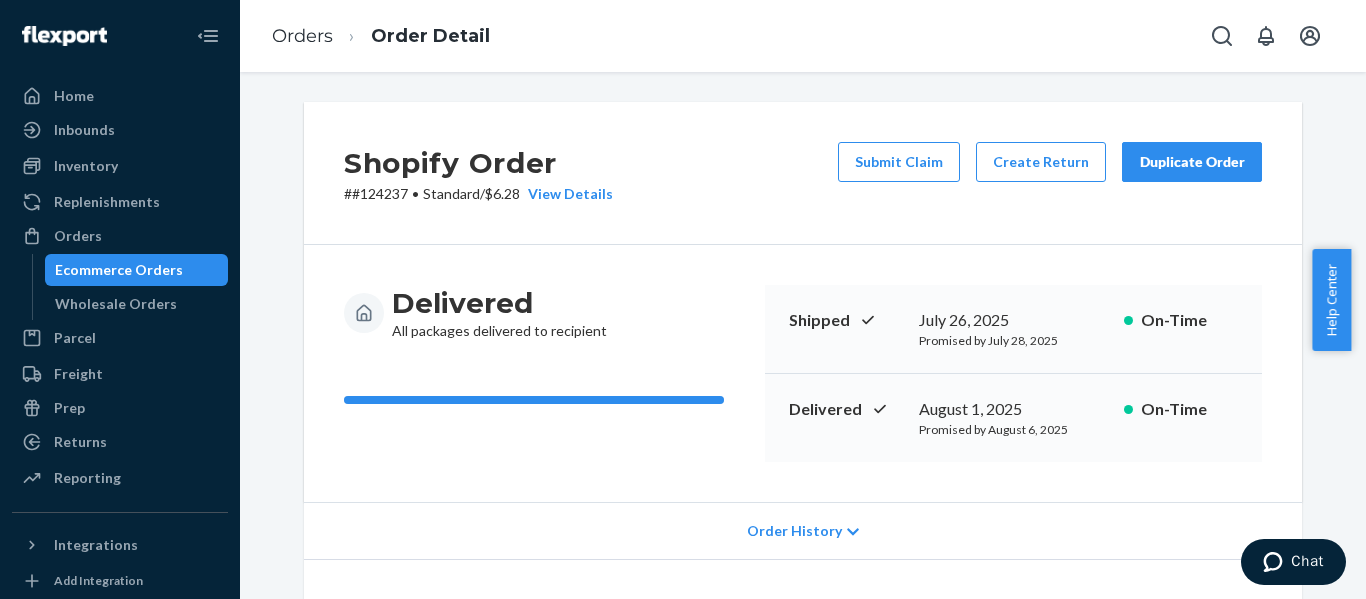 click on "Shopify Order # #124237 • Standard  /  $6.28 View Details Submit Claim Create Return Duplicate Order" at bounding box center [803, 173] 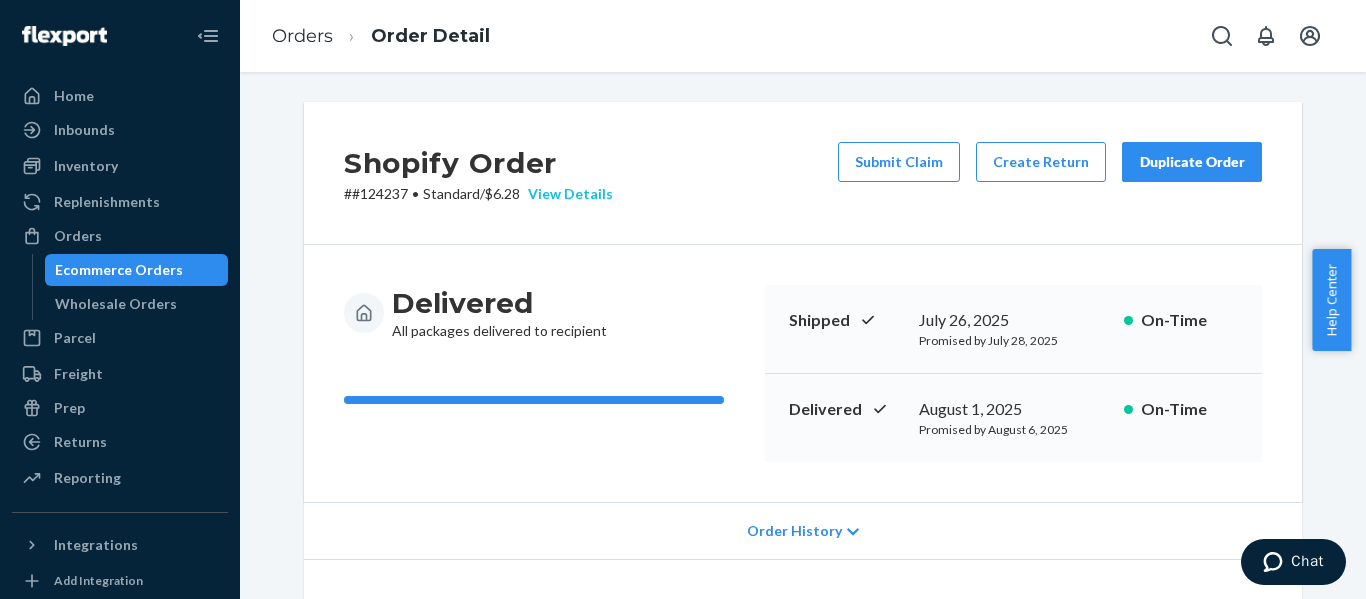 click on "View Details" at bounding box center (566, 194) 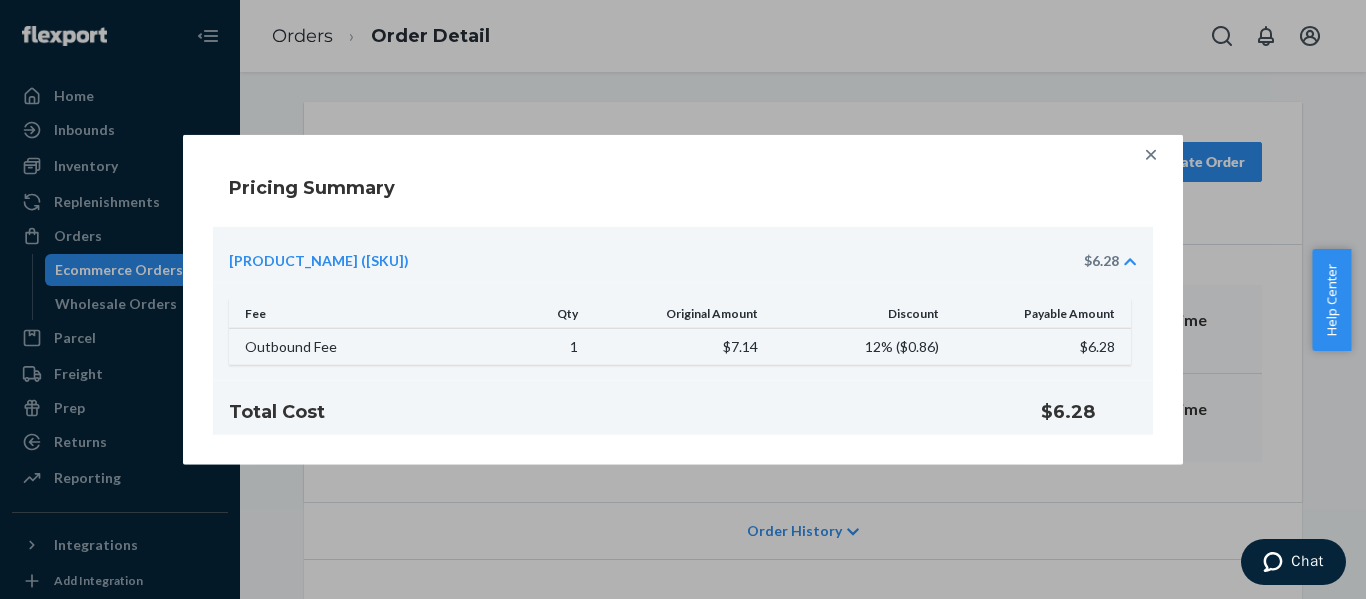 click 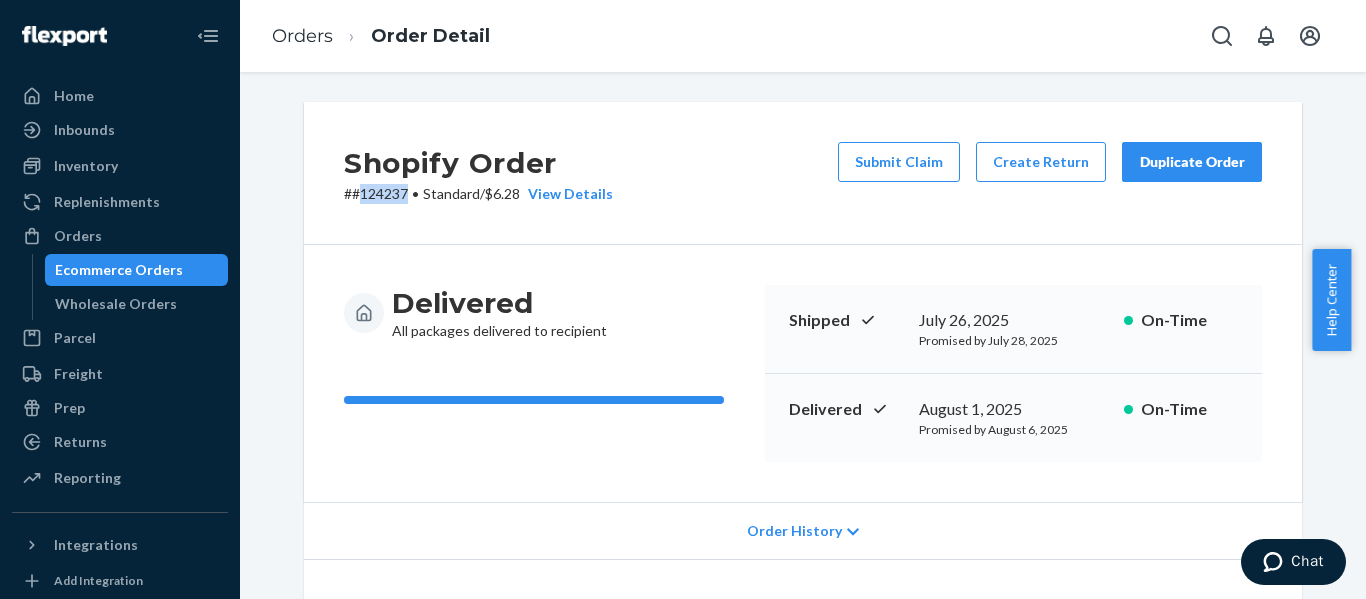 drag, startPoint x: 408, startPoint y: 190, endPoint x: 349, endPoint y: 194, distance: 59.135437 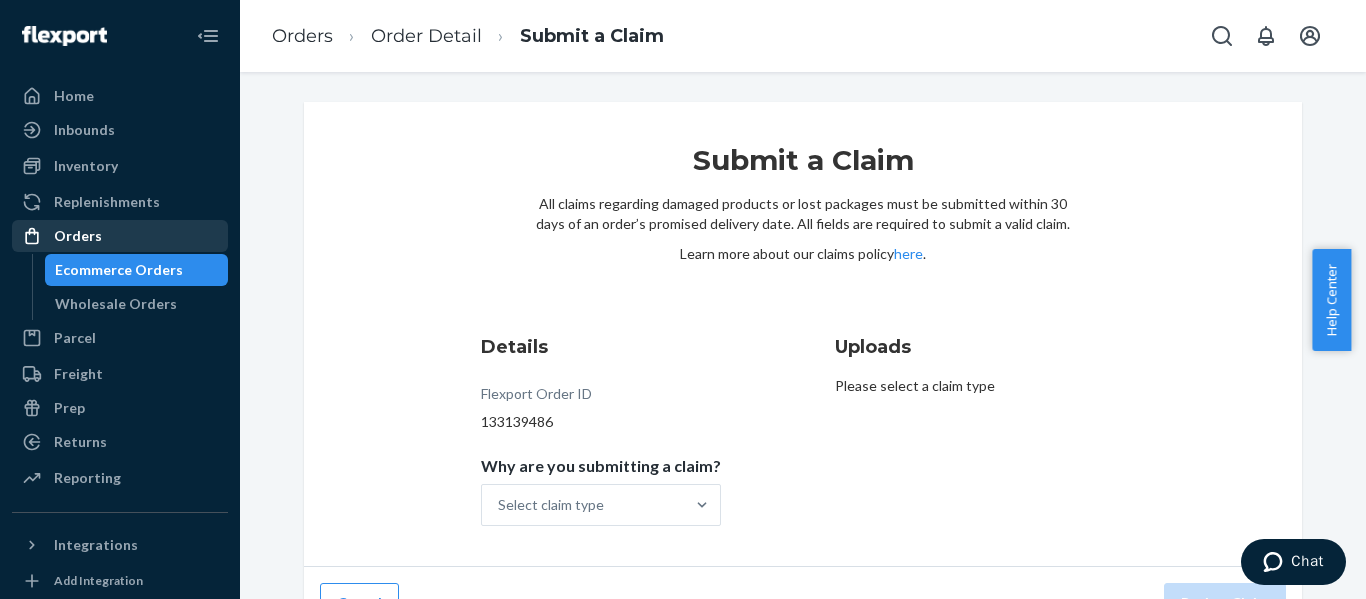 click on "Orders" at bounding box center [120, 236] 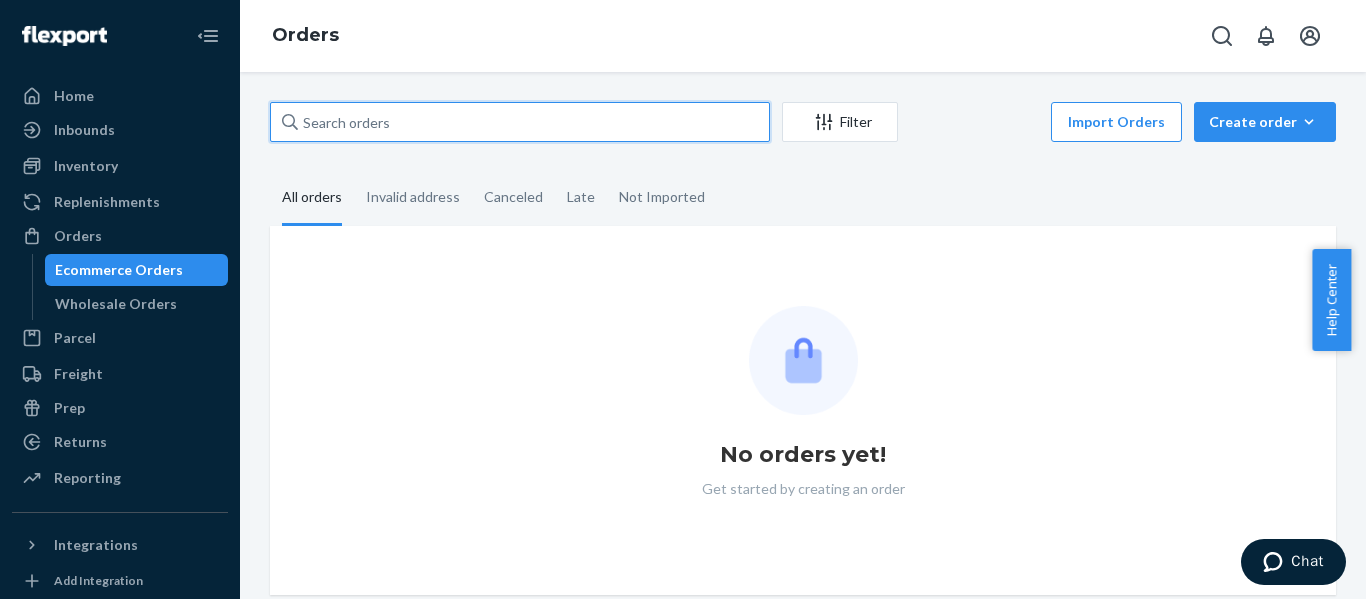 click at bounding box center [520, 122] 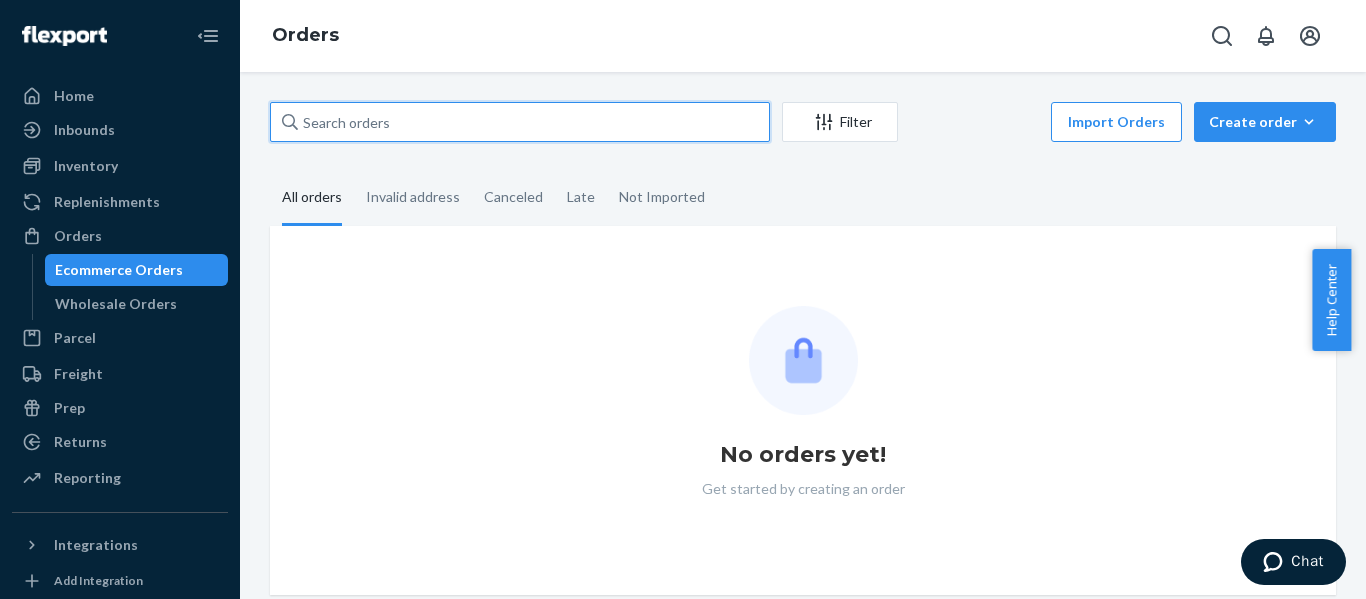 paste on "124237" 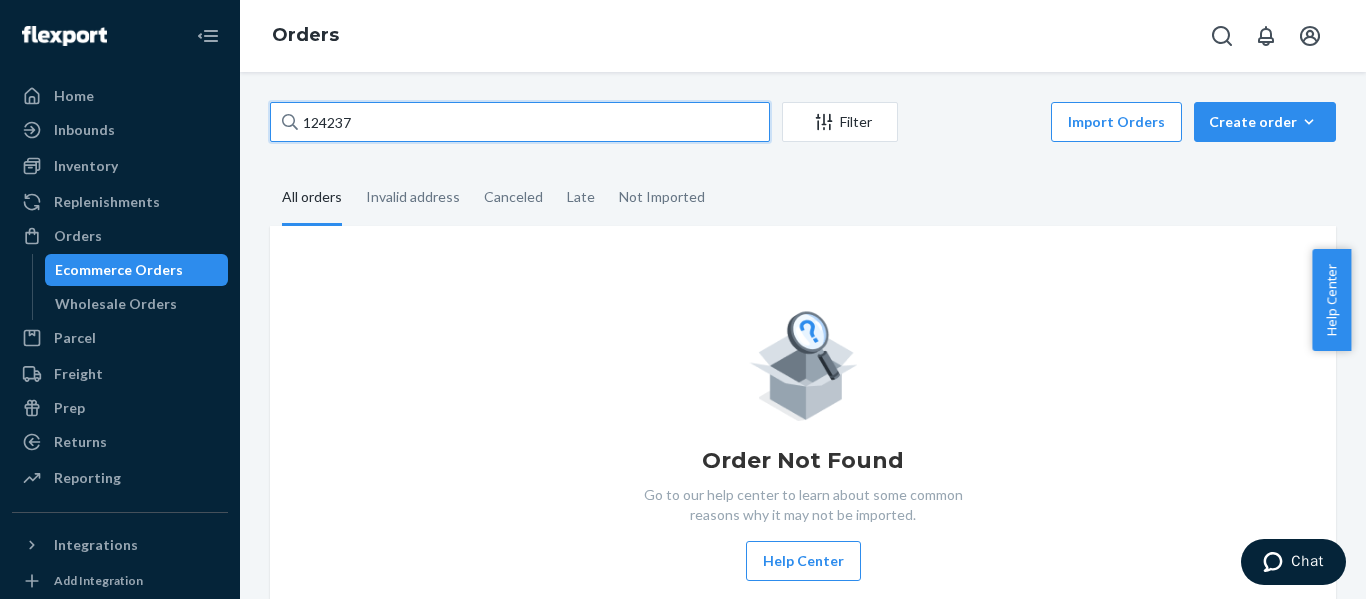 click on "124237" at bounding box center [520, 122] 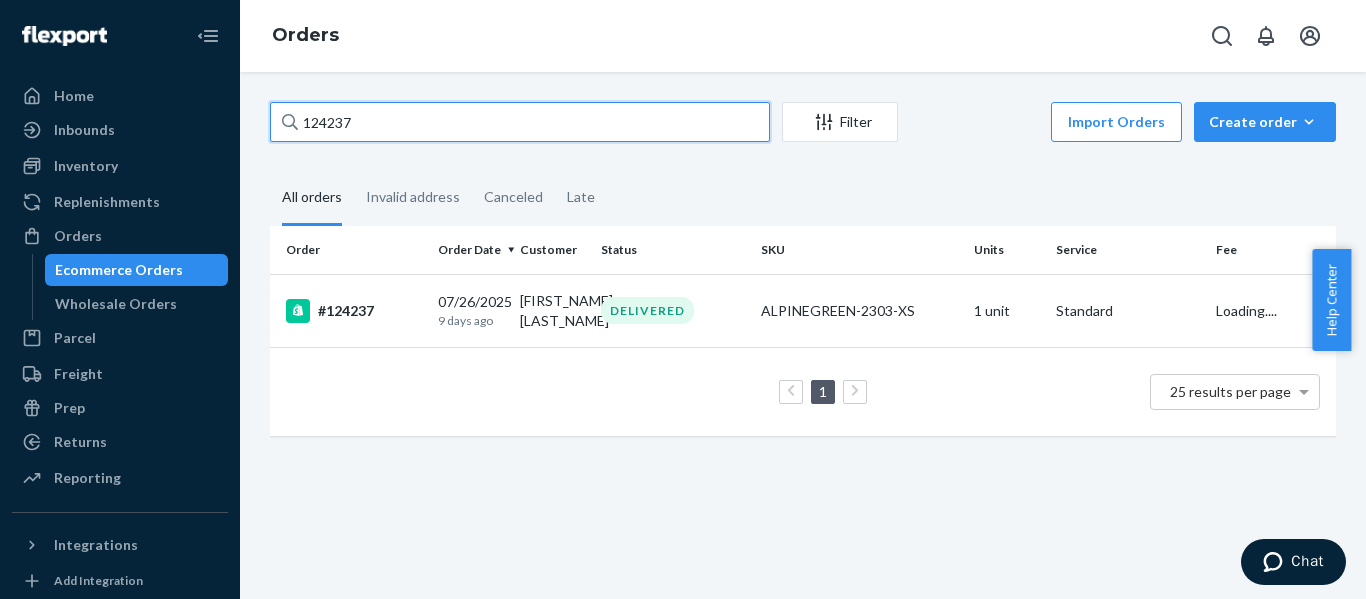 click on "124237" at bounding box center [520, 122] 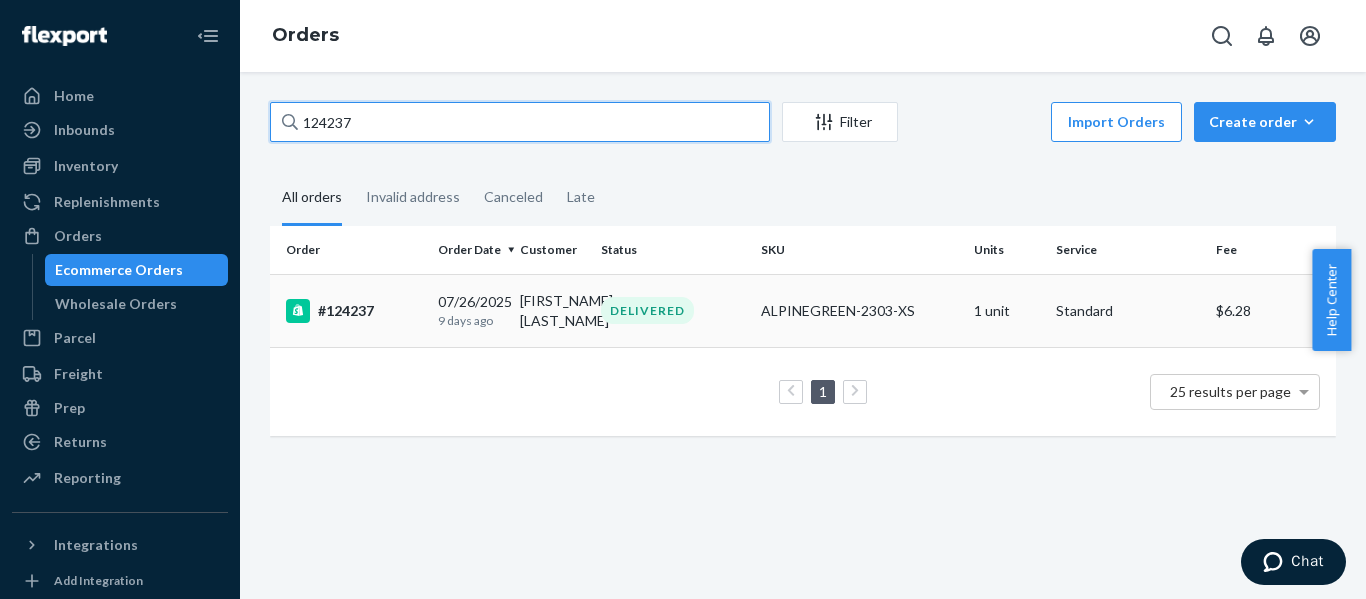 type on "124237" 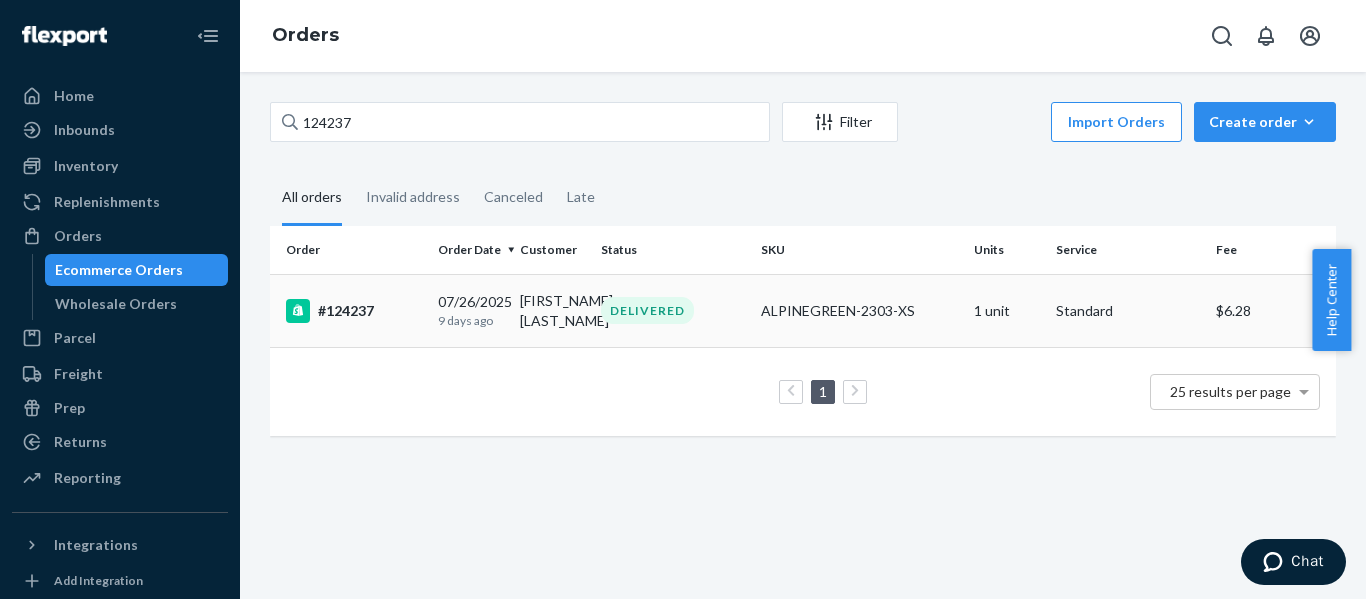 click on "#124237" at bounding box center [354, 311] 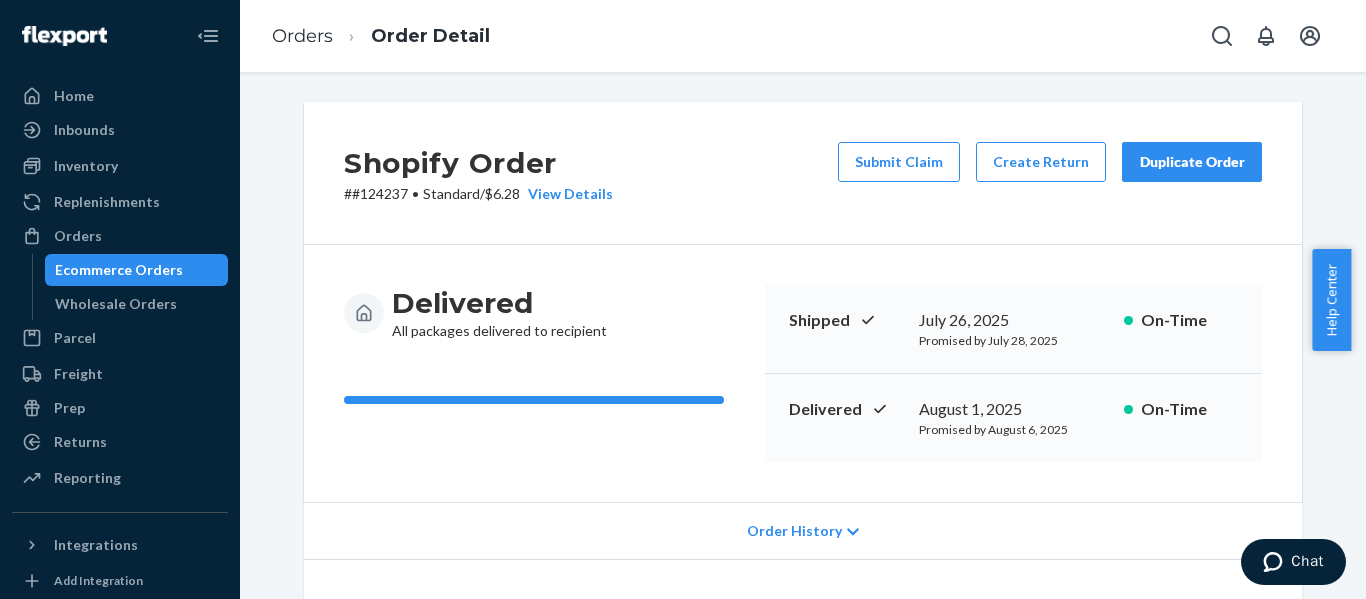 drag, startPoint x: 334, startPoint y: 308, endPoint x: 660, endPoint y: 350, distance: 328.6944 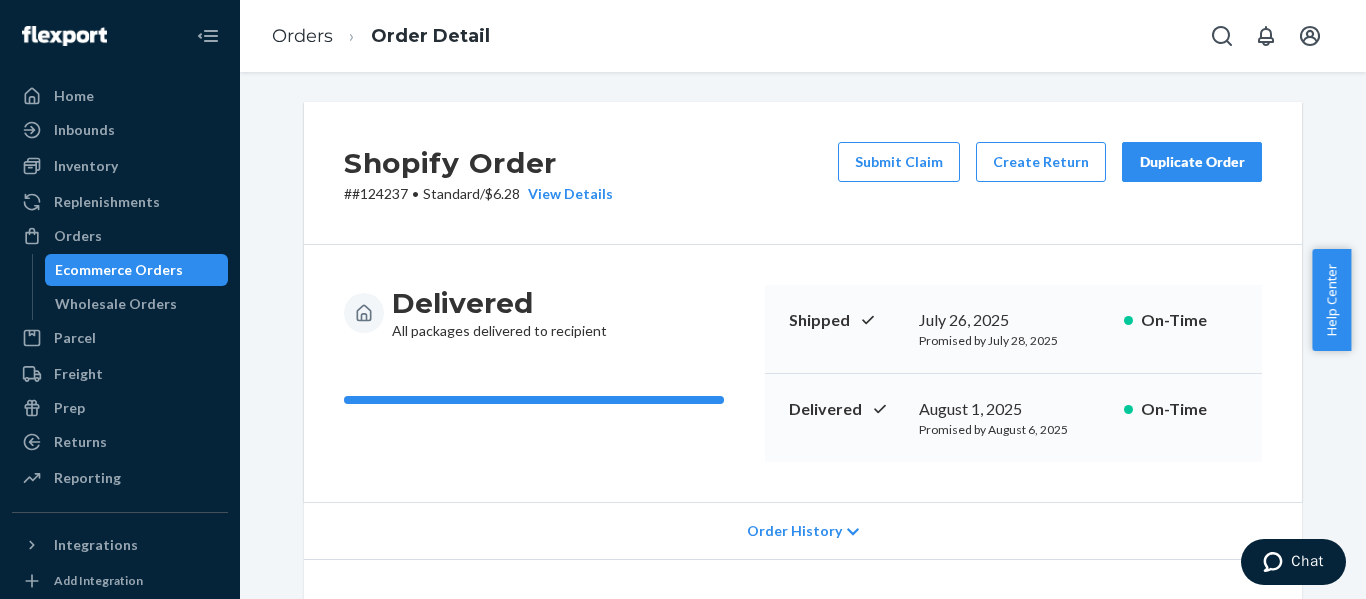 click on "Shopify Order # #124237 • Standard  /  $6.28 View Details Submit Claim Create Return Duplicate Order Delivered All packages delivered to recipient Shipped July 26, 2025 Promised by July 28, 2025 On-Time Delivered August 1, 2025 Promised by August 6, 2025 On-Time Order History Shopify V3 Order ID 6631298498843-7614791876891 Flexport Order ID 133139486 Destination Katherine Jade Soares
6304 SE 20th Ave
Portland, OR 97202-5438
US Buyer Order Tracking 133139486 SKU Product Name Details Qty ALPINEGREEN-2303-XS Alpine Green XS DSKU: D27HS7KP9NR 1 Package 1 of 1 Shipped via DHL, Tracked & Delivered by USPS   9261290339650135617893 1   SKU   1   Unit From Evry Studio
San Bernardino, CA 92408 Shipment ID 83047428 Processing Shipped 7/27 Delivered 8/1 - 7pm PDT Package History SKU Product Name Details Qty ALPINEGREEN-2303-XS Alpine Green XS DSKU: D27HS7KP9NR 1" at bounding box center [803, 335] 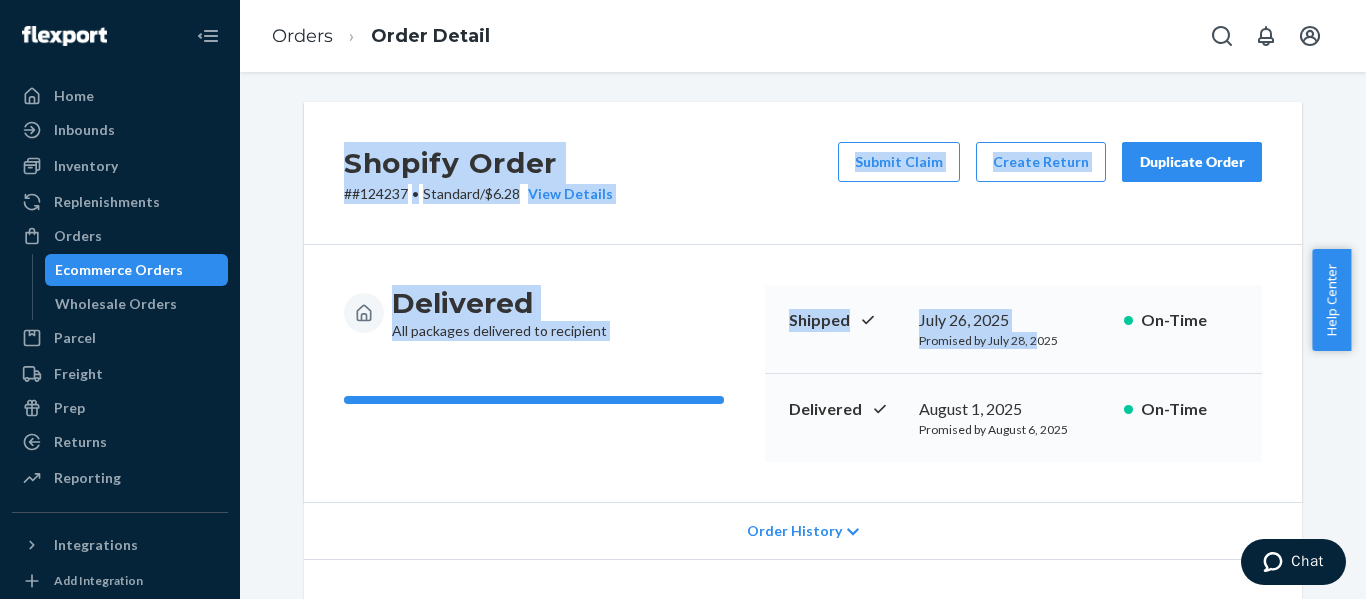 click on "Shopify Order # #124237 • Standard  /  $6.28 View Details Submit Claim Create Return Duplicate Order" at bounding box center [803, 173] 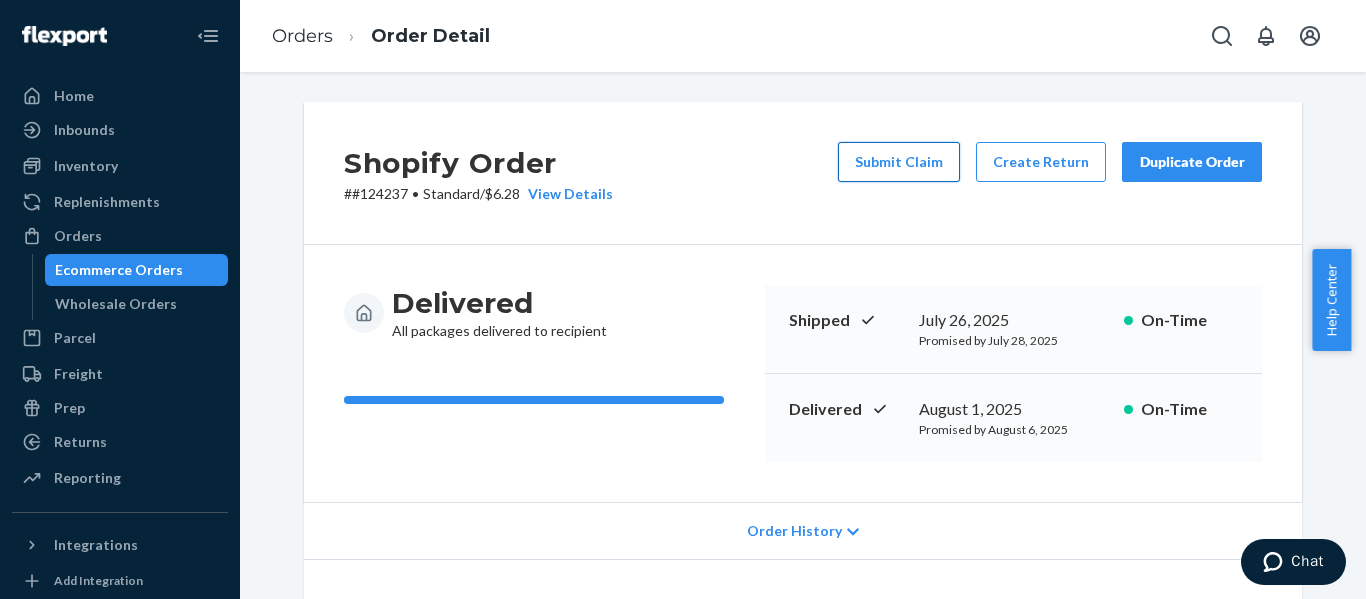 click on "Submit Claim" at bounding box center [899, 162] 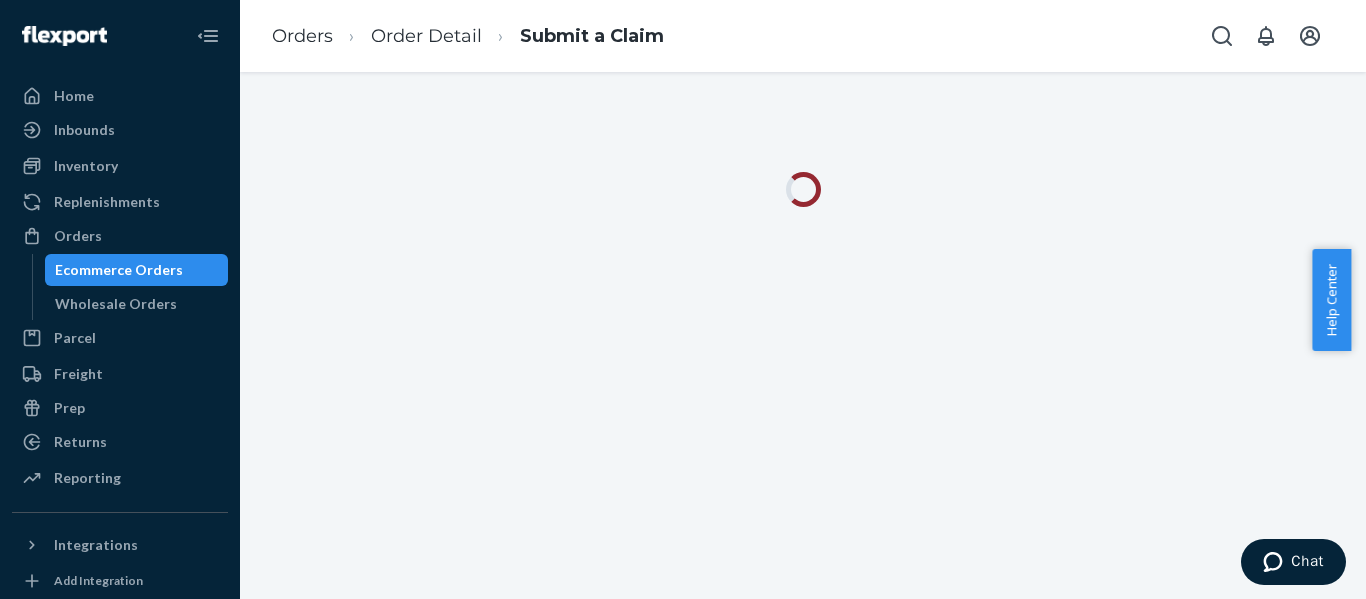 click at bounding box center [803, 335] 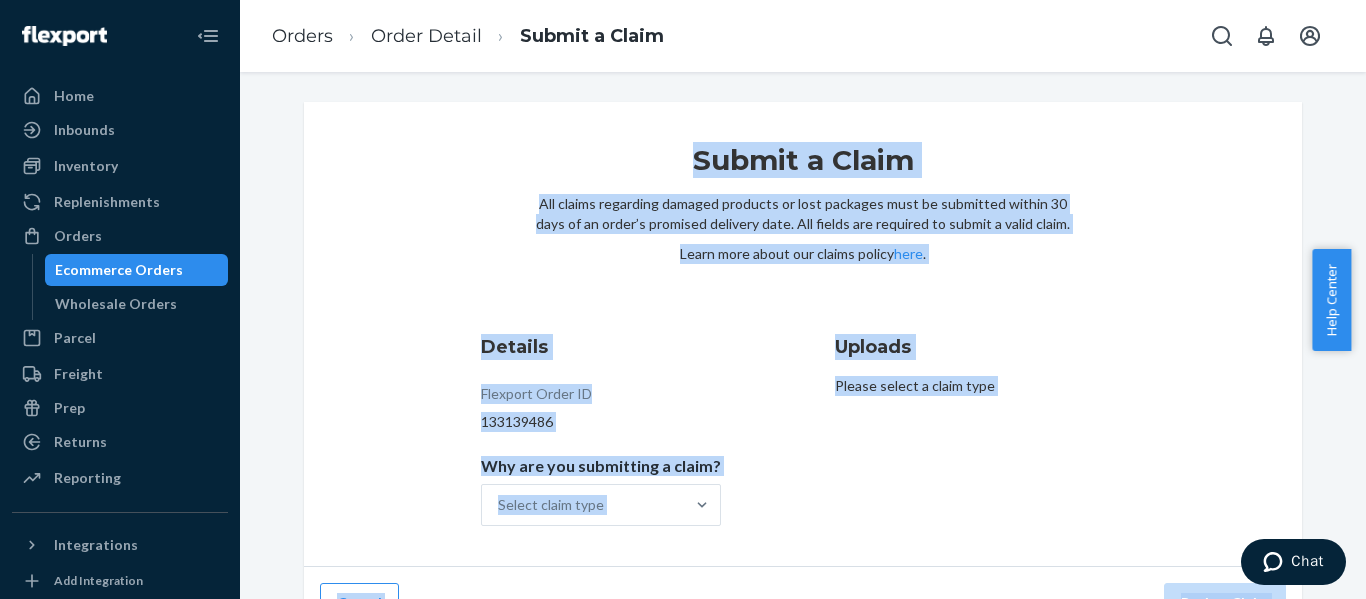 click on "Details Flexport Order ID 133139486 Why are you submitting a claim? Select claim type" at bounding box center (626, 430) 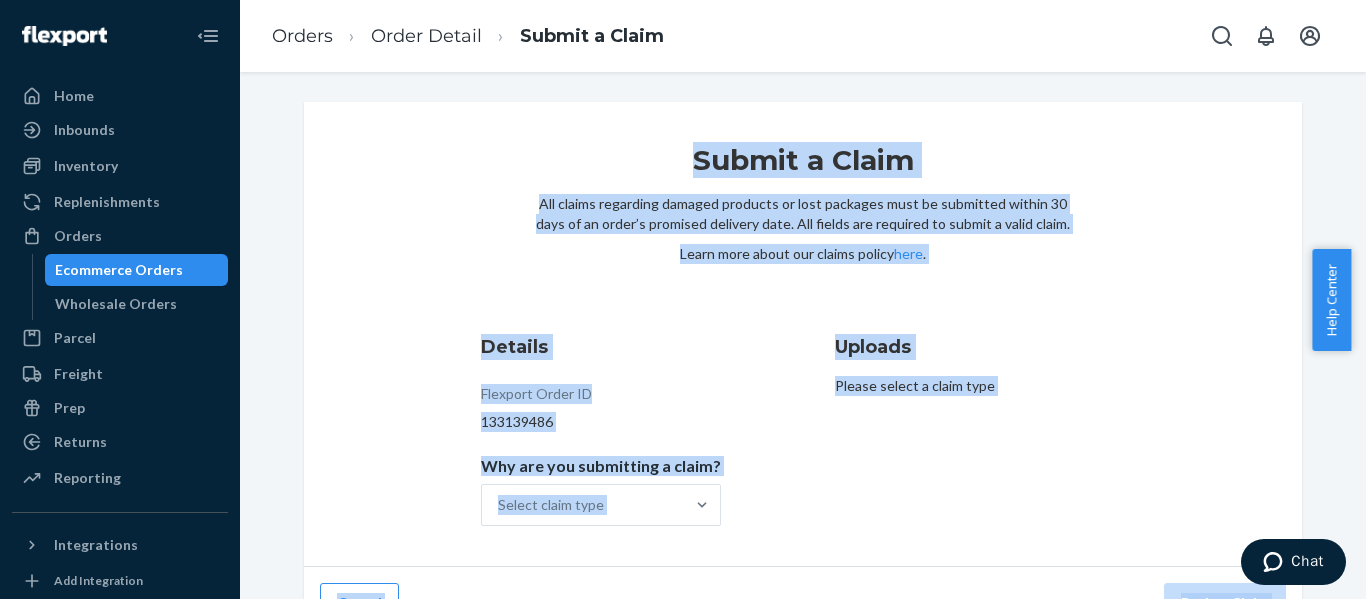 click on "133139486" at bounding box center [601, 422] 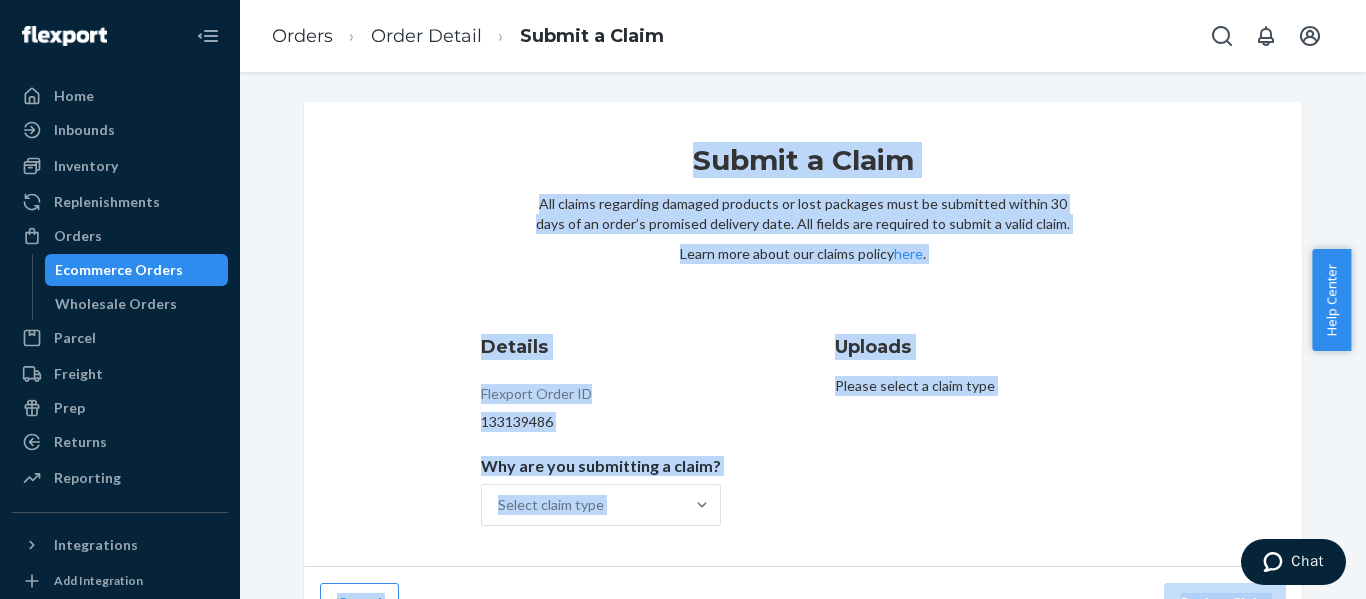 drag, startPoint x: 631, startPoint y: 427, endPoint x: 617, endPoint y: 427, distance: 14 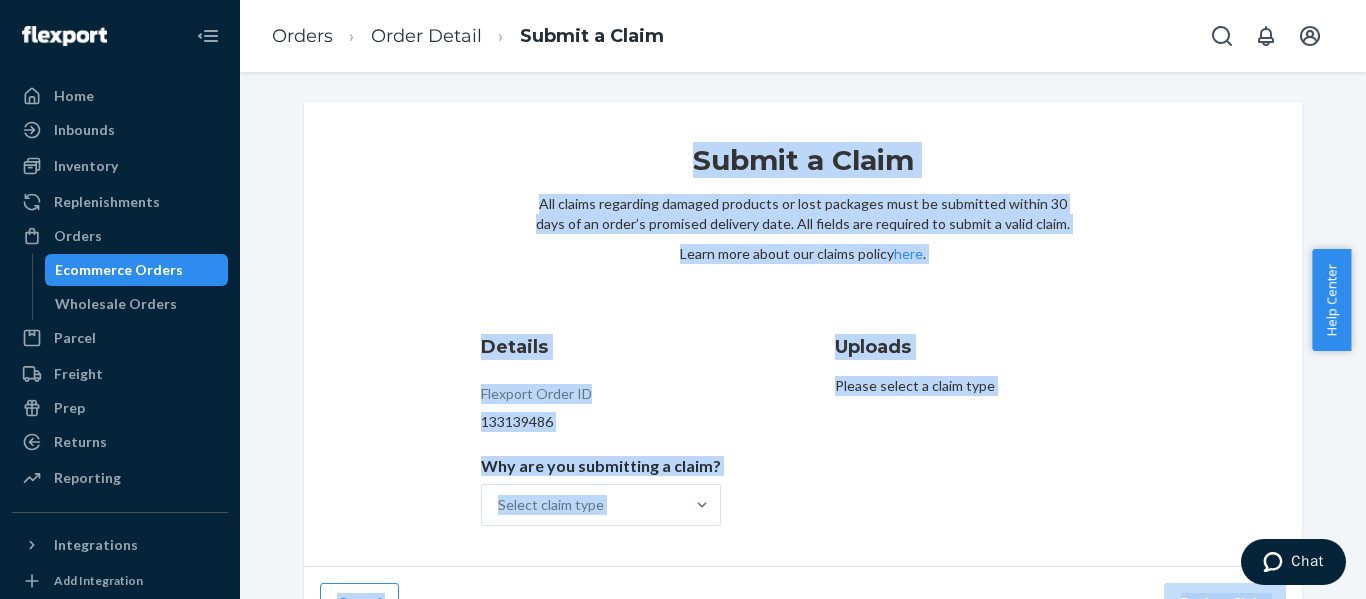 click on "133139486" at bounding box center [601, 422] 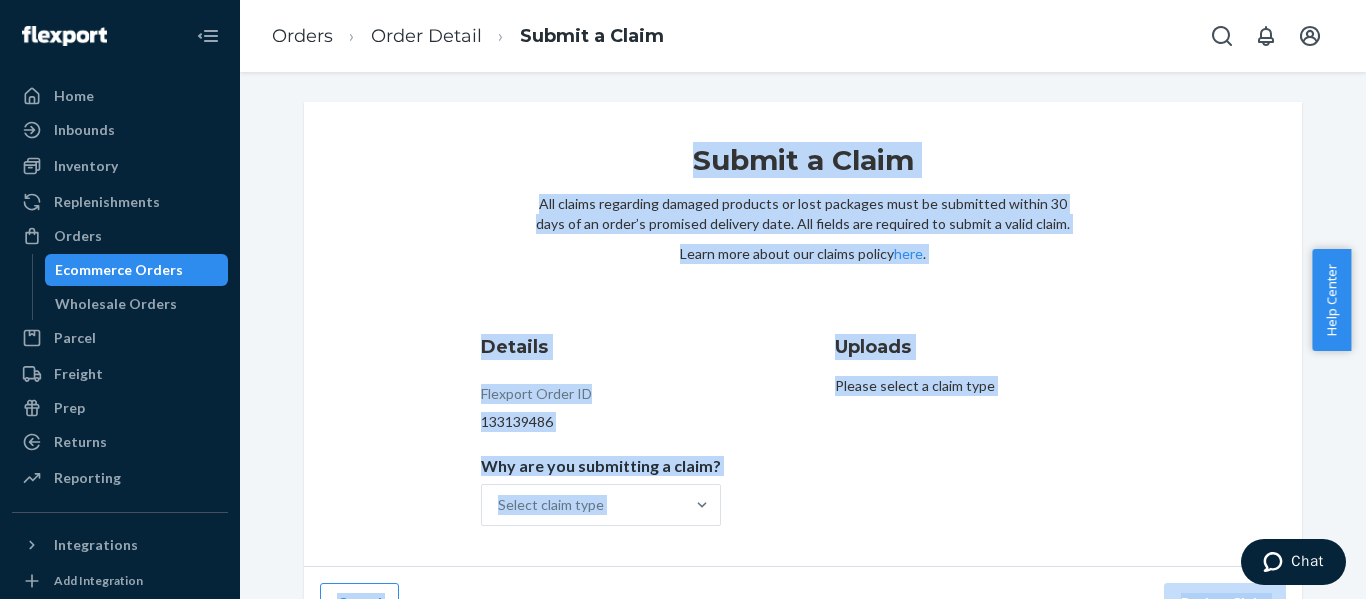 click on "133139486" at bounding box center [601, 422] 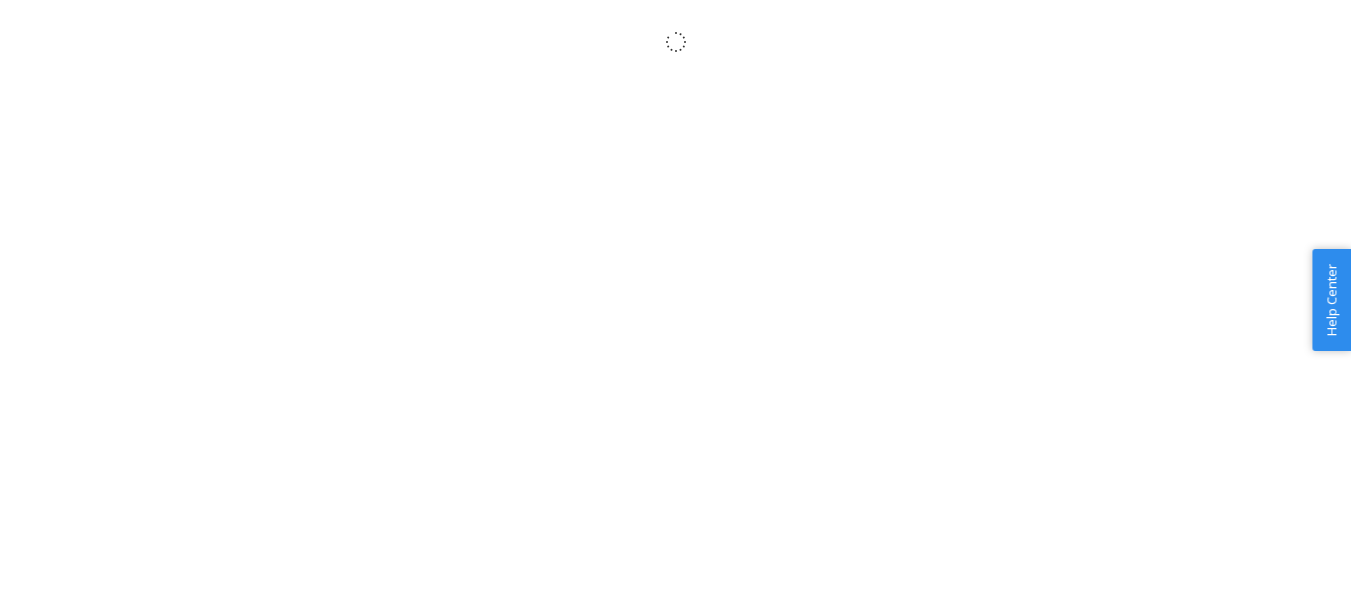 scroll, scrollTop: 0, scrollLeft: 0, axis: both 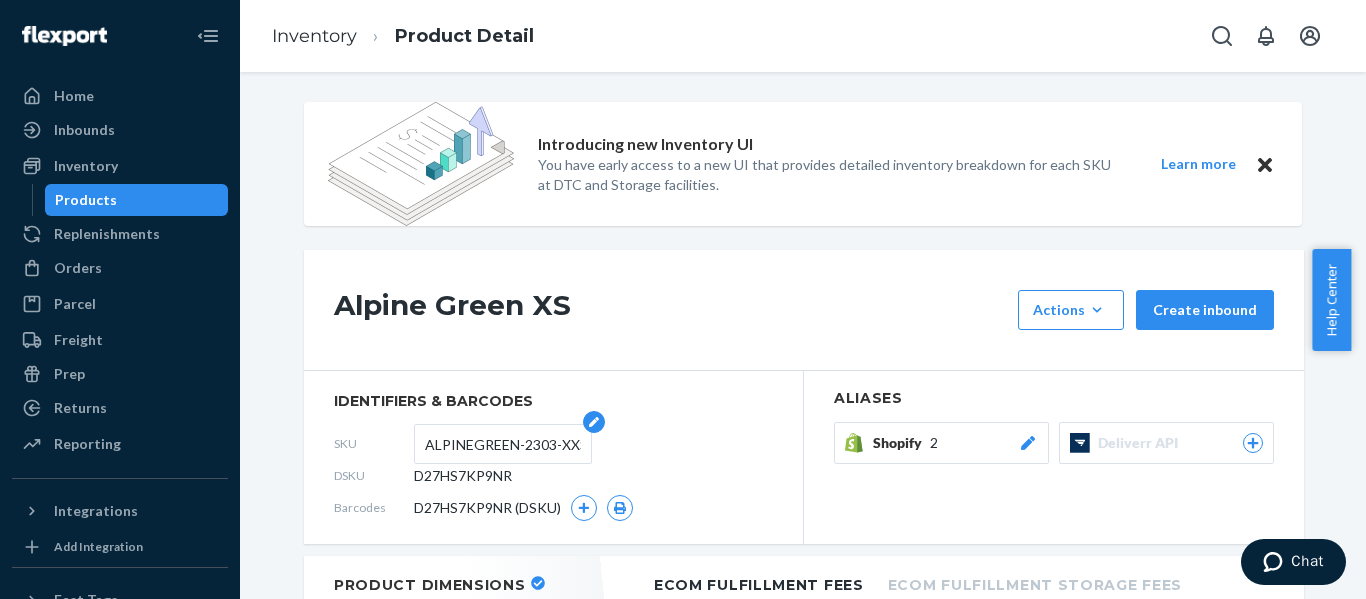 click on "[PRODUCT_NAME]" at bounding box center (503, 444) 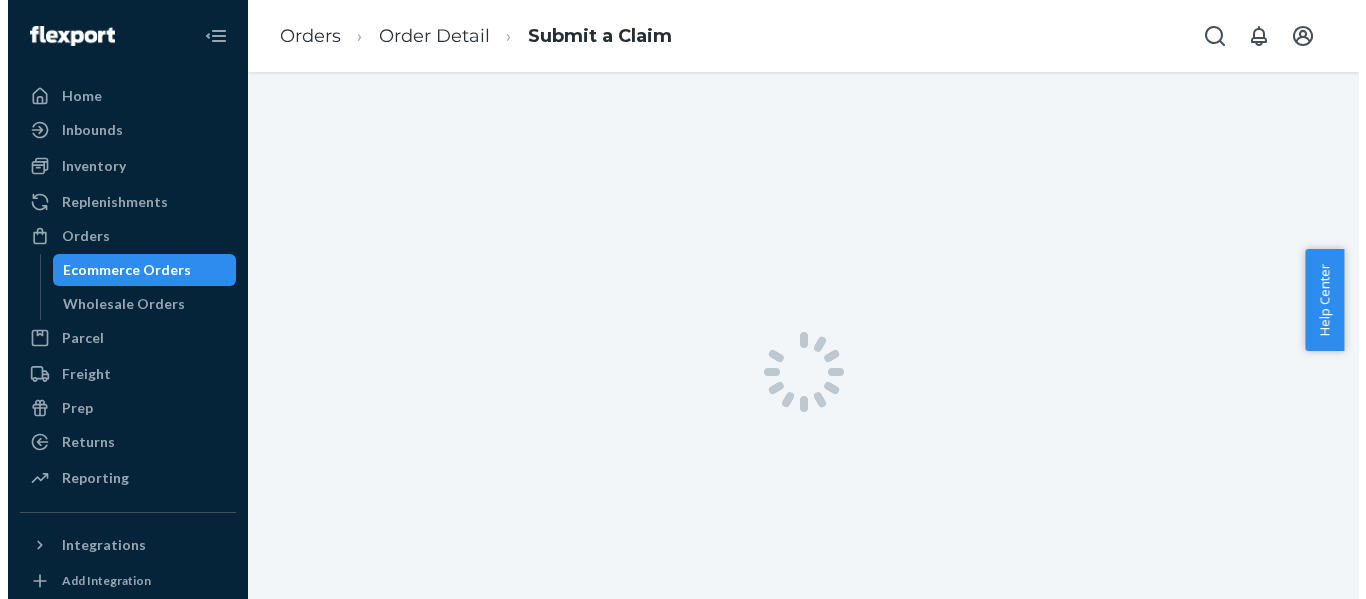 scroll, scrollTop: 0, scrollLeft: 0, axis: both 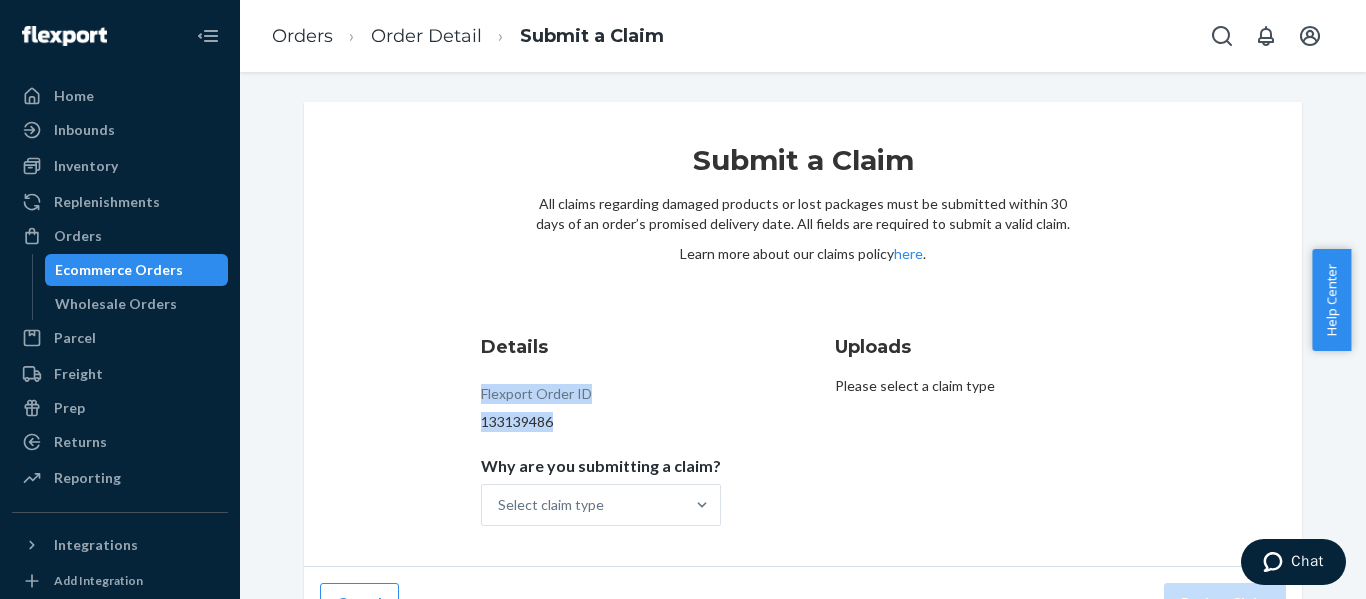 drag, startPoint x: 572, startPoint y: 419, endPoint x: 463, endPoint y: 402, distance: 110.317726 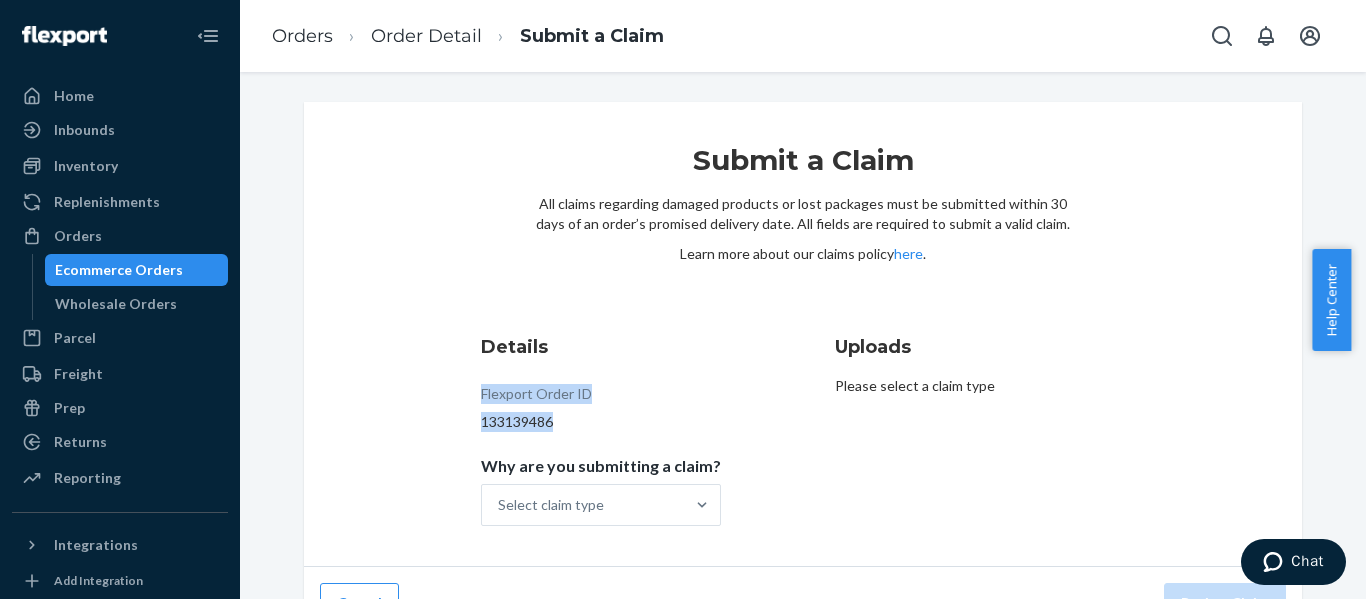 click on "Submit a Claim All claims regarding damaged products or lost packages must be submitted within 30 days of an order’s promised delivery date. All fields are required to submit a valid claim. Learn more about our claims policy  here . Details Flexport Order ID 133139486 Why are you submitting a claim? Select claim type Uploads Please select a claim type" at bounding box center (803, 334) 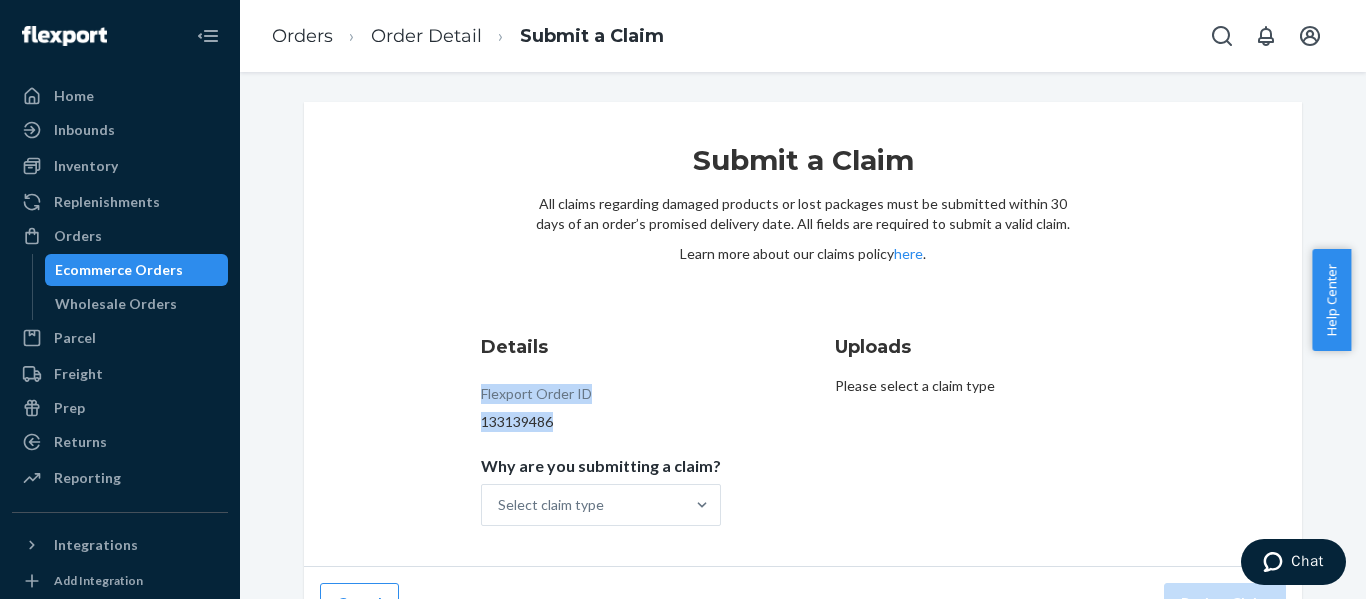 copy on "Flexport Order ID 133139486" 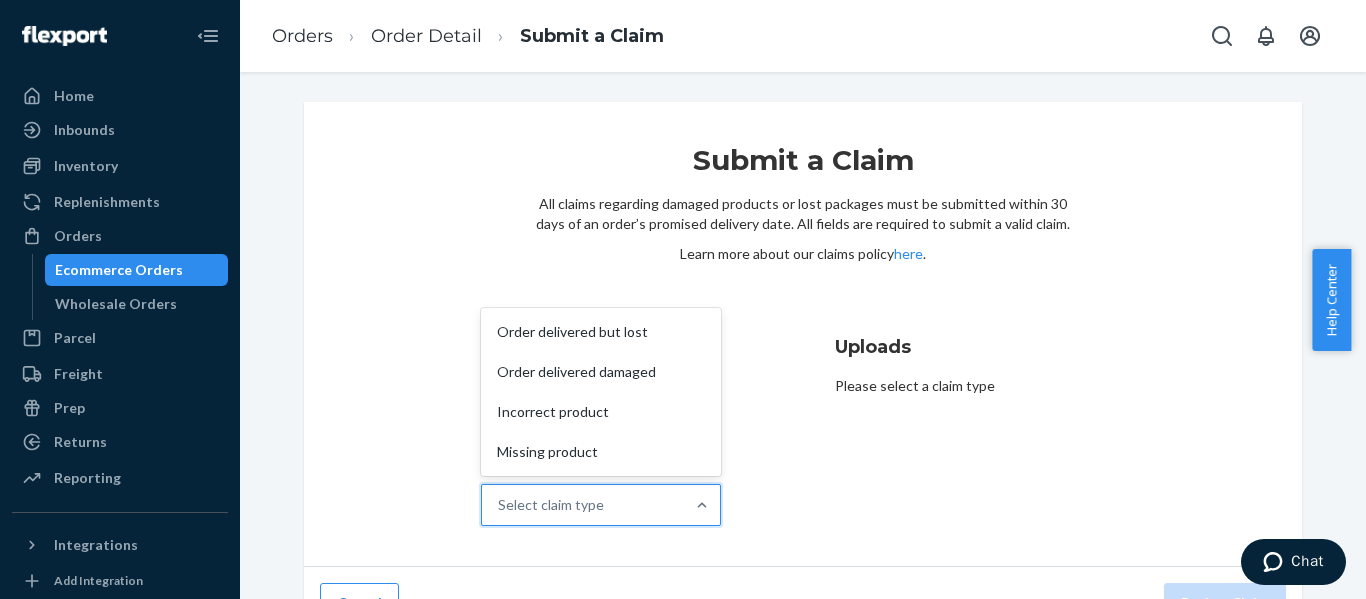 click on "Select claim type" at bounding box center [583, 505] 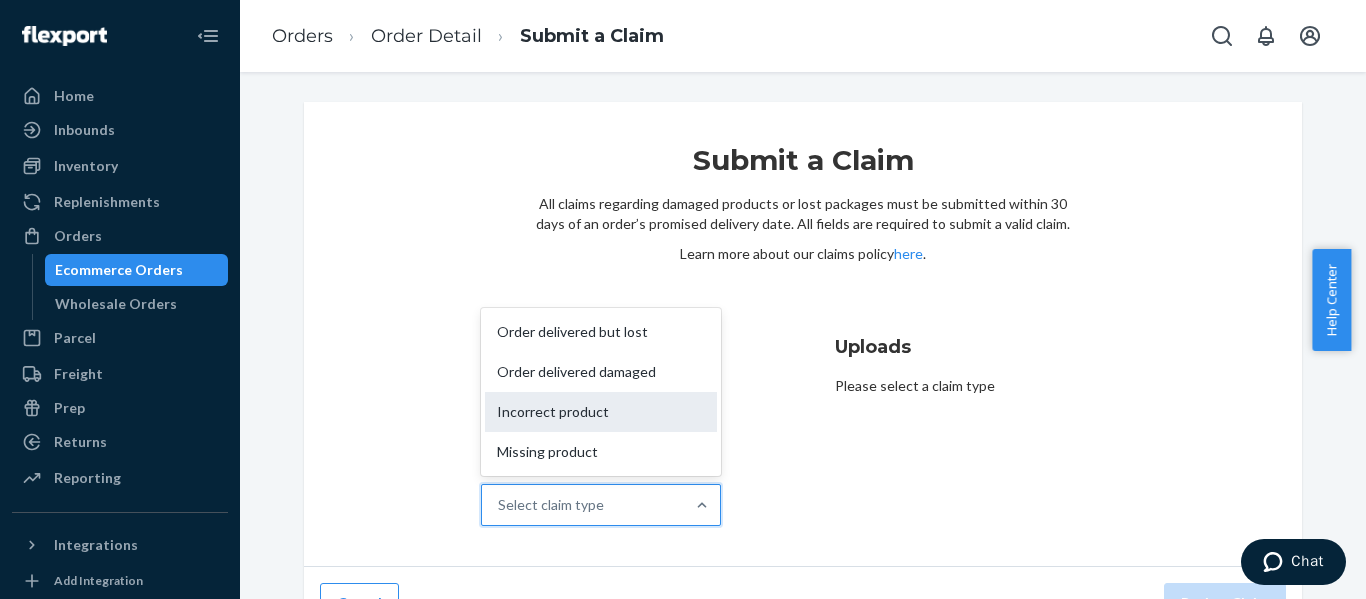 click on "Incorrect product" at bounding box center [601, 412] 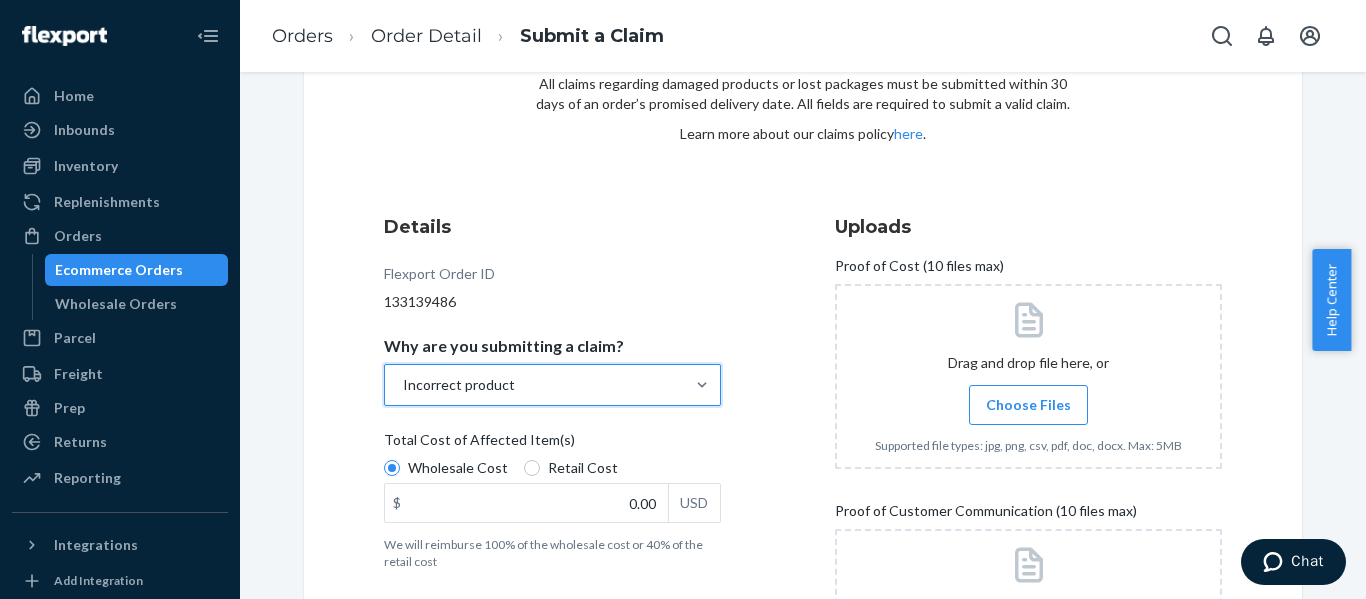 scroll, scrollTop: 200, scrollLeft: 0, axis: vertical 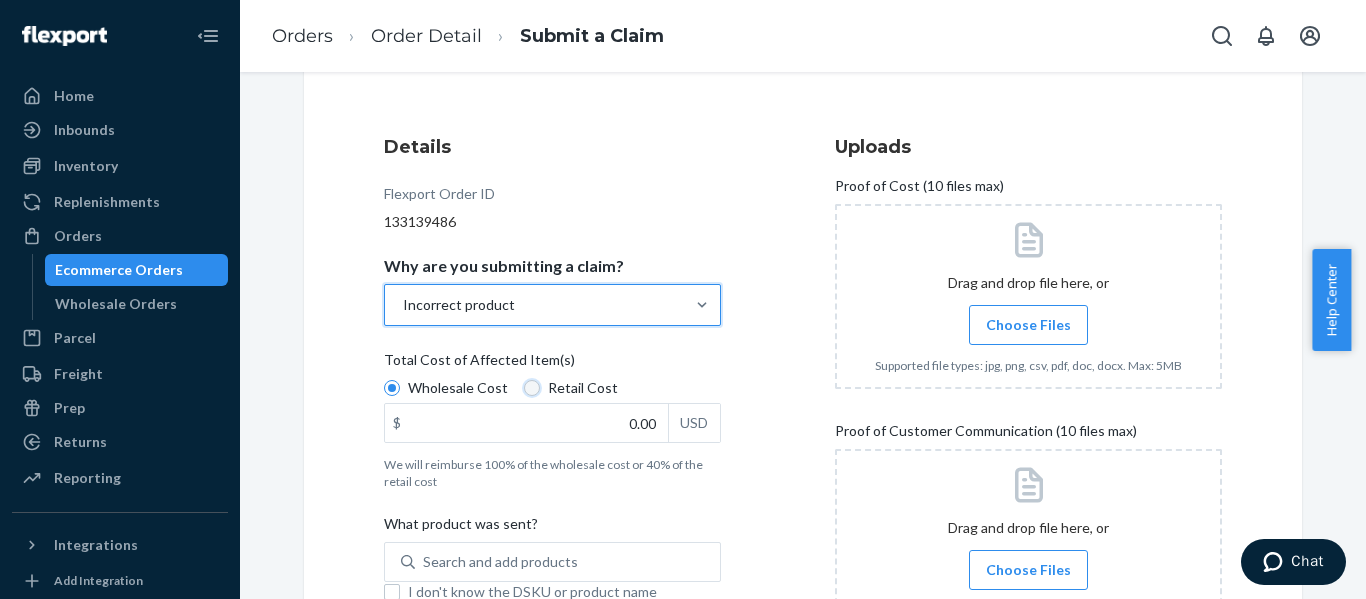 click on "Retail Cost" at bounding box center (532, 388) 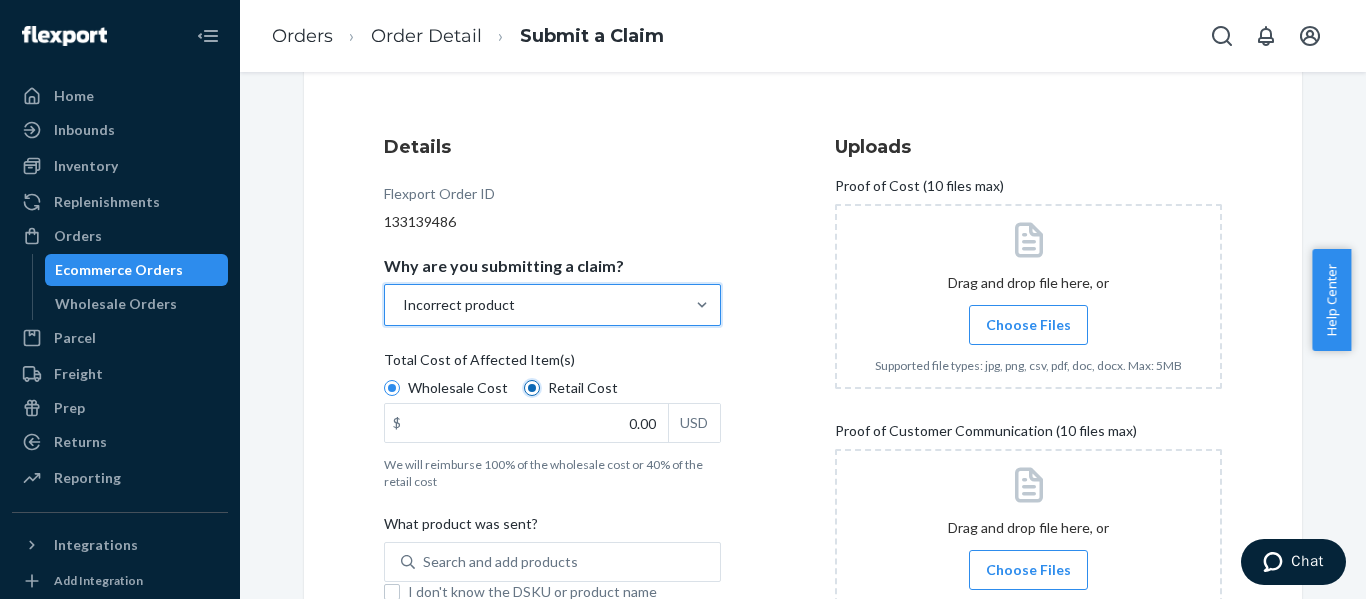 radio on "true" 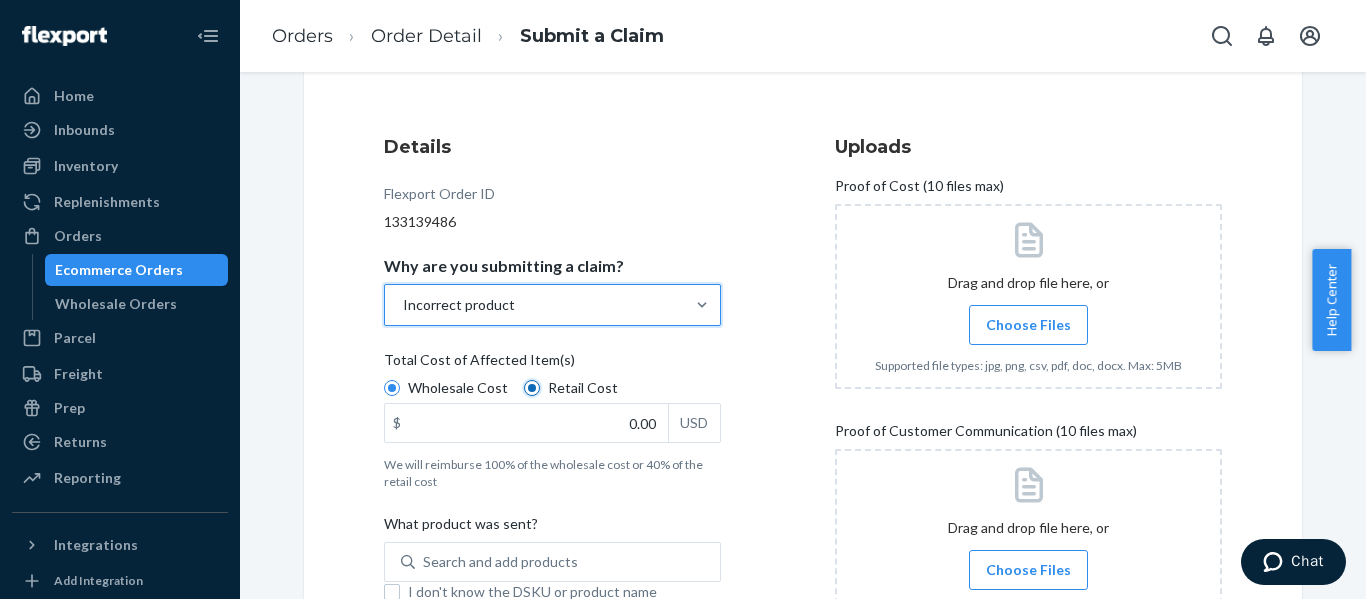 radio on "false" 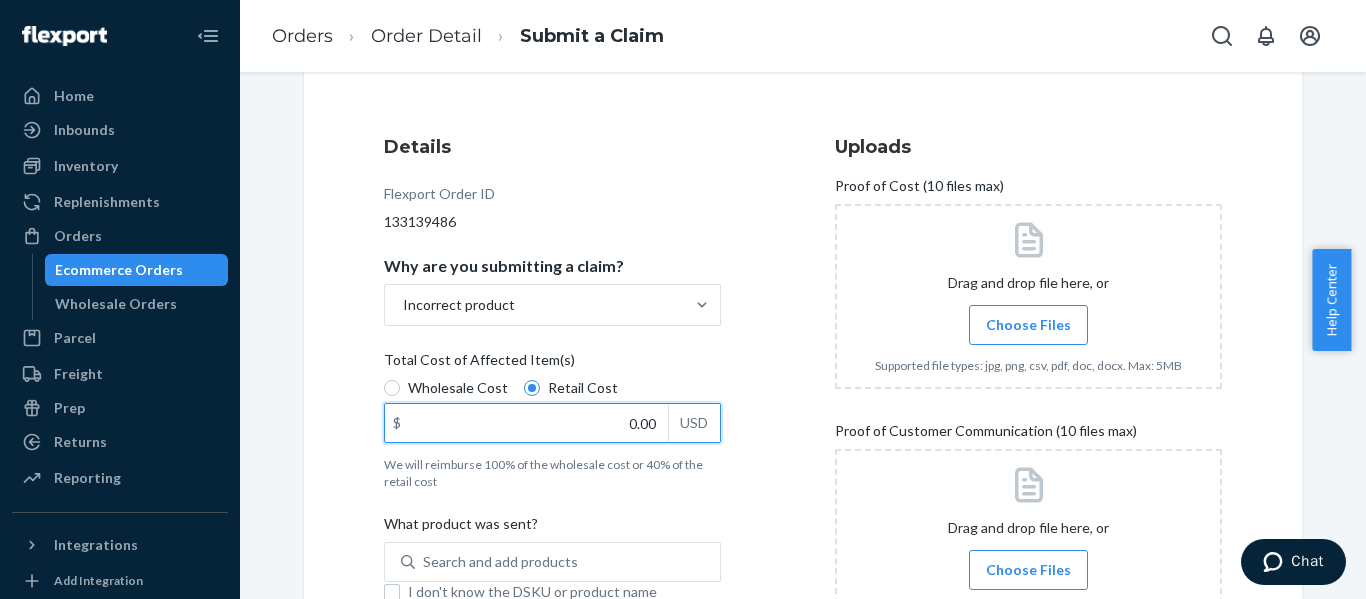 drag, startPoint x: 556, startPoint y: 421, endPoint x: 647, endPoint y: 431, distance: 91.5478 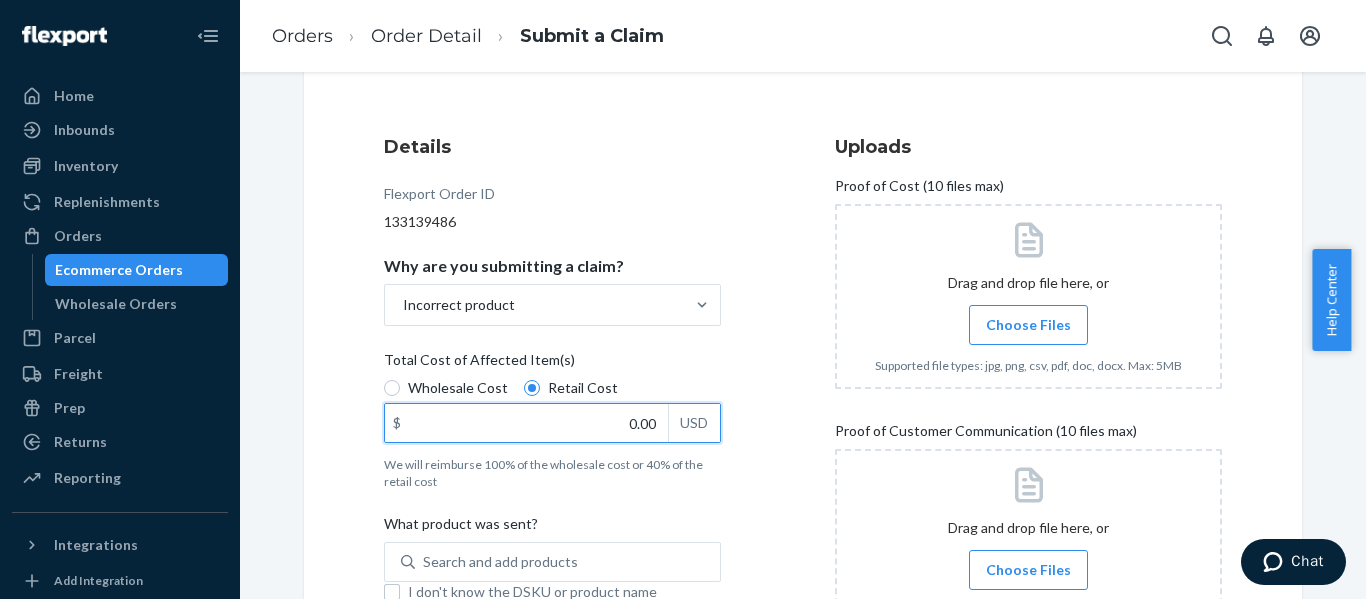 click on "0.00" at bounding box center (526, 423) 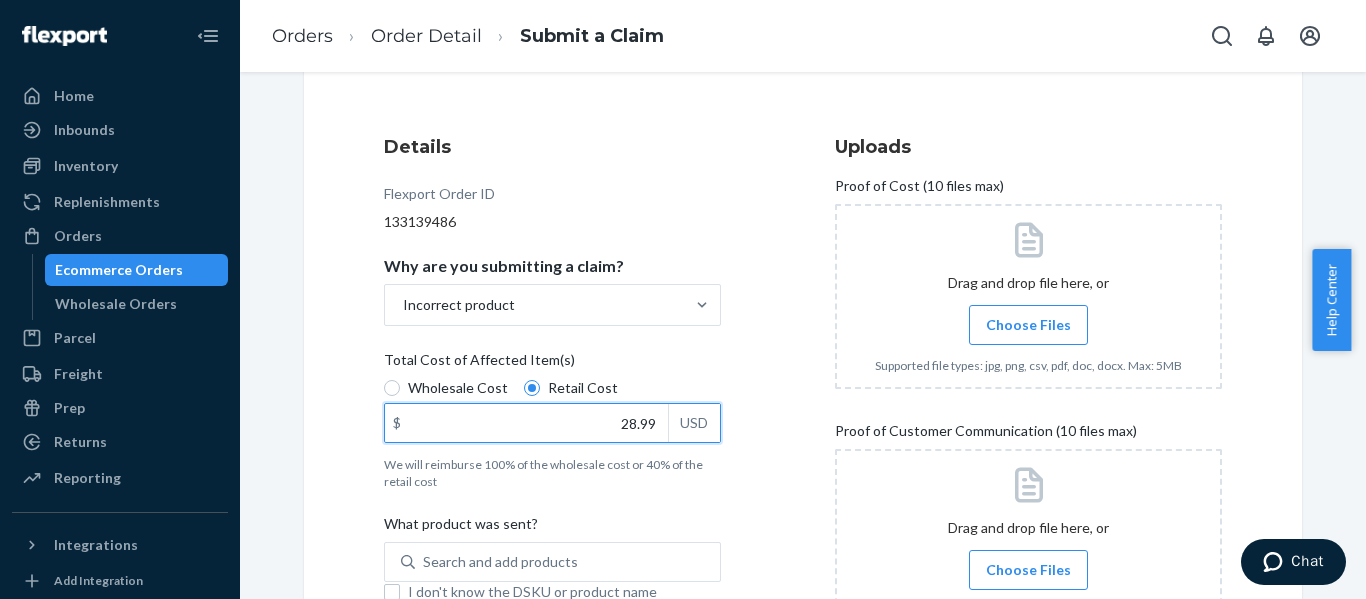 scroll, scrollTop: 400, scrollLeft: 0, axis: vertical 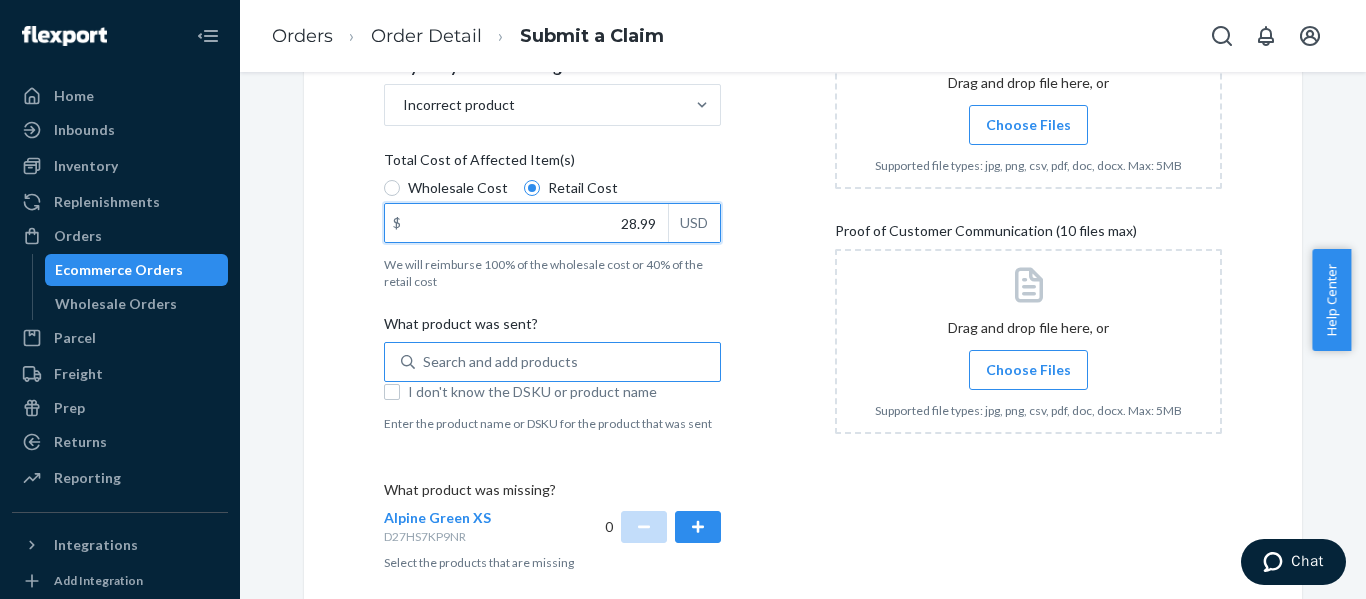 type on "28.99" 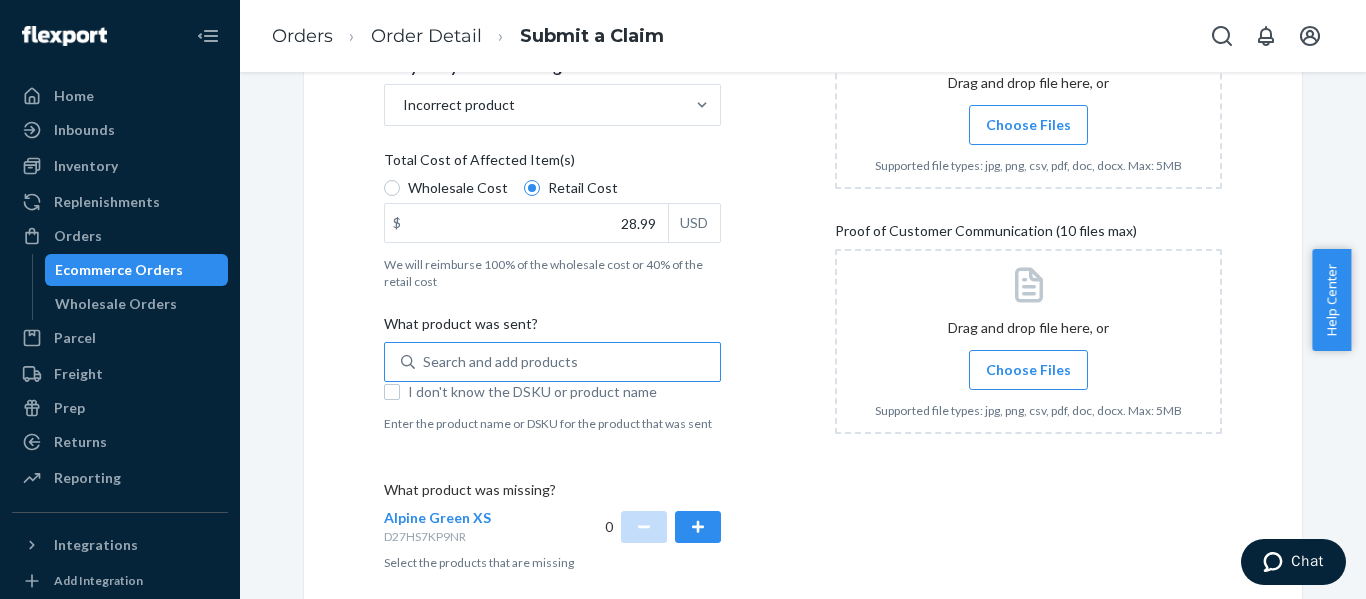 click on "Search and add products" at bounding box center (500, 362) 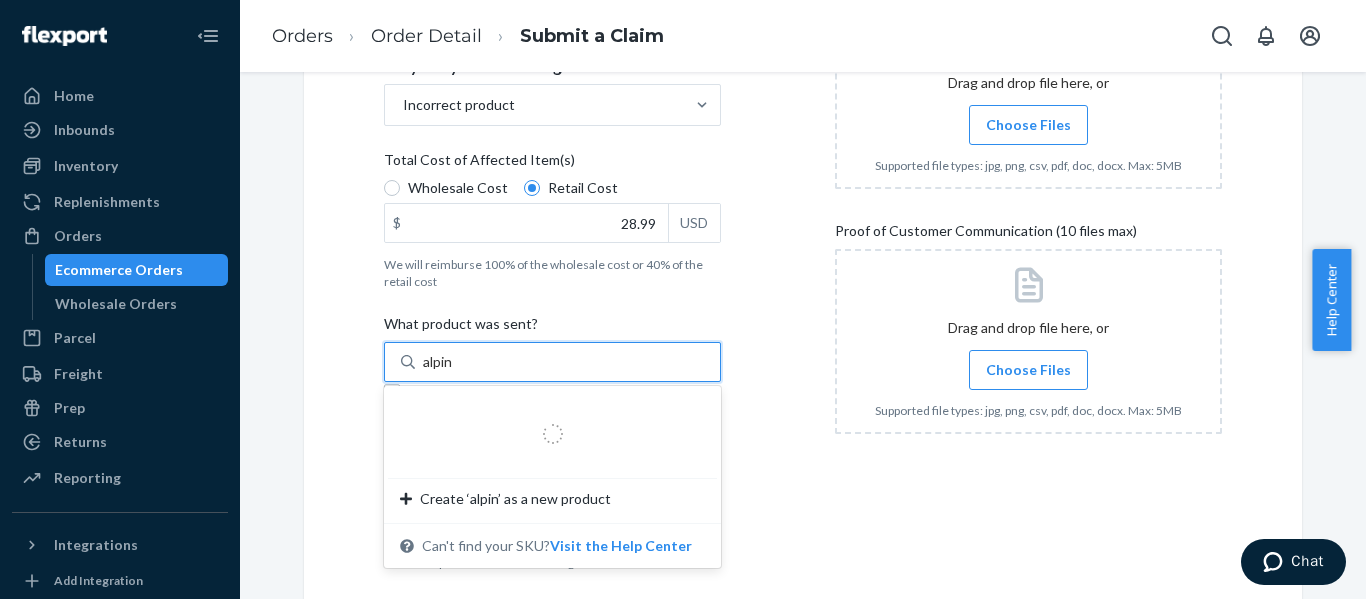 type on "alpine" 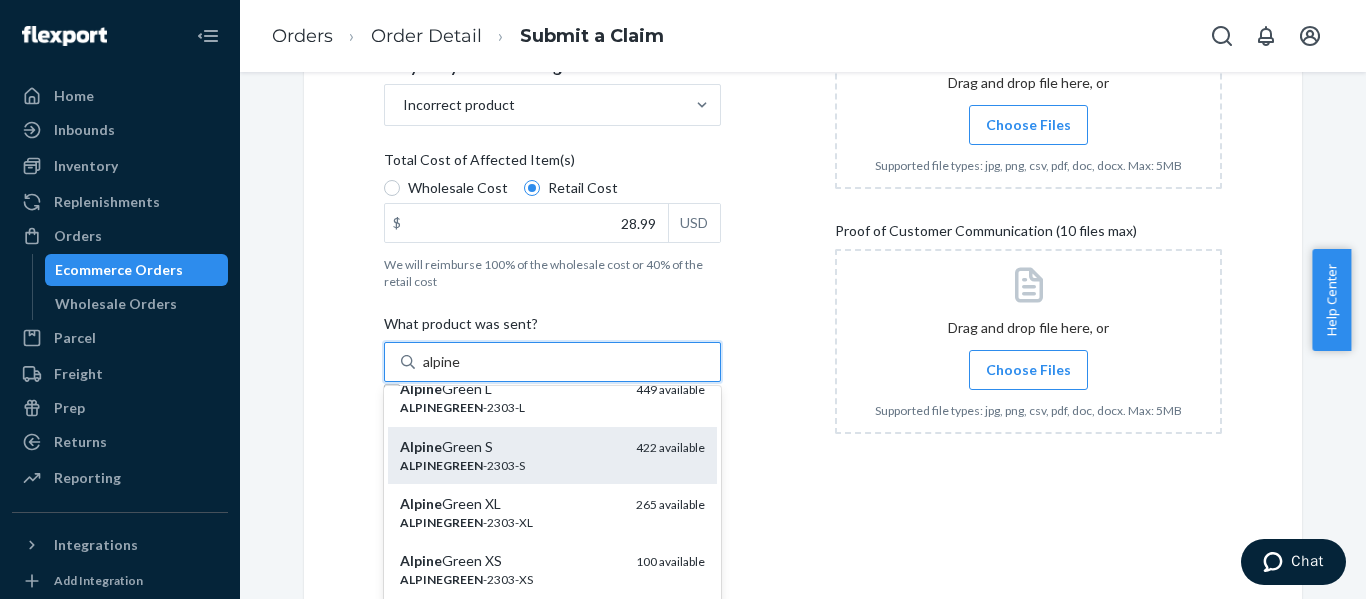 scroll, scrollTop: 100, scrollLeft: 0, axis: vertical 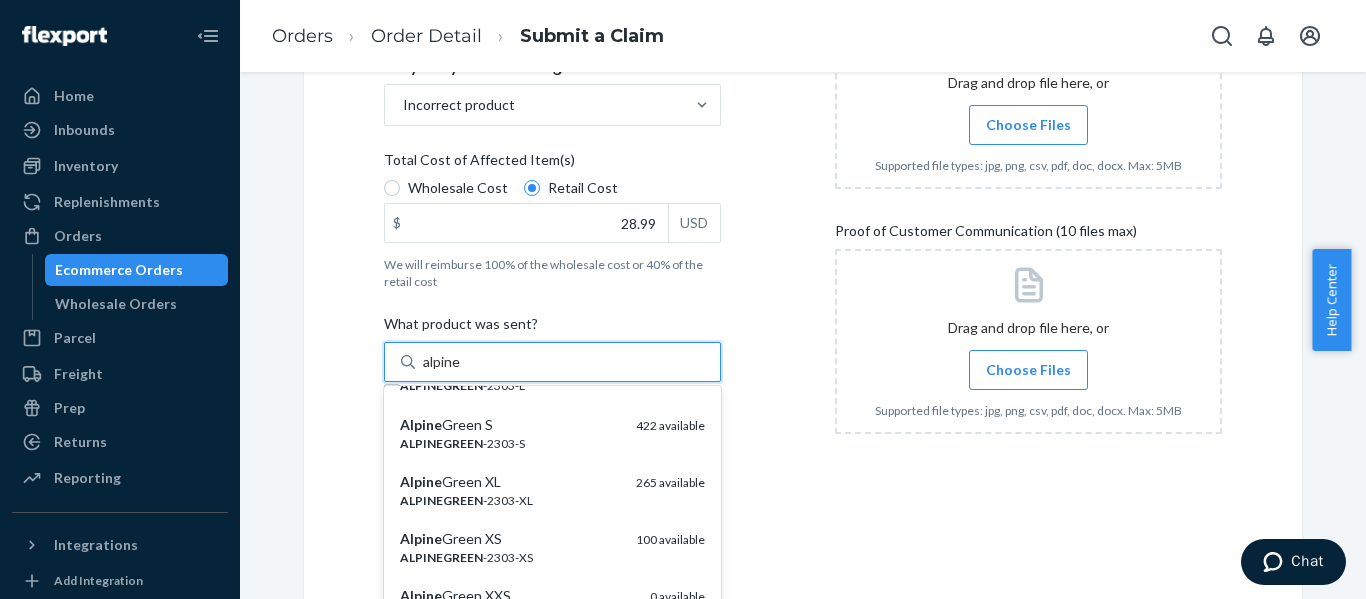 click on "ALPINEGREEN -2303-XS" at bounding box center (510, 557) 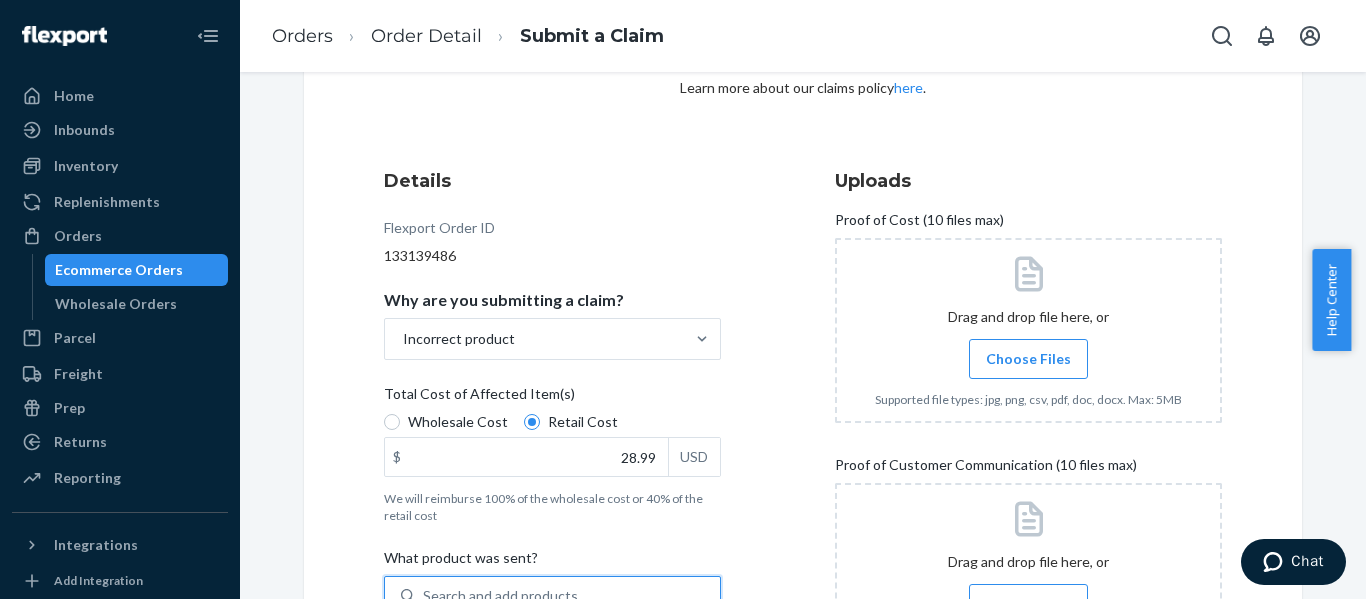 scroll, scrollTop: 102, scrollLeft: 0, axis: vertical 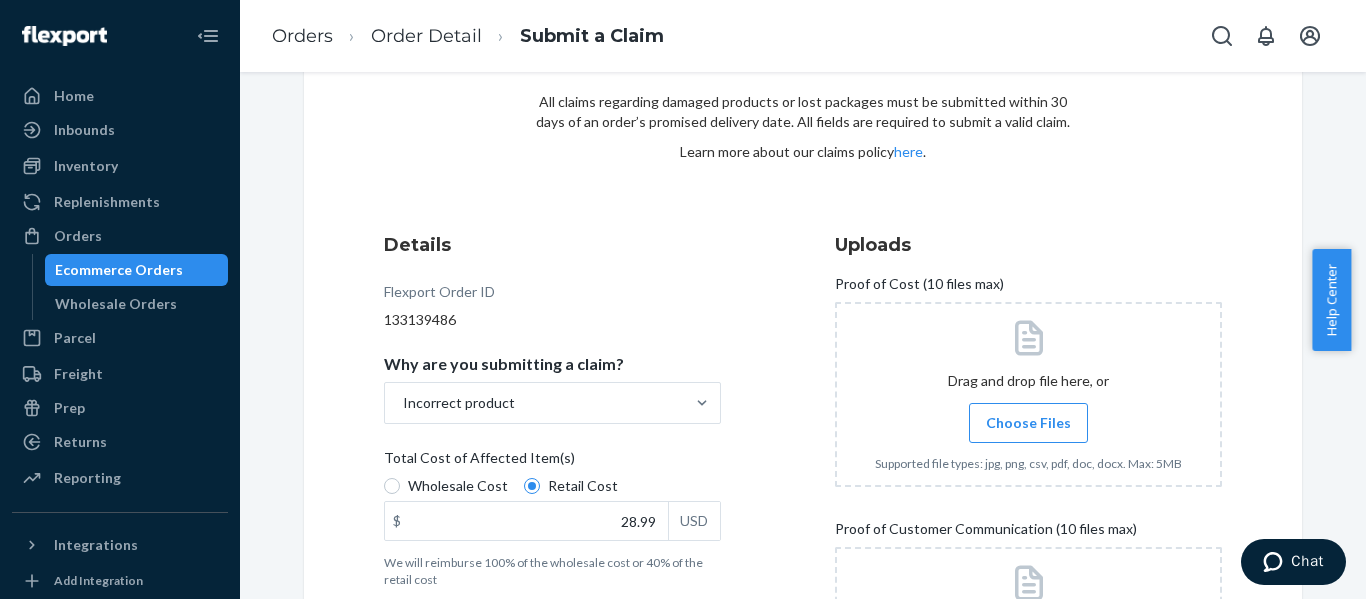 click on "Choose Files" at bounding box center (1028, 423) 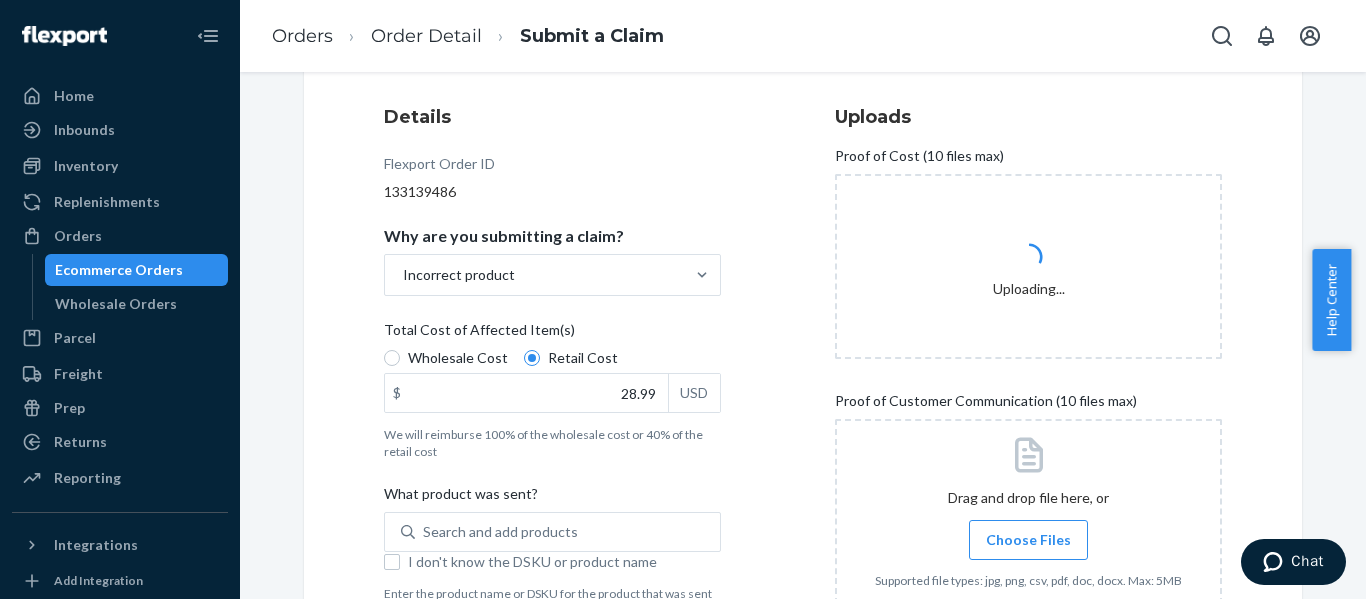 scroll, scrollTop: 402, scrollLeft: 0, axis: vertical 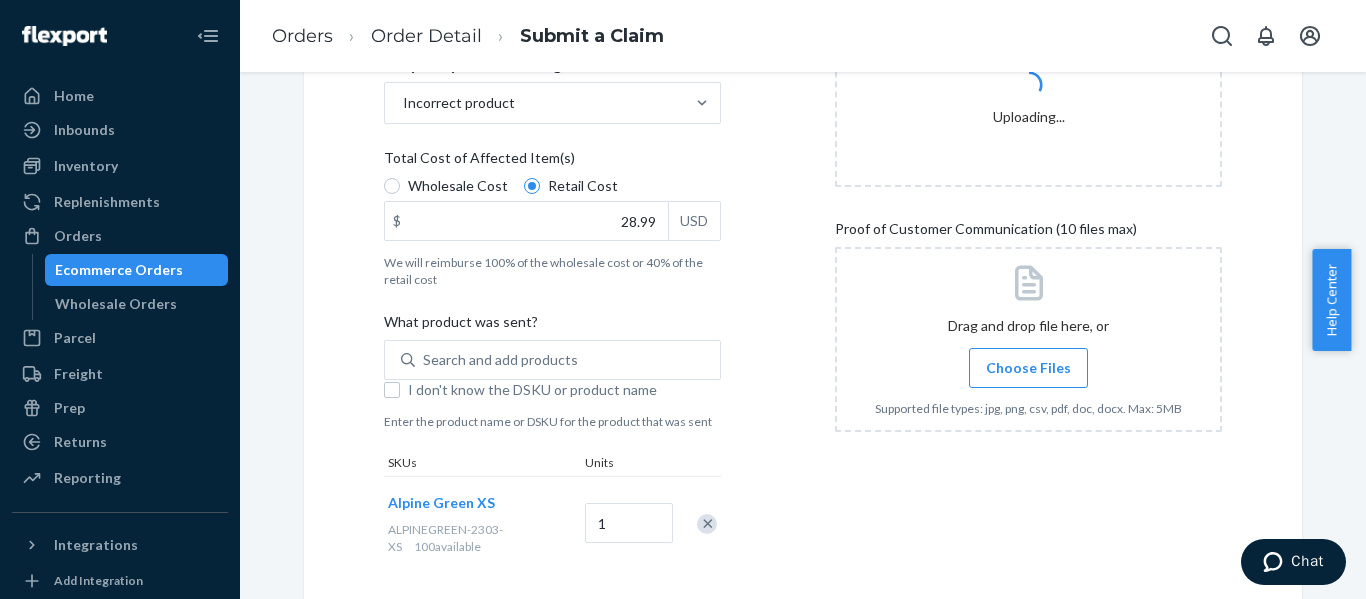 click on "Choose Files" at bounding box center [1028, 368] 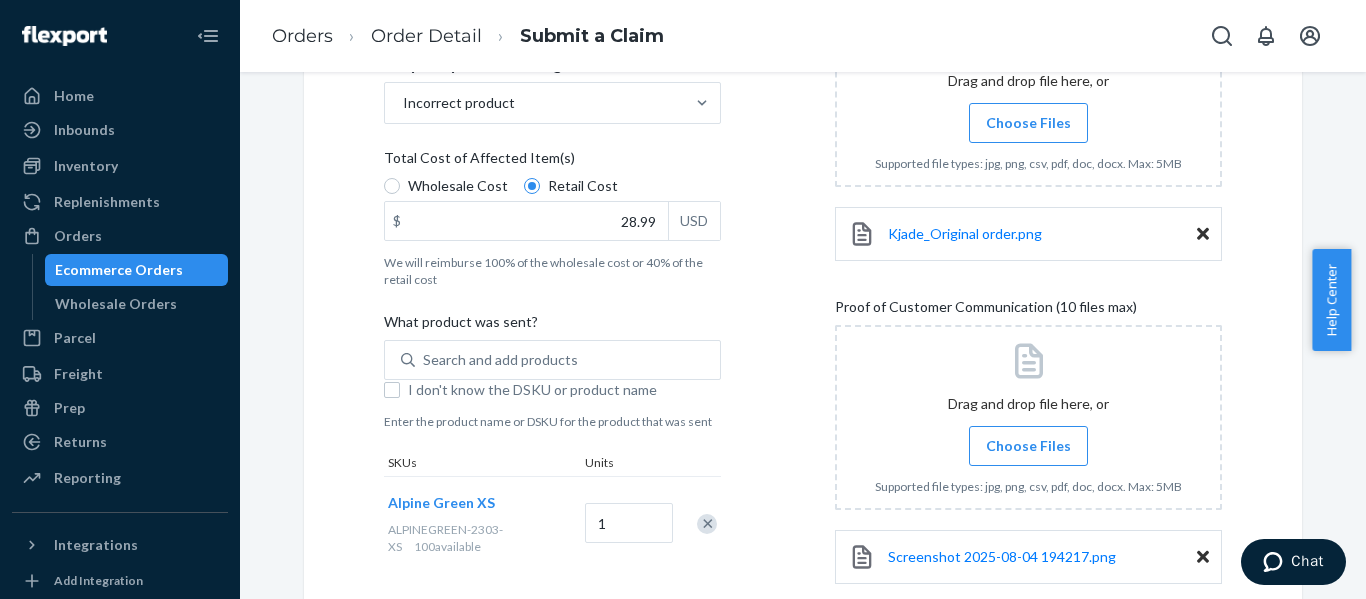 click on "Choose Files" at bounding box center (1028, 446) 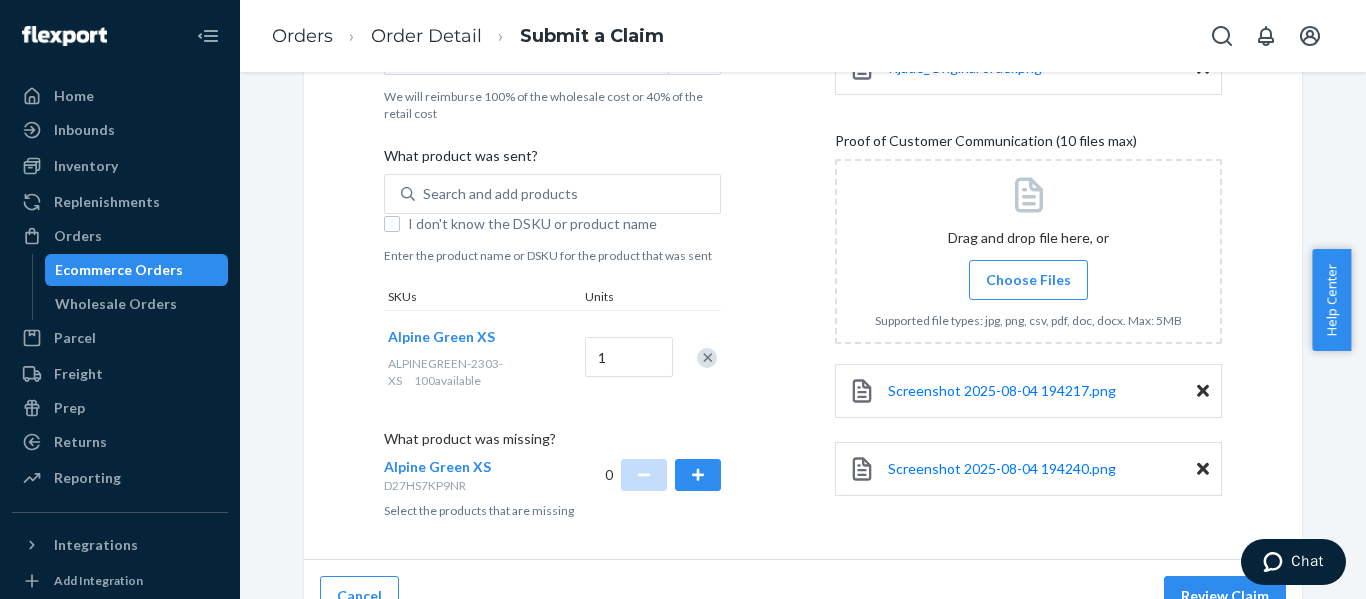 scroll, scrollTop: 602, scrollLeft: 0, axis: vertical 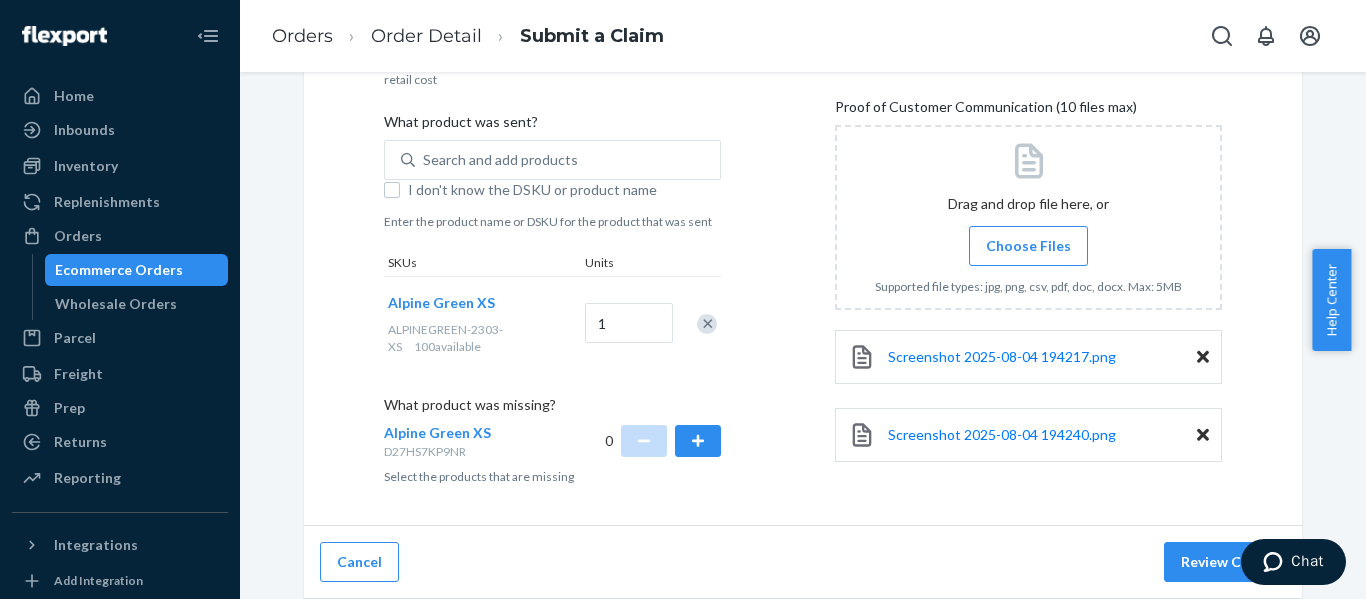 click on "Cancel Review Claim" at bounding box center [803, 562] 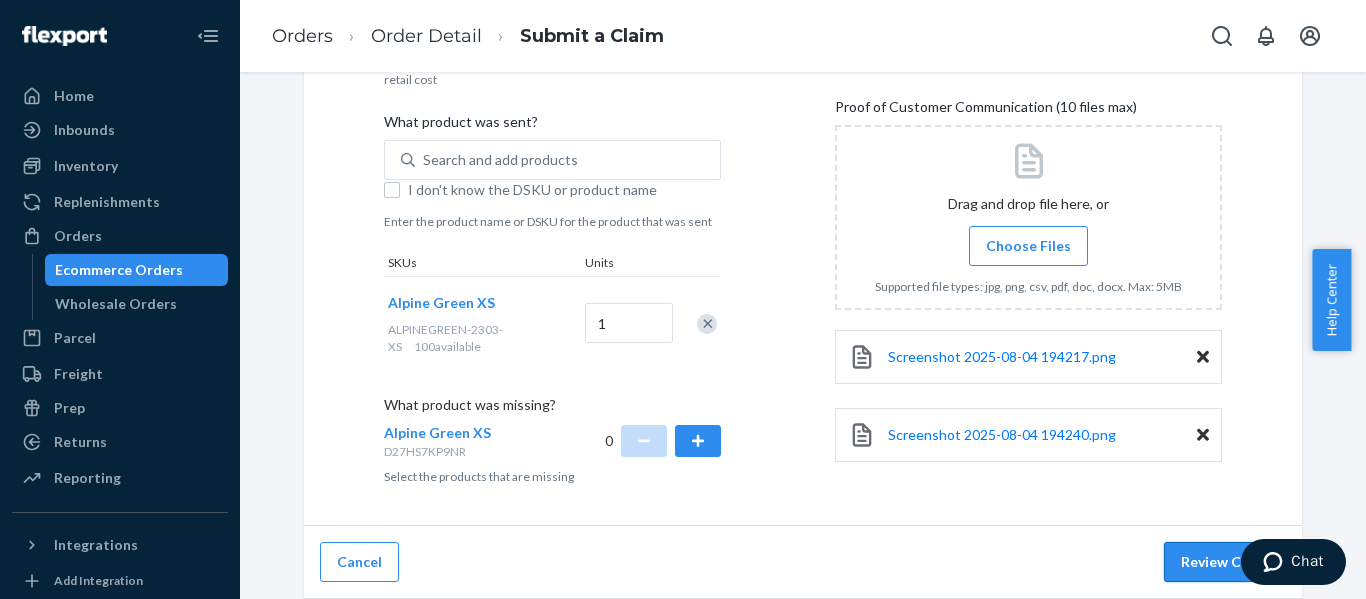 click on "Review Claim" at bounding box center (1225, 562) 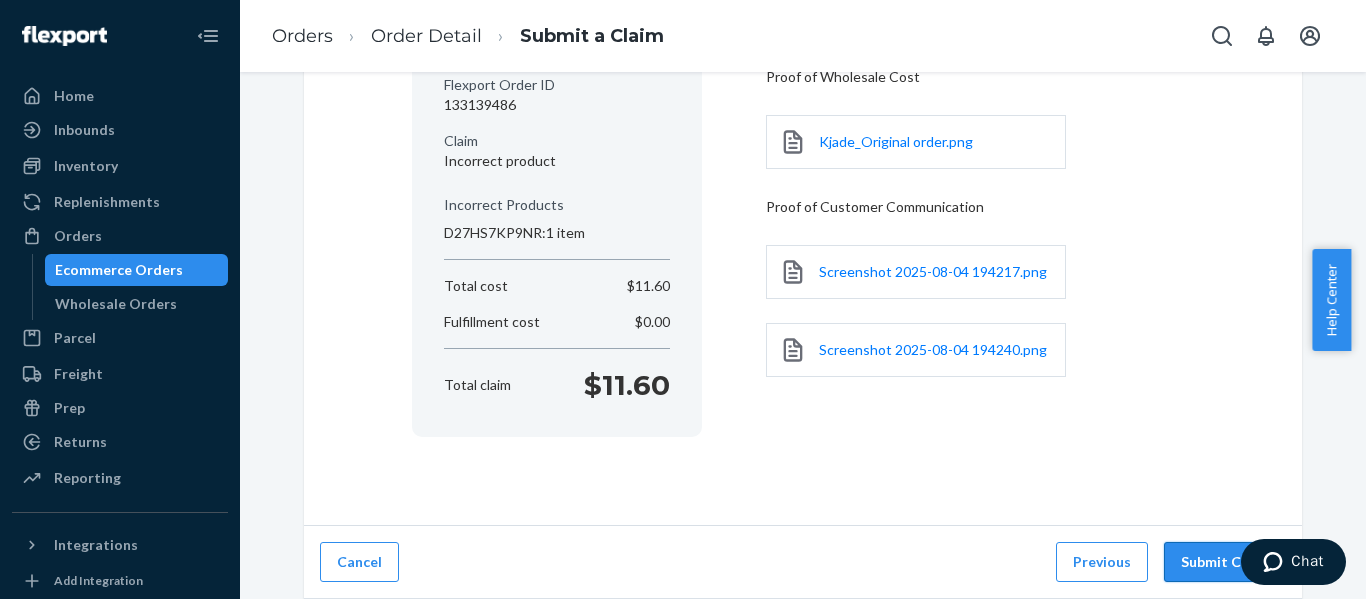 click on "Submit Claim" at bounding box center [1225, 562] 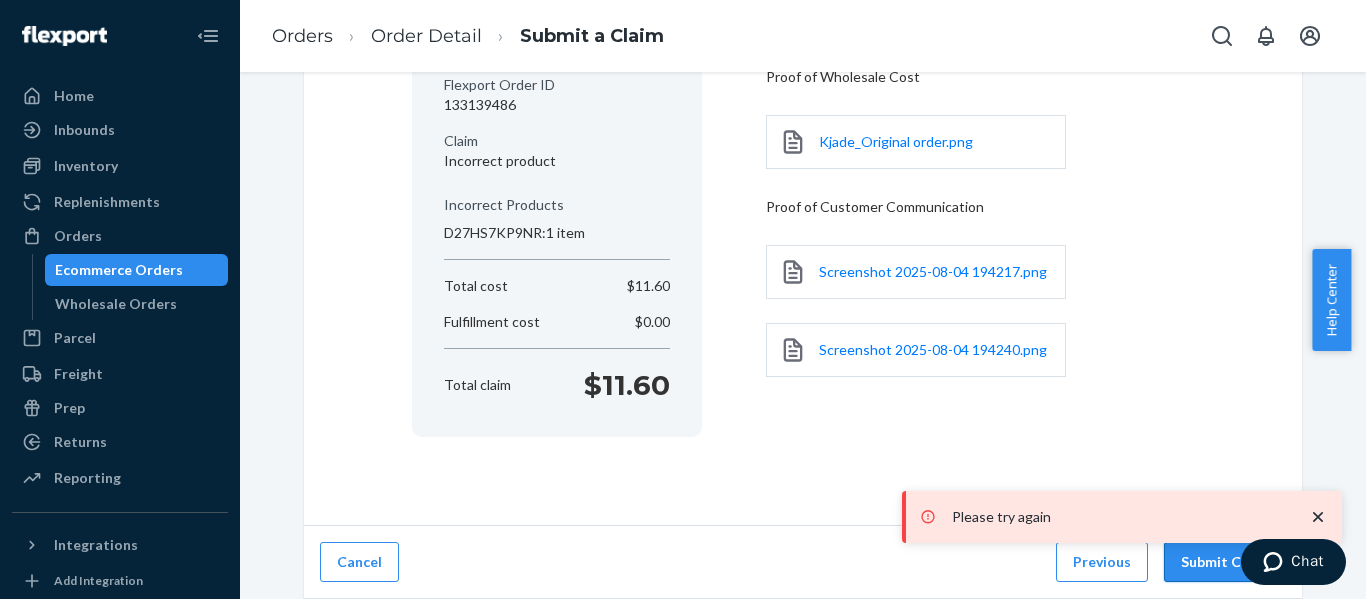 click on "Submit Claim" at bounding box center [1225, 562] 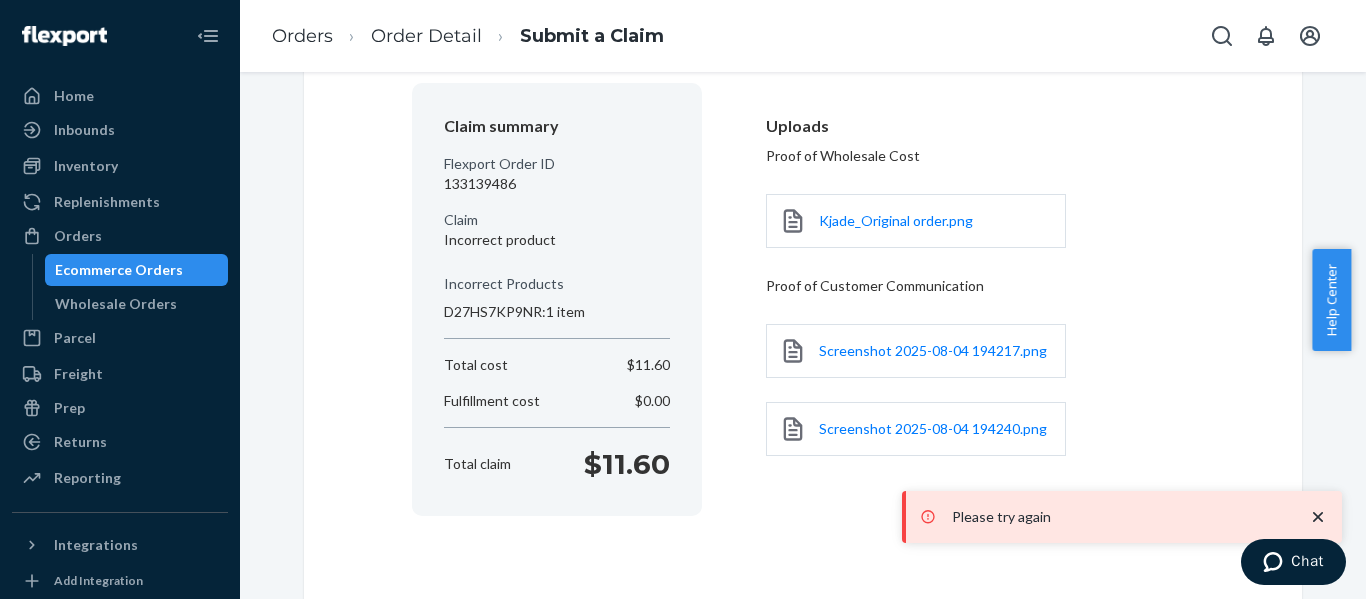 scroll, scrollTop: 138, scrollLeft: 0, axis: vertical 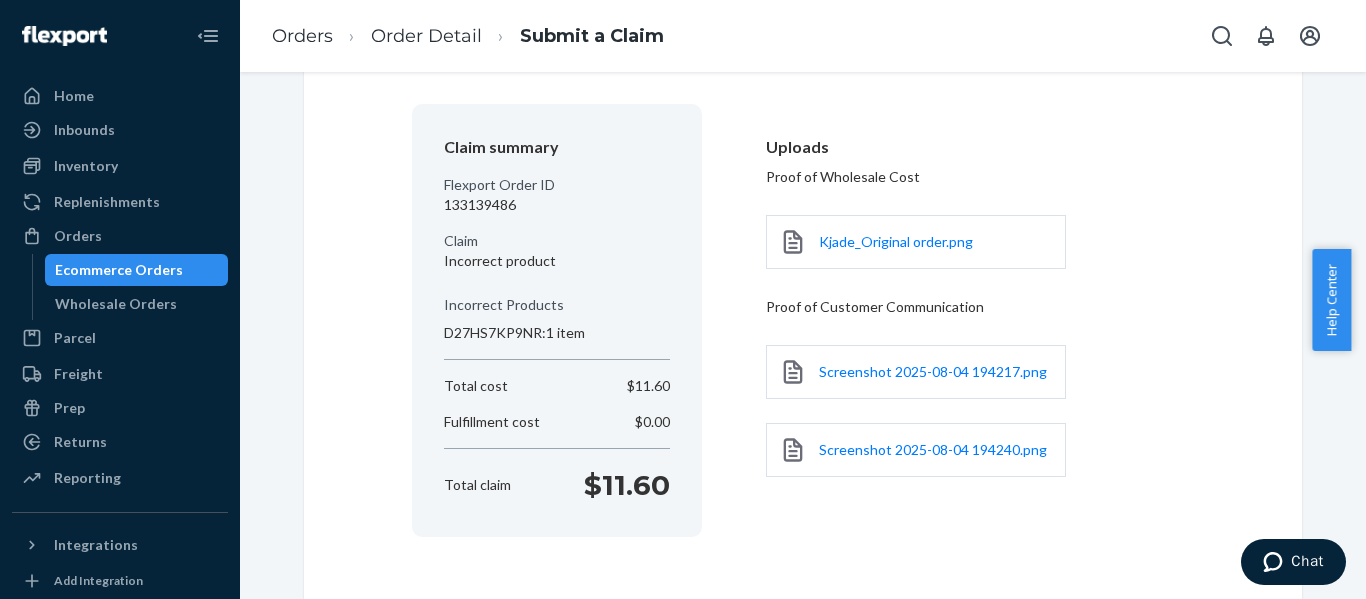 click on "Claim Confirmation Claim summary Flexport Order ID 133139486 Claim Incorrect product Incorrect Products D27HS7KP9NR : 1   item Total cost $11.60 Fulfillment cost $0.00 Total claim $11.60 Uploads Proof of Wholesale Cost Kjade_Original order.png Proof of Customer Communication Screenshot 2025-08-04 194217.png Screenshot 2025-08-04 194240.png Cancel Previous Submit Claim" at bounding box center (803, 331) 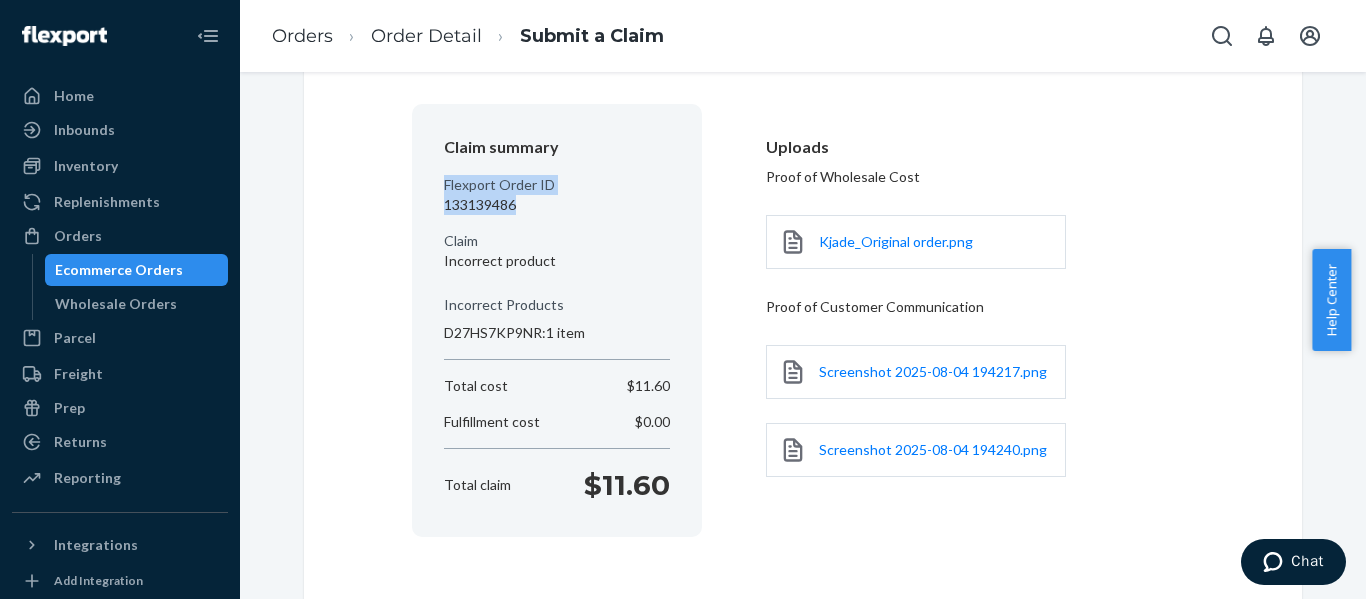 drag, startPoint x: 525, startPoint y: 207, endPoint x: 449, endPoint y: 191, distance: 77.665955 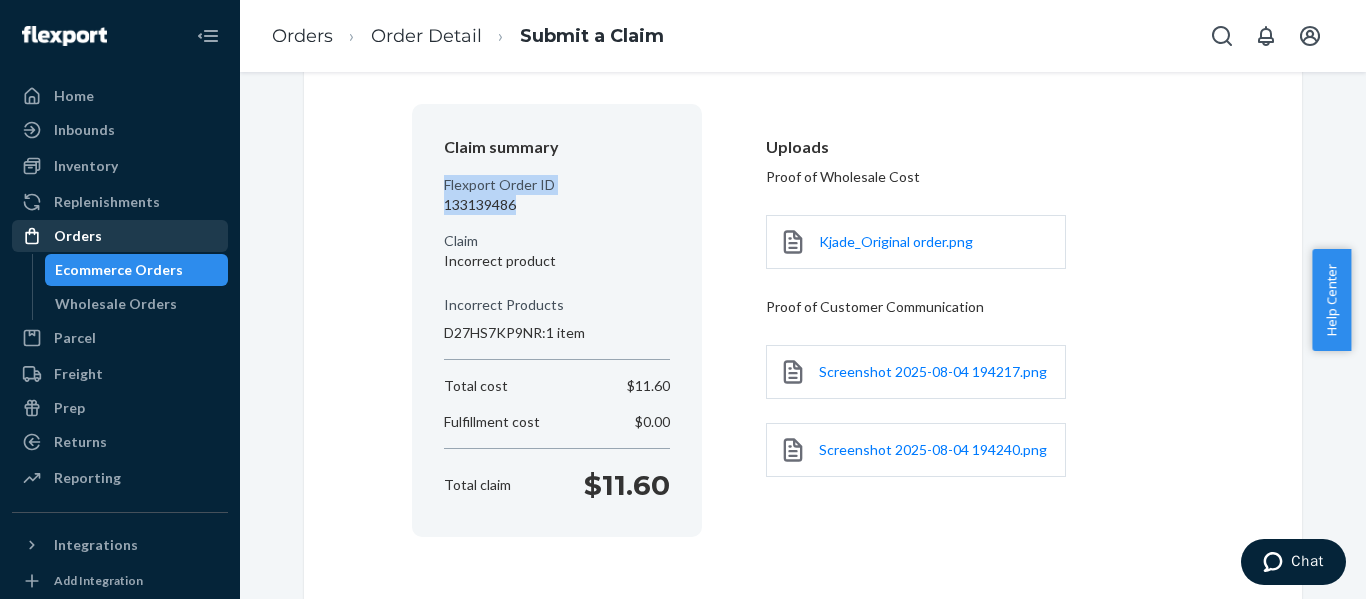 click on "Orders" at bounding box center [120, 236] 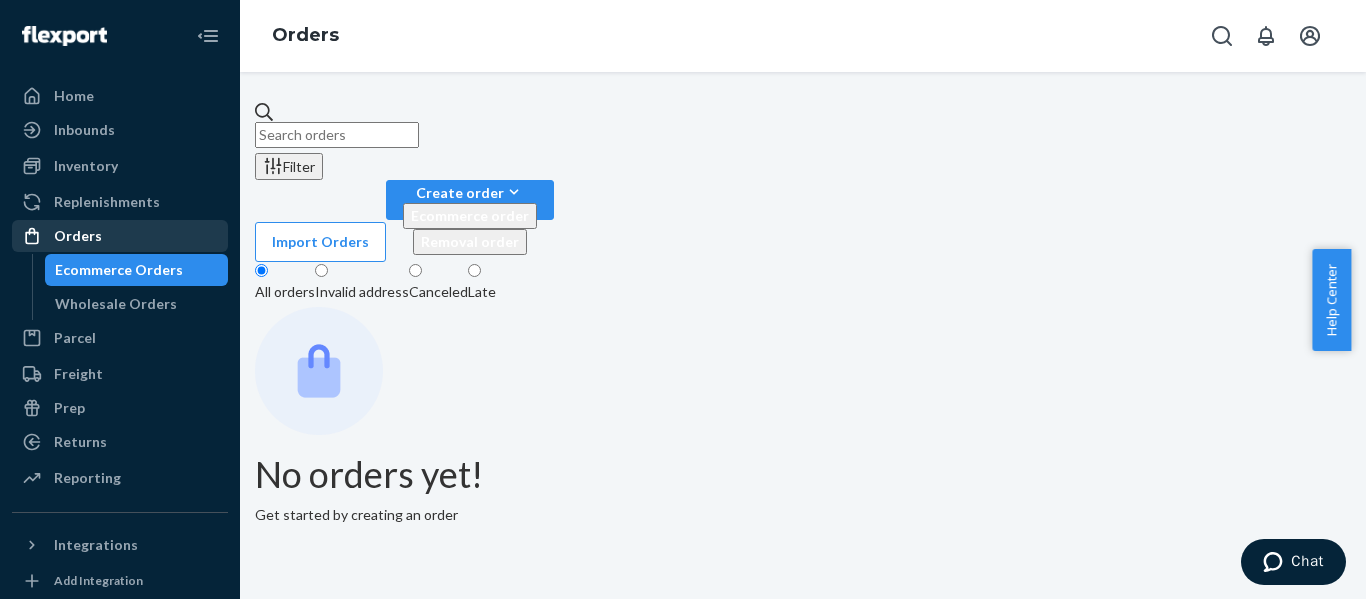 scroll, scrollTop: 0, scrollLeft: 0, axis: both 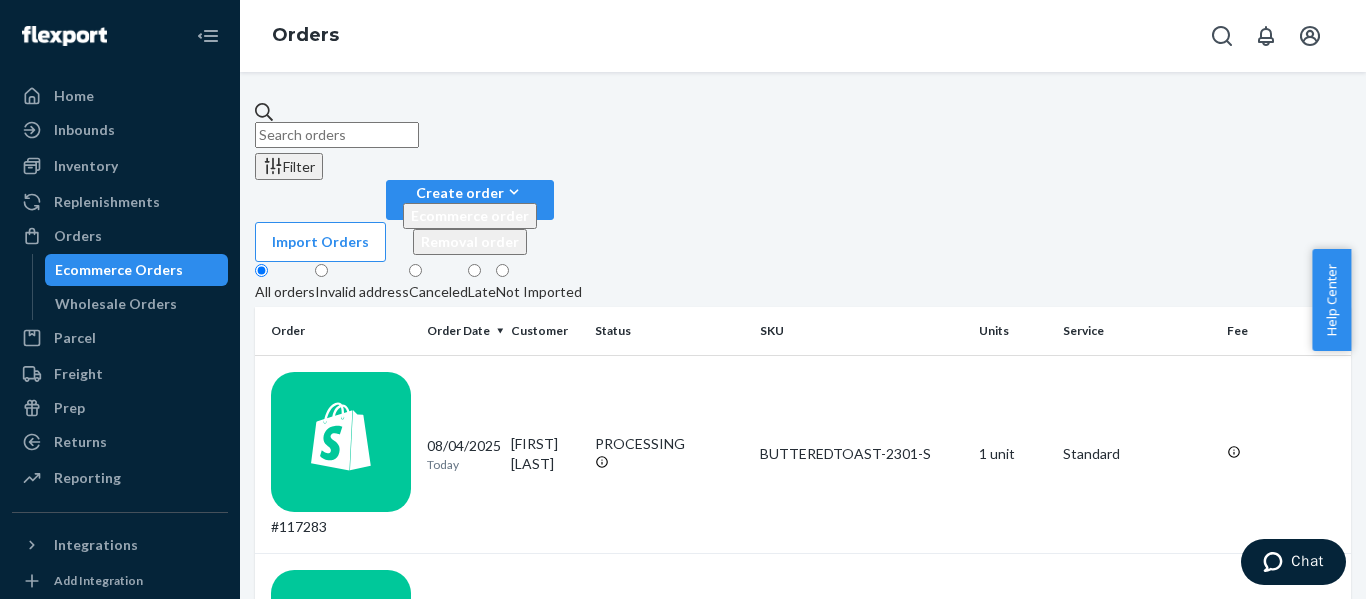 click at bounding box center (337, 135) 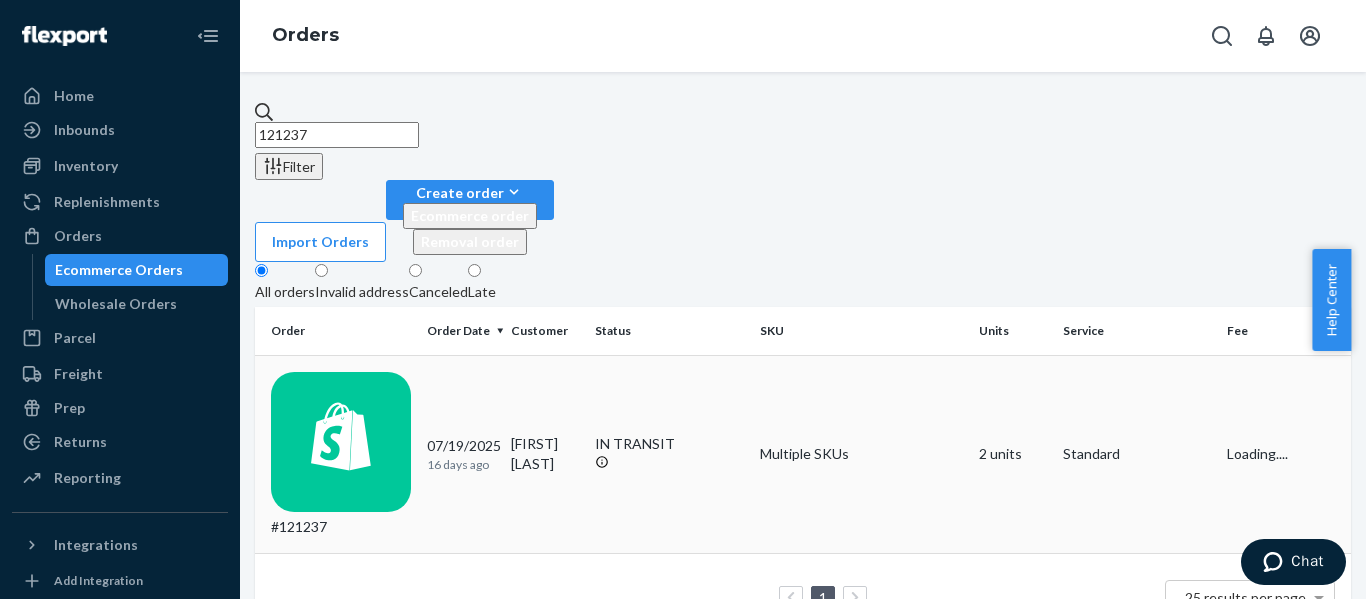 type on "121237" 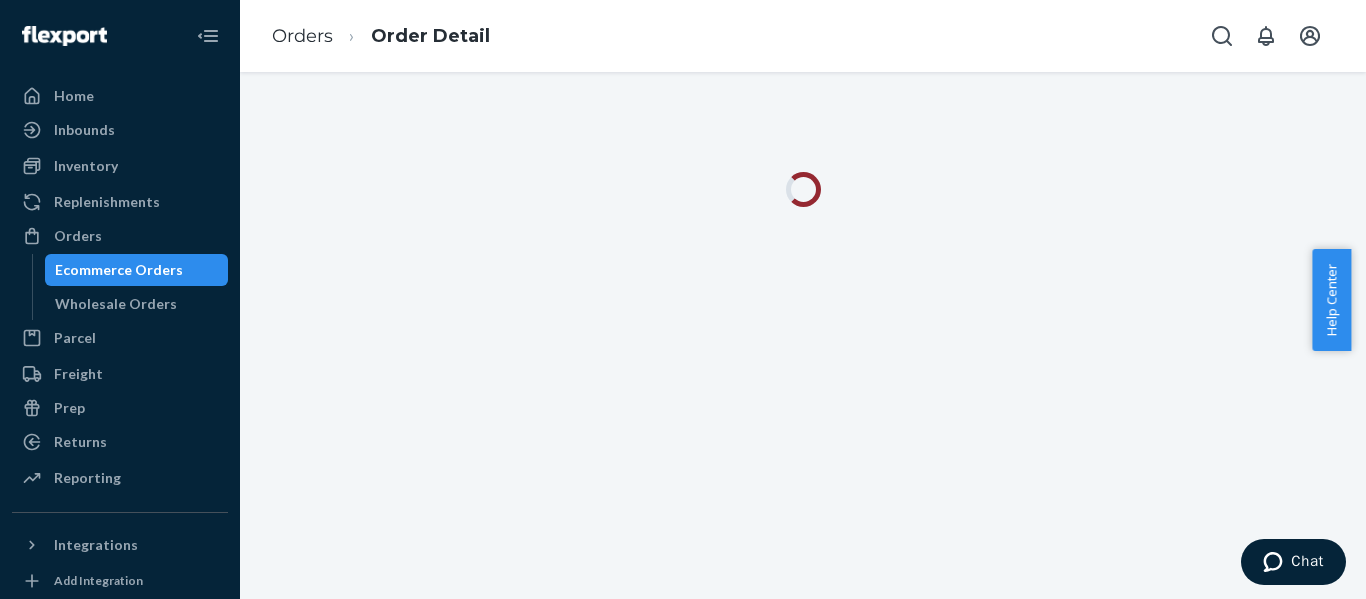 click at bounding box center [803, 335] 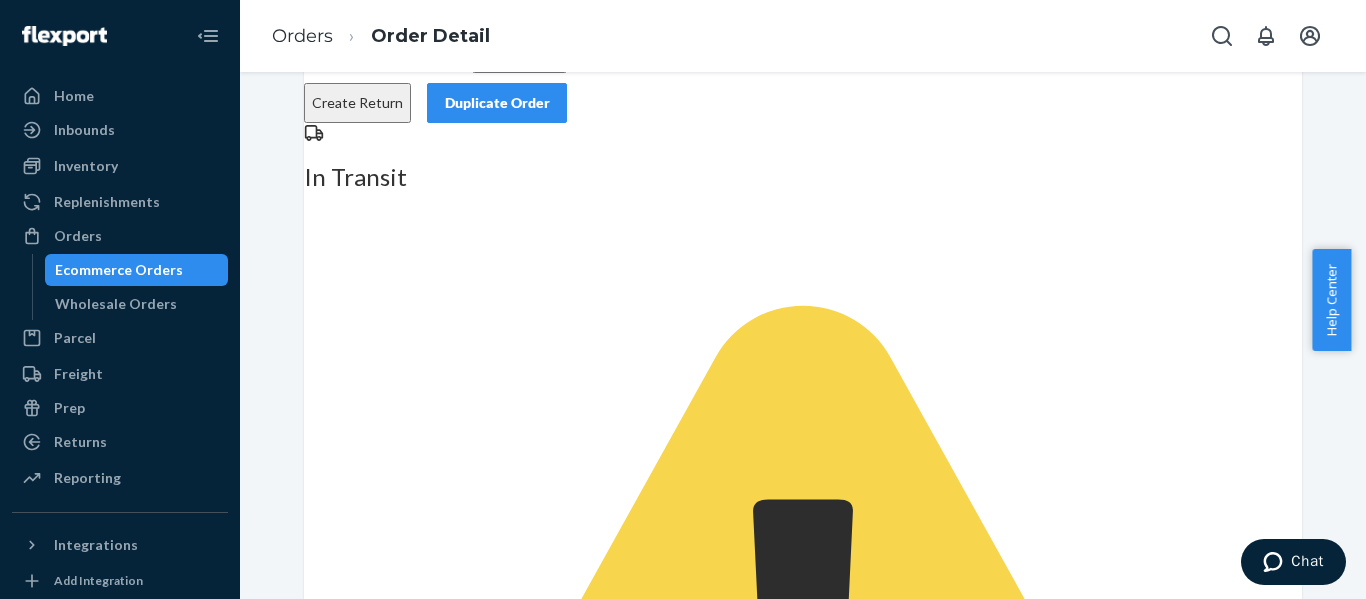 scroll, scrollTop: 90, scrollLeft: 0, axis: vertical 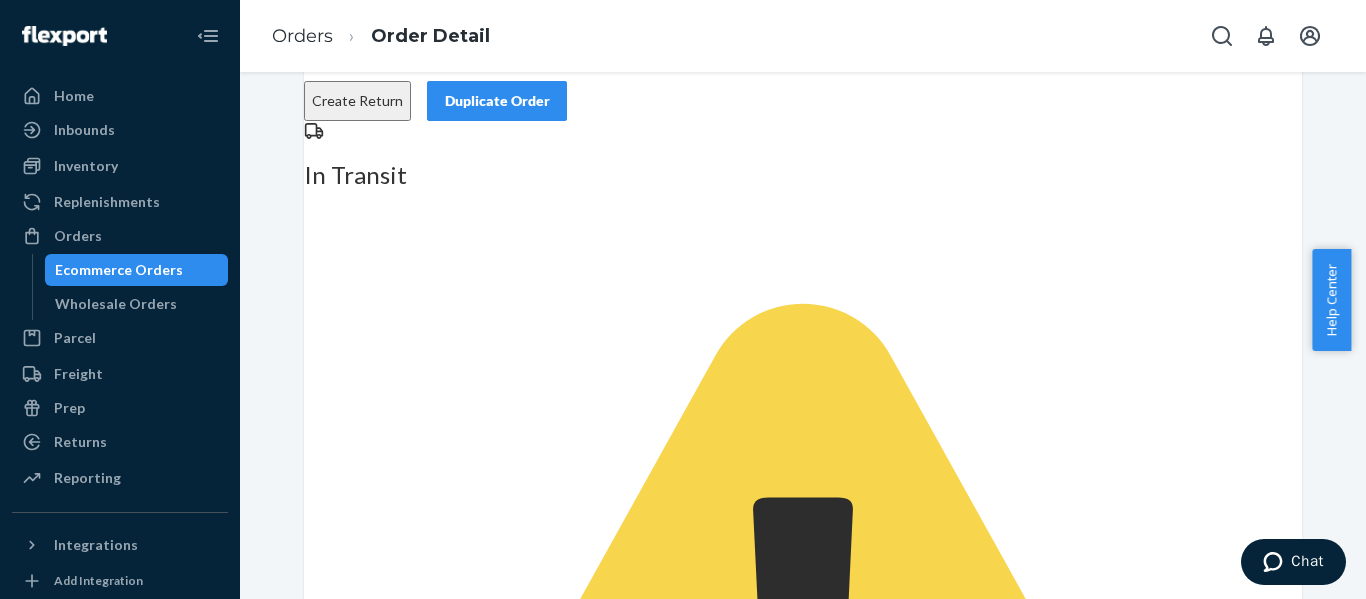 click on "Order History" at bounding box center (794, 1372) 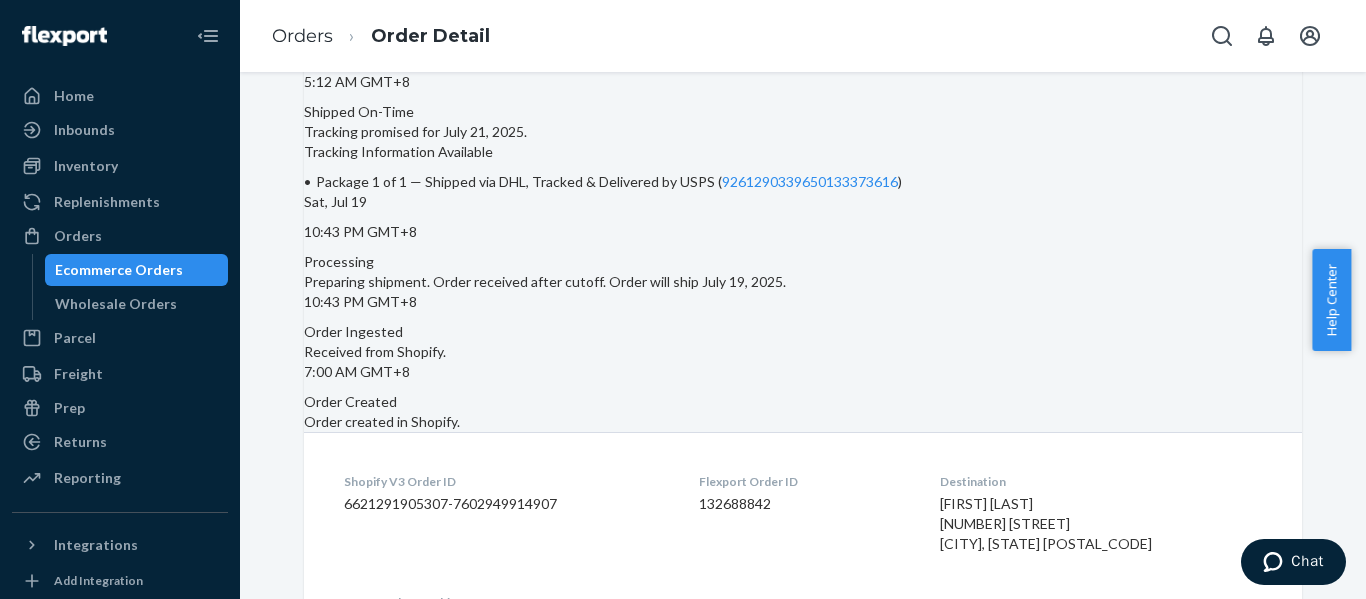 scroll, scrollTop: 1590, scrollLeft: 0, axis: vertical 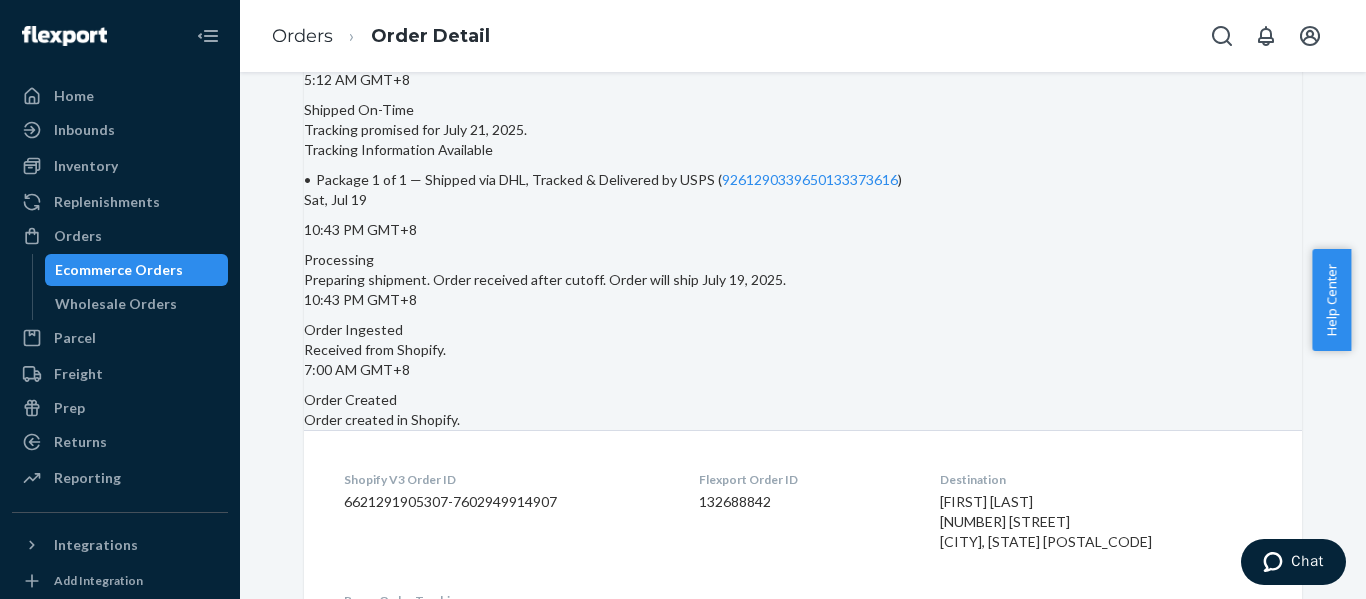 click on "9261290339650133373616" at bounding box center [1018, 805] 